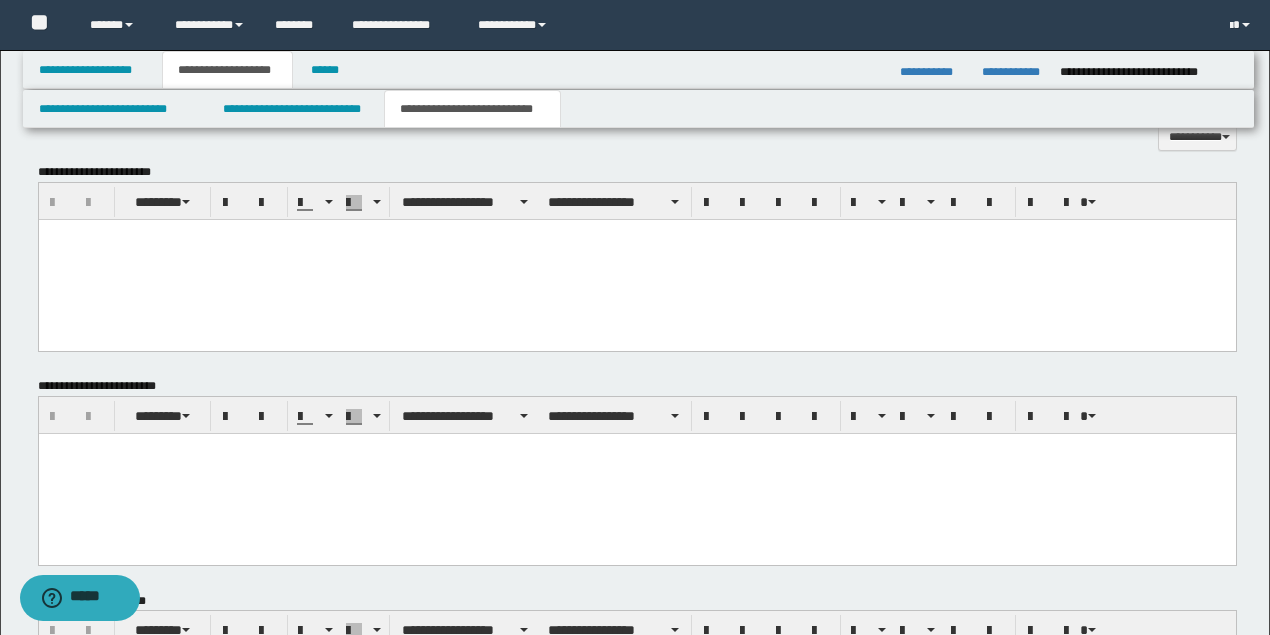 scroll, scrollTop: 0, scrollLeft: 0, axis: both 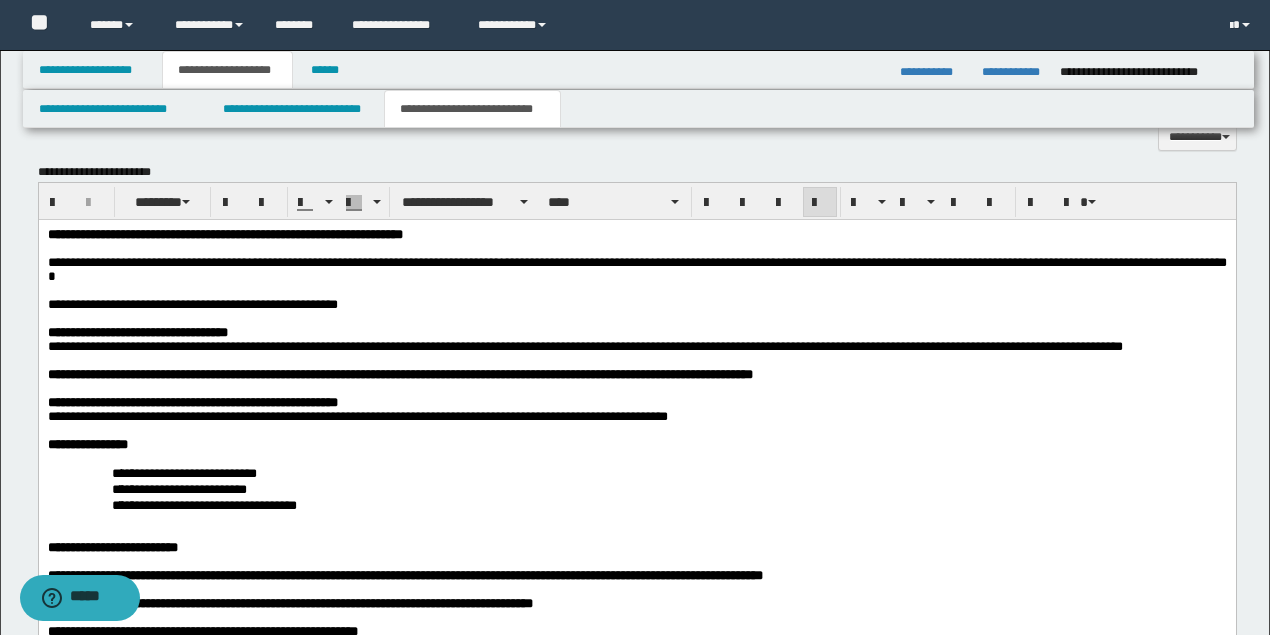 click on "**********" at bounding box center (169, 304) 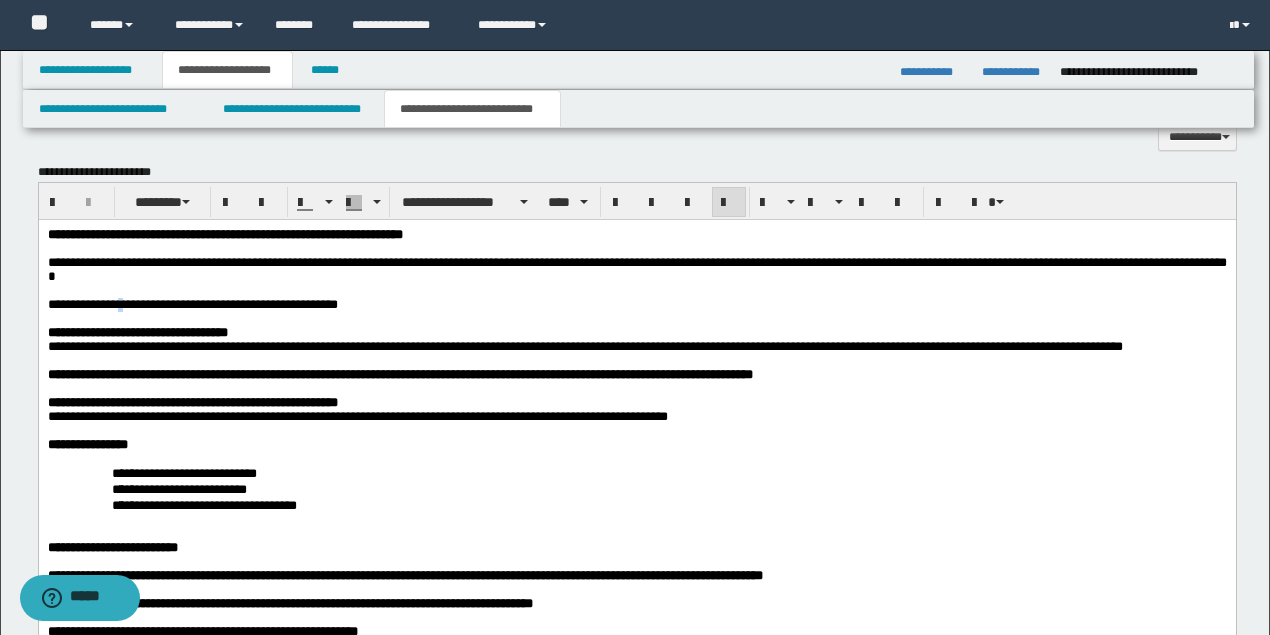 click on "**********" at bounding box center (169, 304) 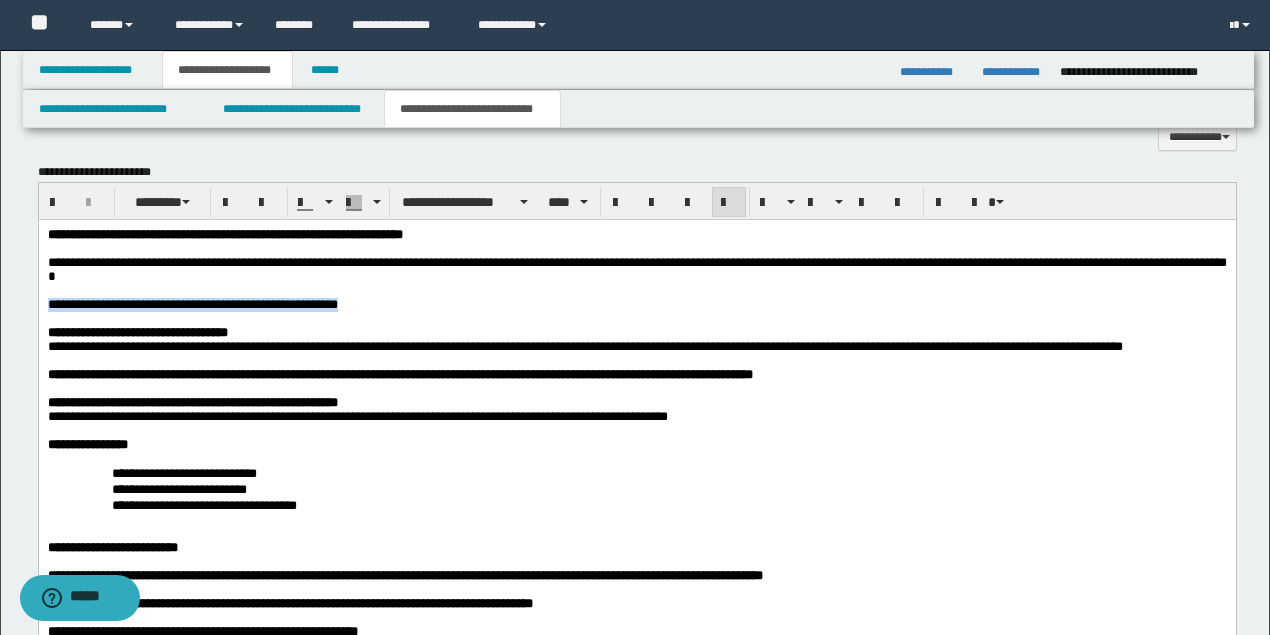 click on "**********" at bounding box center (169, 304) 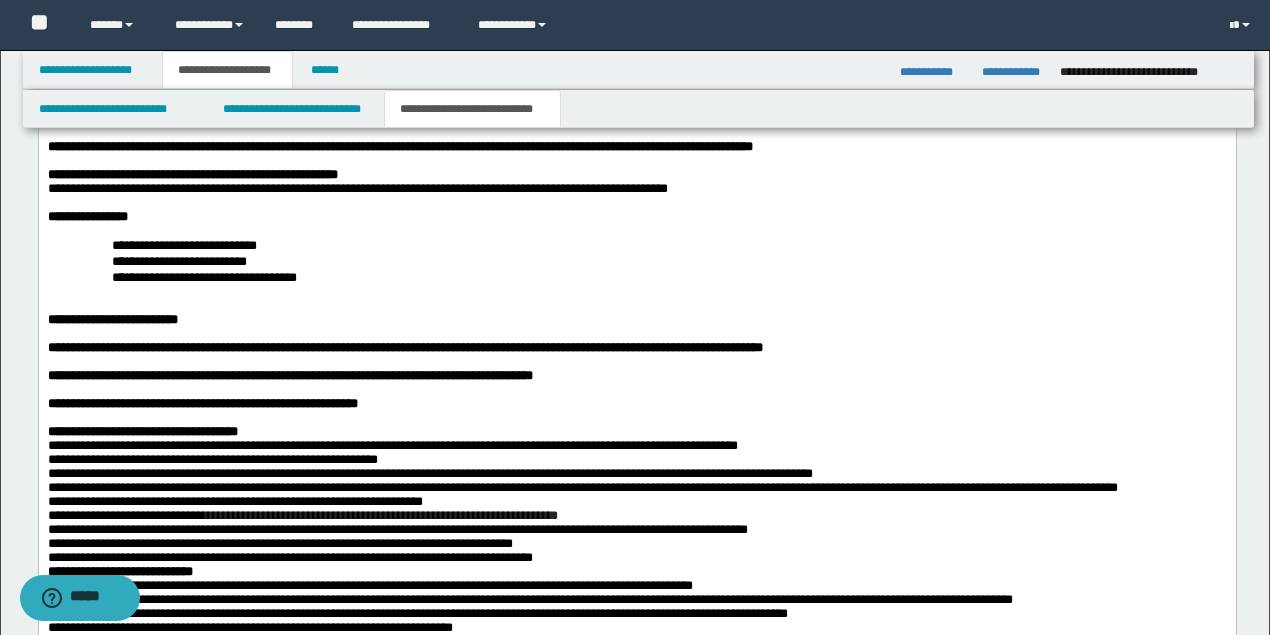 scroll, scrollTop: 1872, scrollLeft: 0, axis: vertical 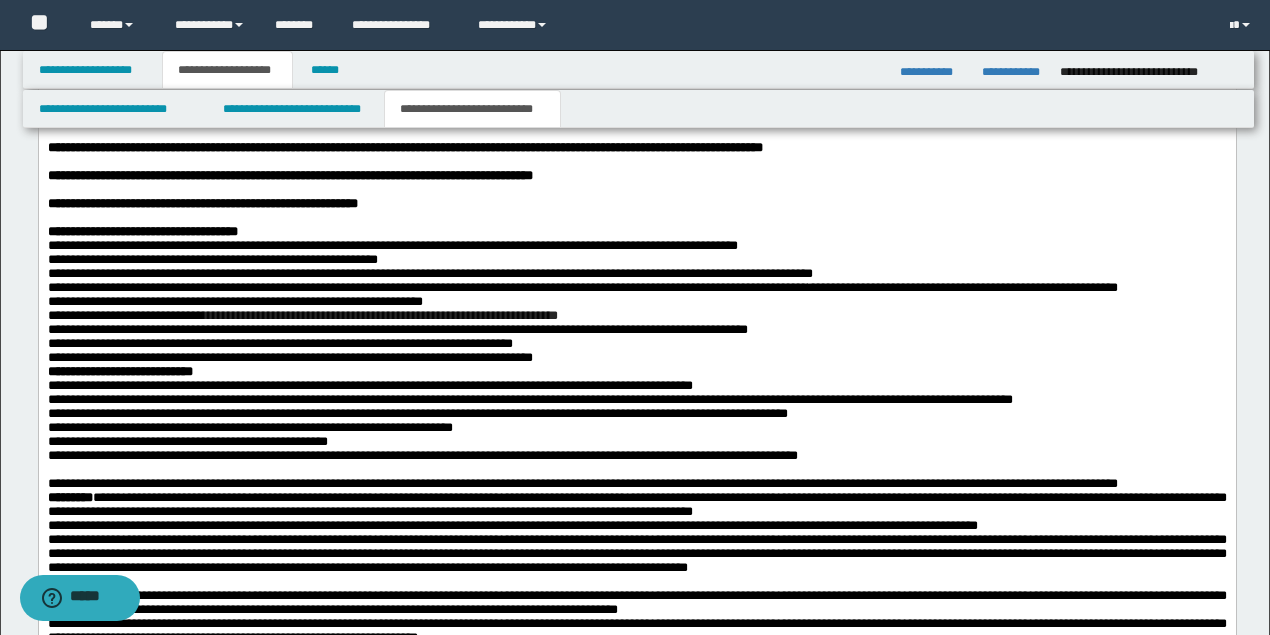click on "**********" at bounding box center (636, 359) 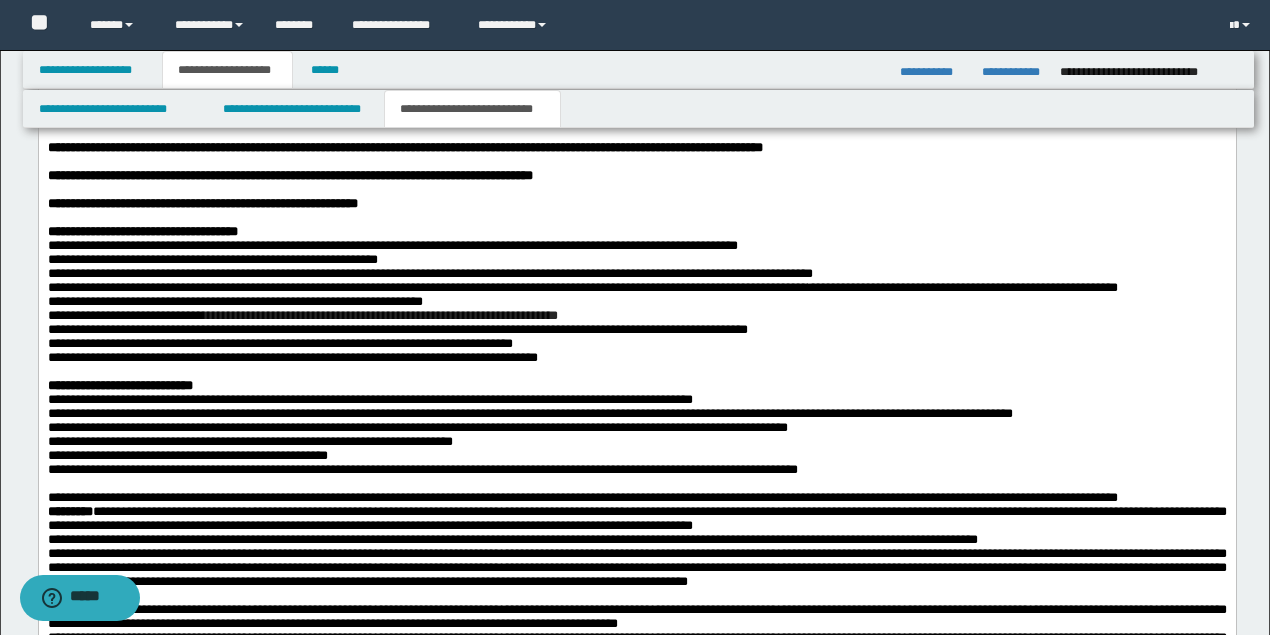 scroll, scrollTop: 2139, scrollLeft: 0, axis: vertical 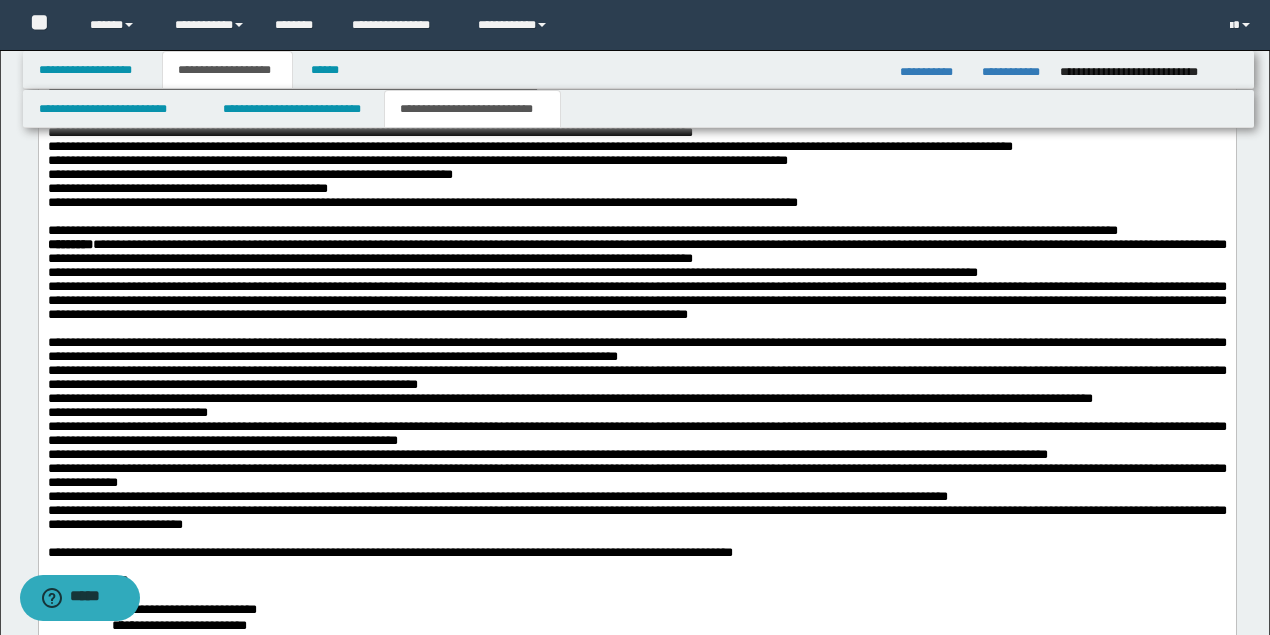 click on "**********" at bounding box center (636, 232) 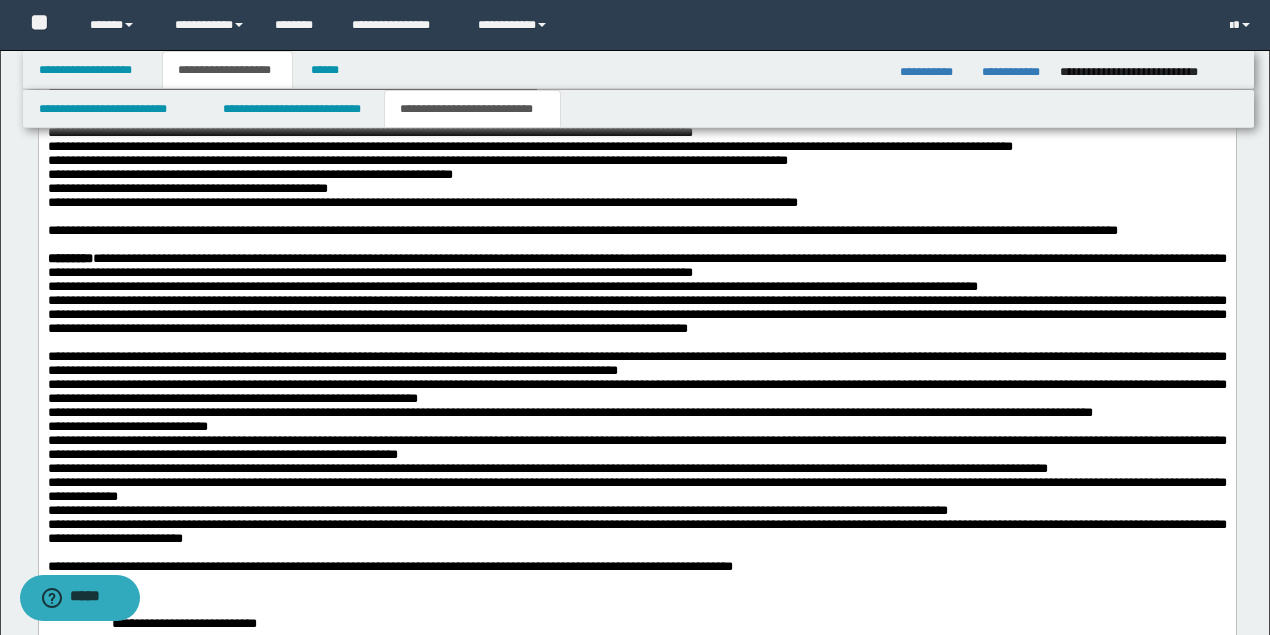 scroll, scrollTop: 2206, scrollLeft: 0, axis: vertical 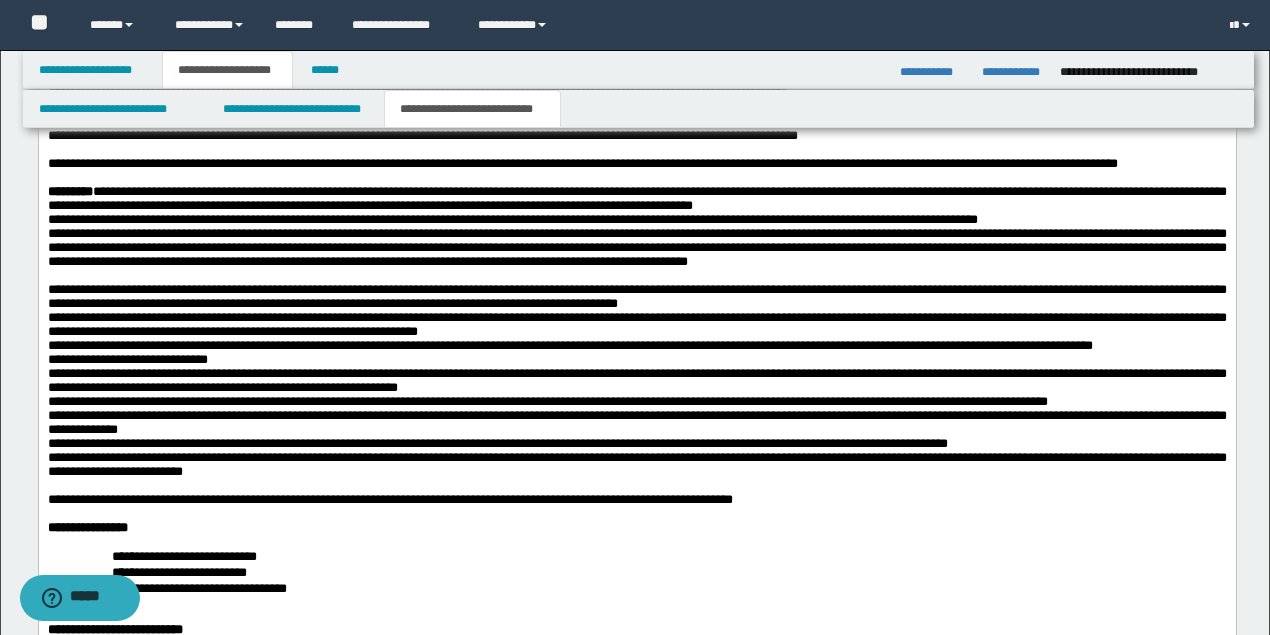 click on "**********" at bounding box center (636, 200) 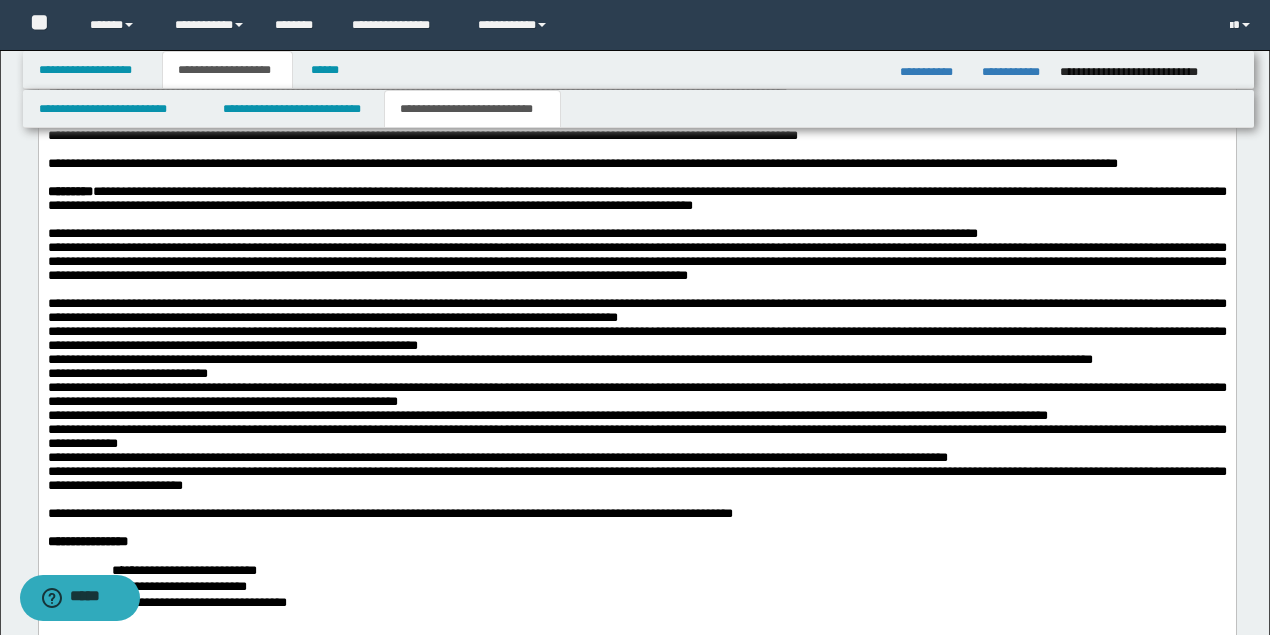 click on "**********" at bounding box center [512, 234] 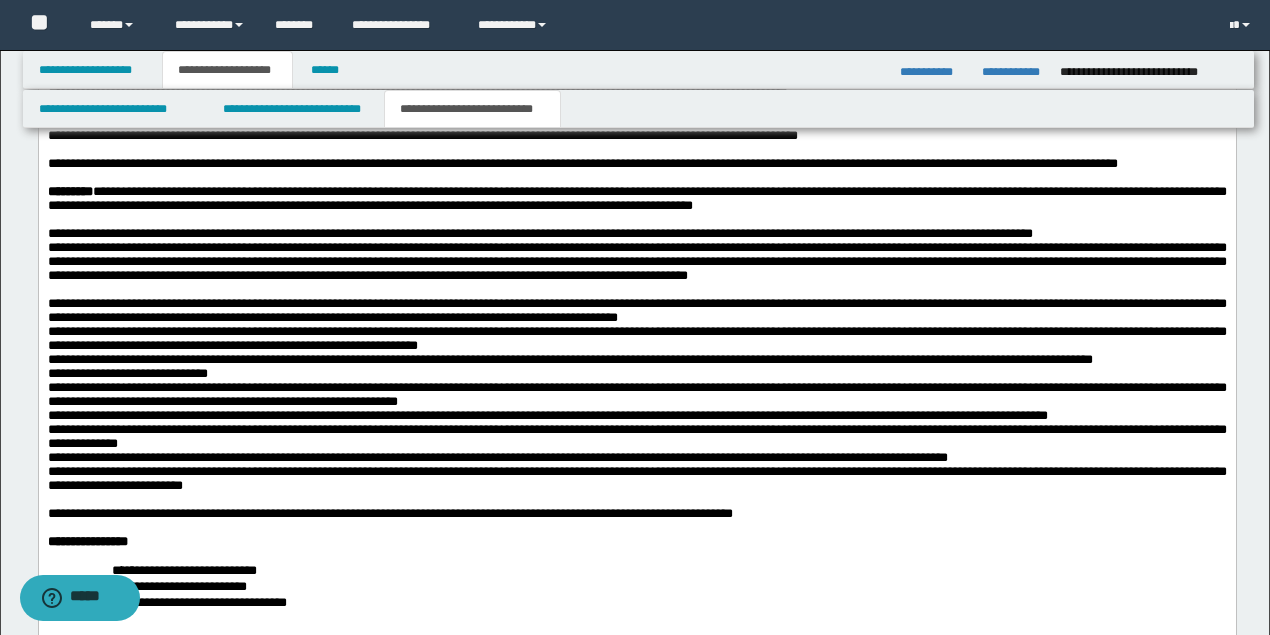 click on "**********" at bounding box center (636, 148) 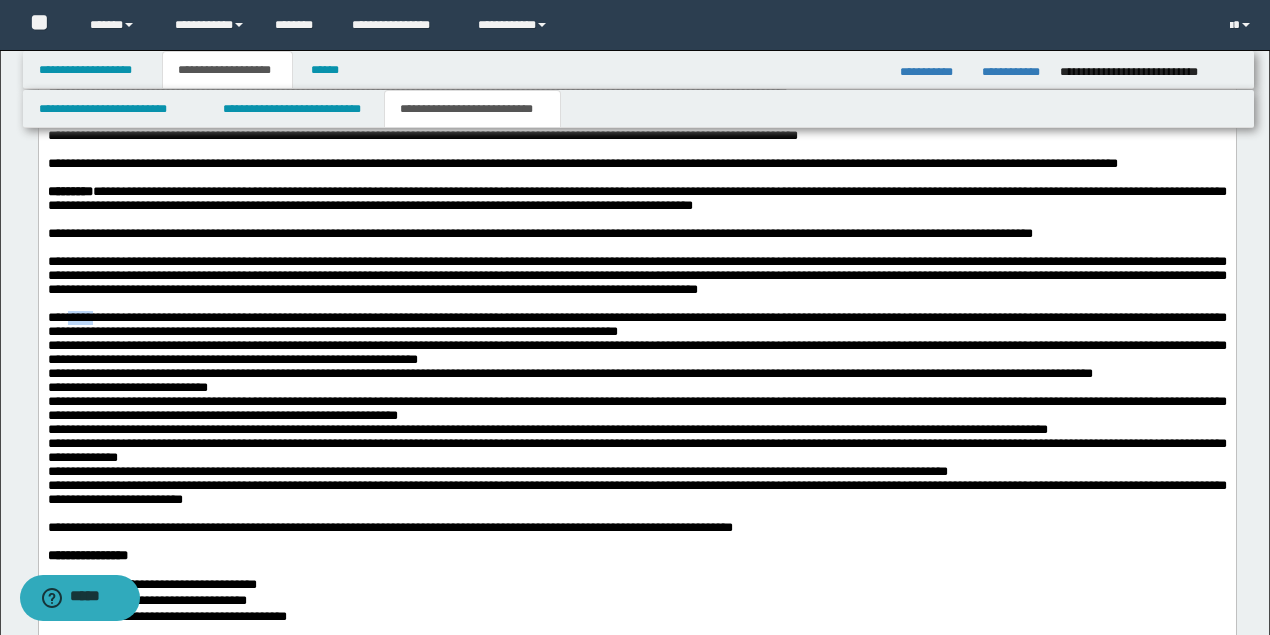 drag, startPoint x: 70, startPoint y: 441, endPoint x: 98, endPoint y: 447, distance: 28.635643 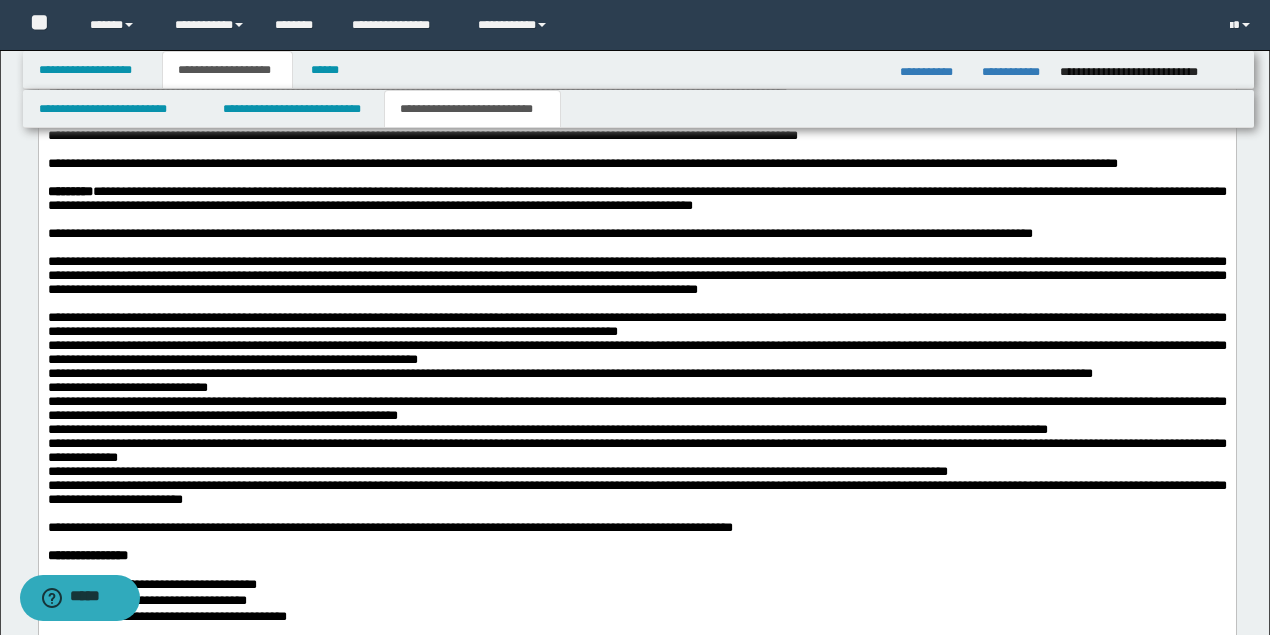 click on "**********" at bounding box center (636, 325) 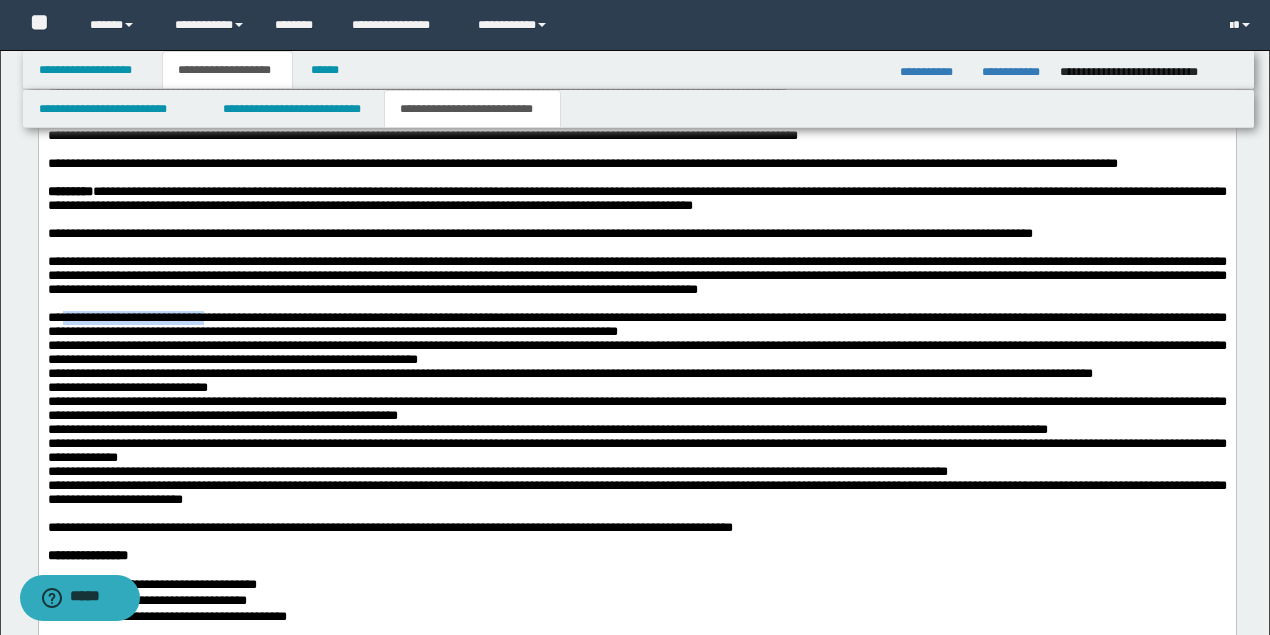 drag, startPoint x: 69, startPoint y: 450, endPoint x: 247, endPoint y: 451, distance: 178.0028 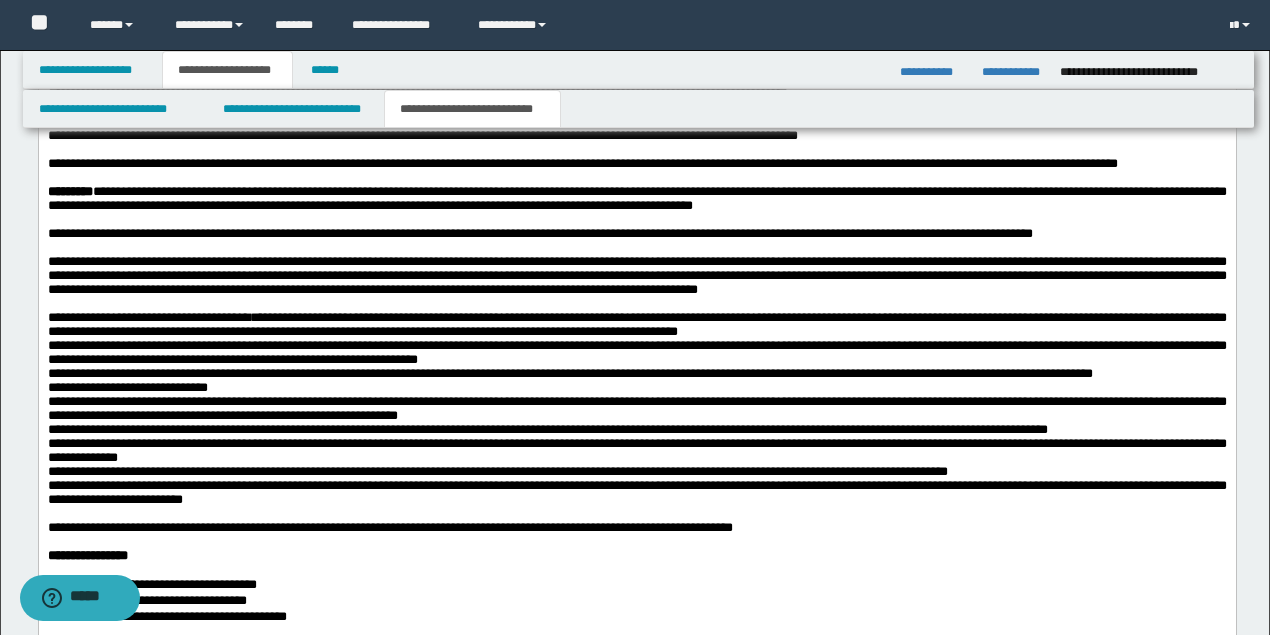 click on "**********" at bounding box center [636, 353] 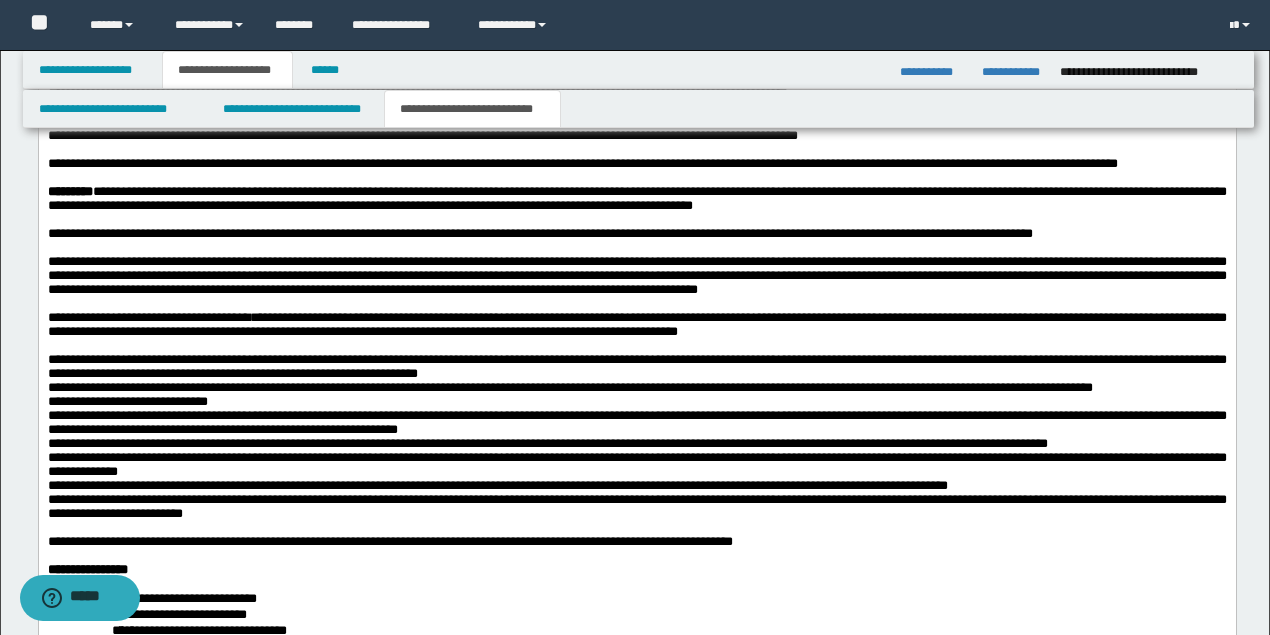 scroll, scrollTop: 2339, scrollLeft: 0, axis: vertical 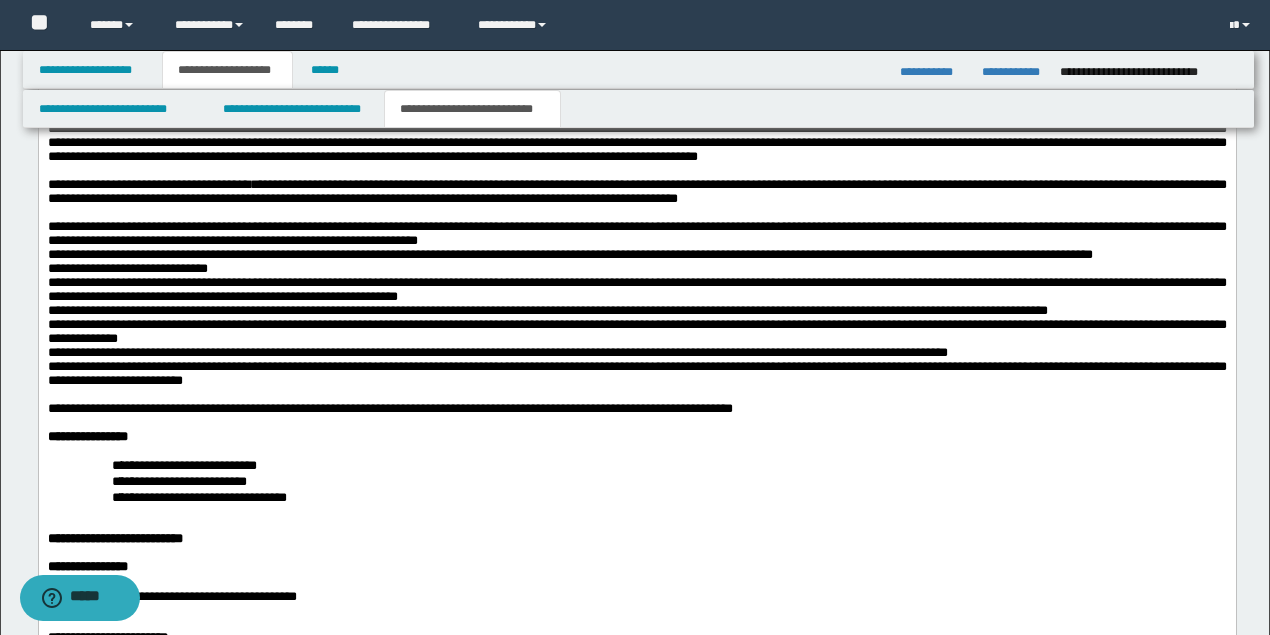 click on "**********" at bounding box center [636, 29] 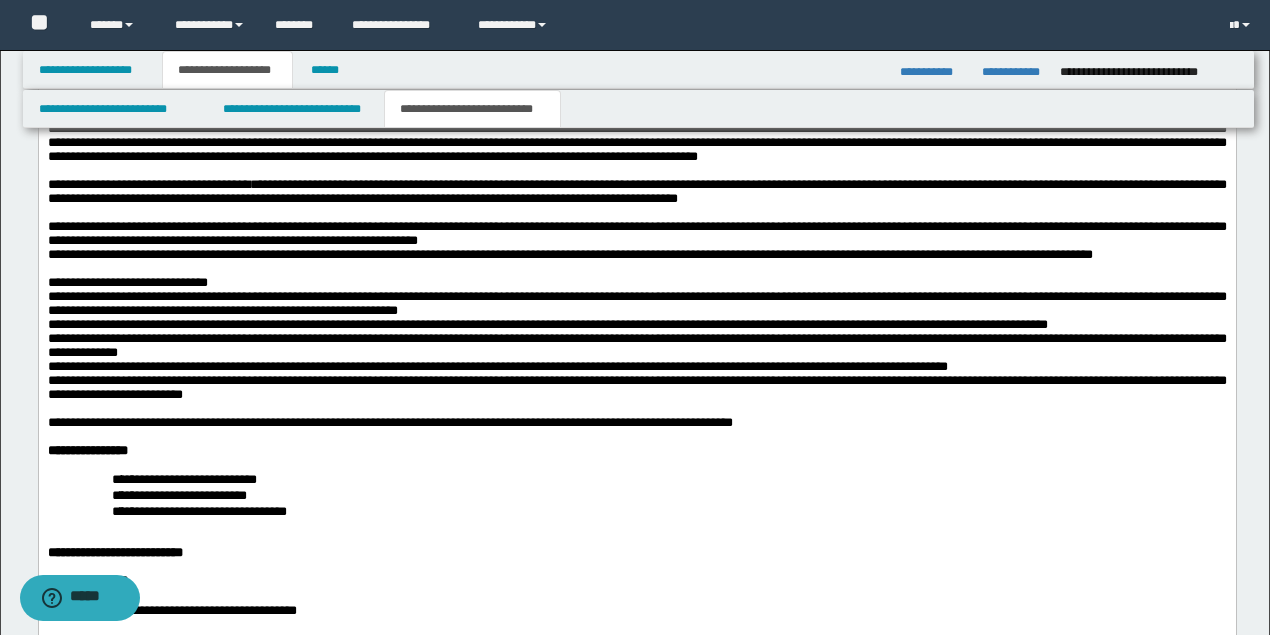 click on "**********" at bounding box center [636, 234] 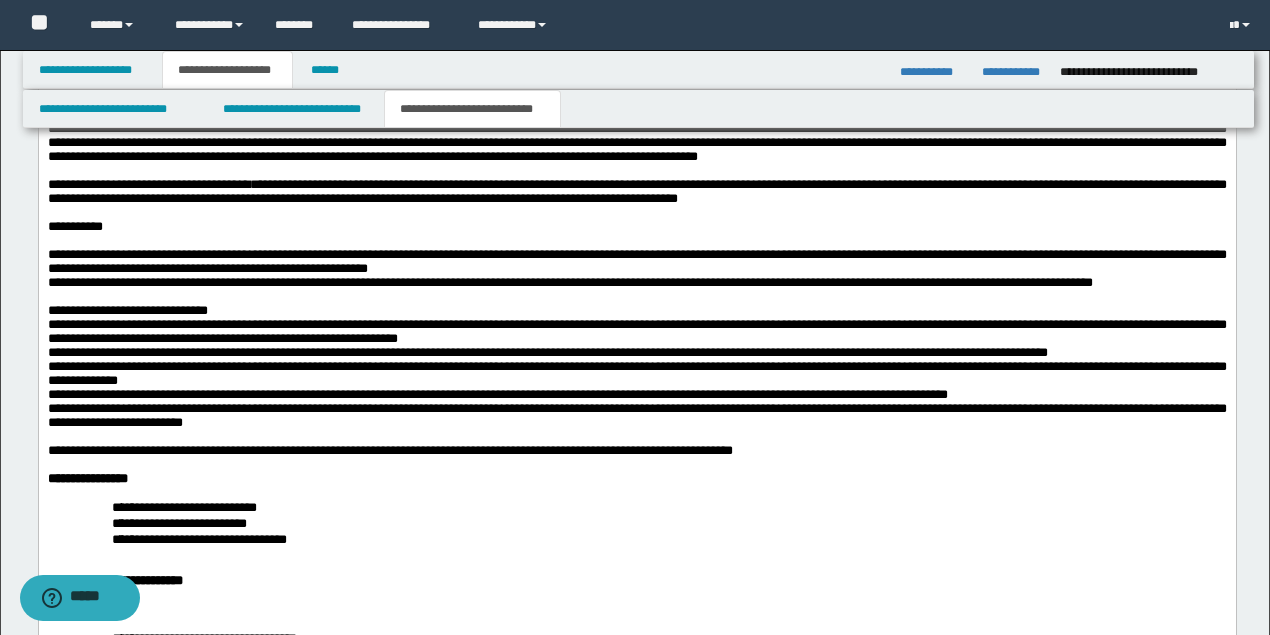 click on "**********" at bounding box center [569, 283] 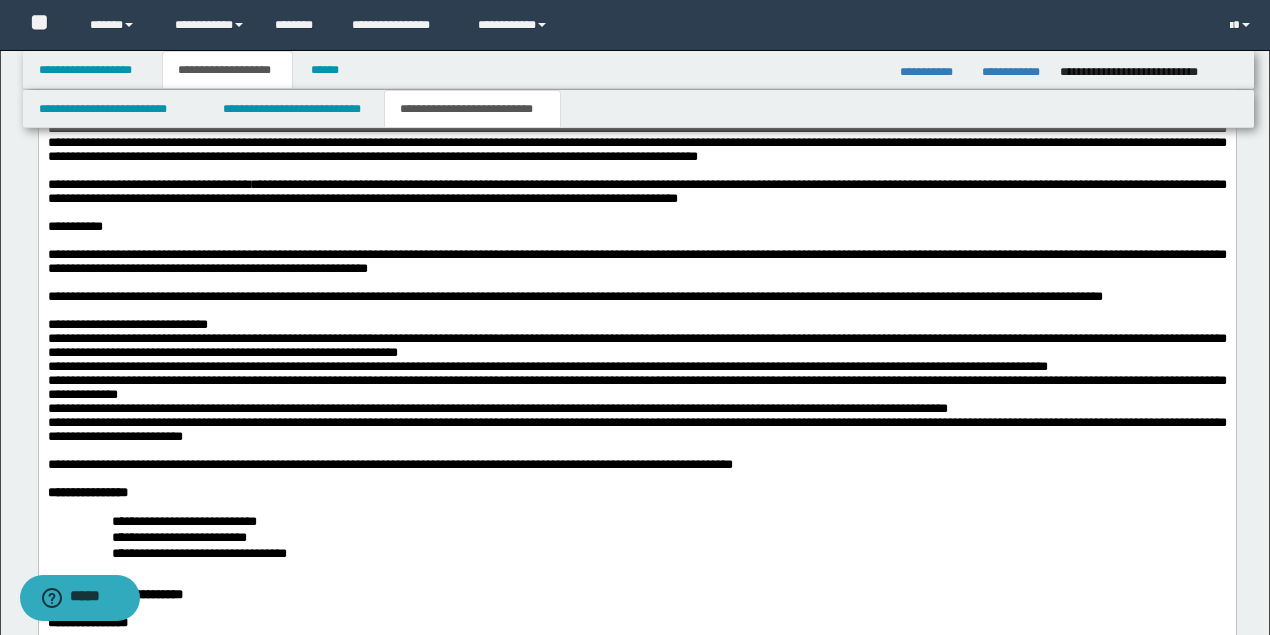 scroll, scrollTop: 2406, scrollLeft: 0, axis: vertical 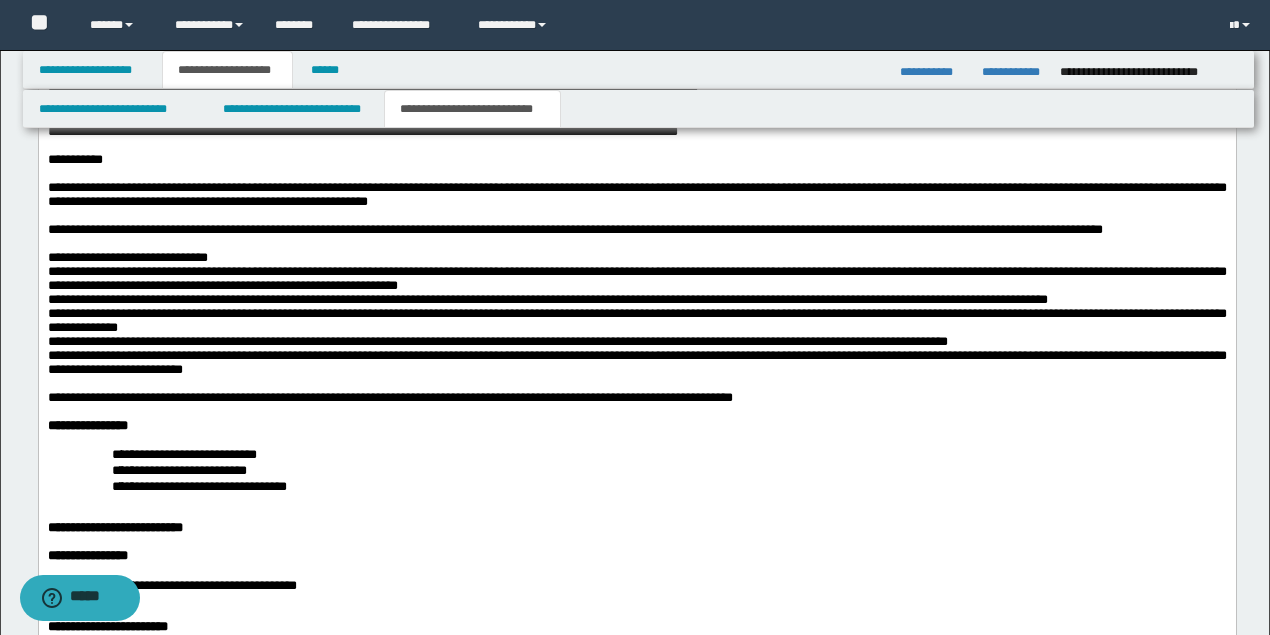 click on "**********" at bounding box center (636, 259) 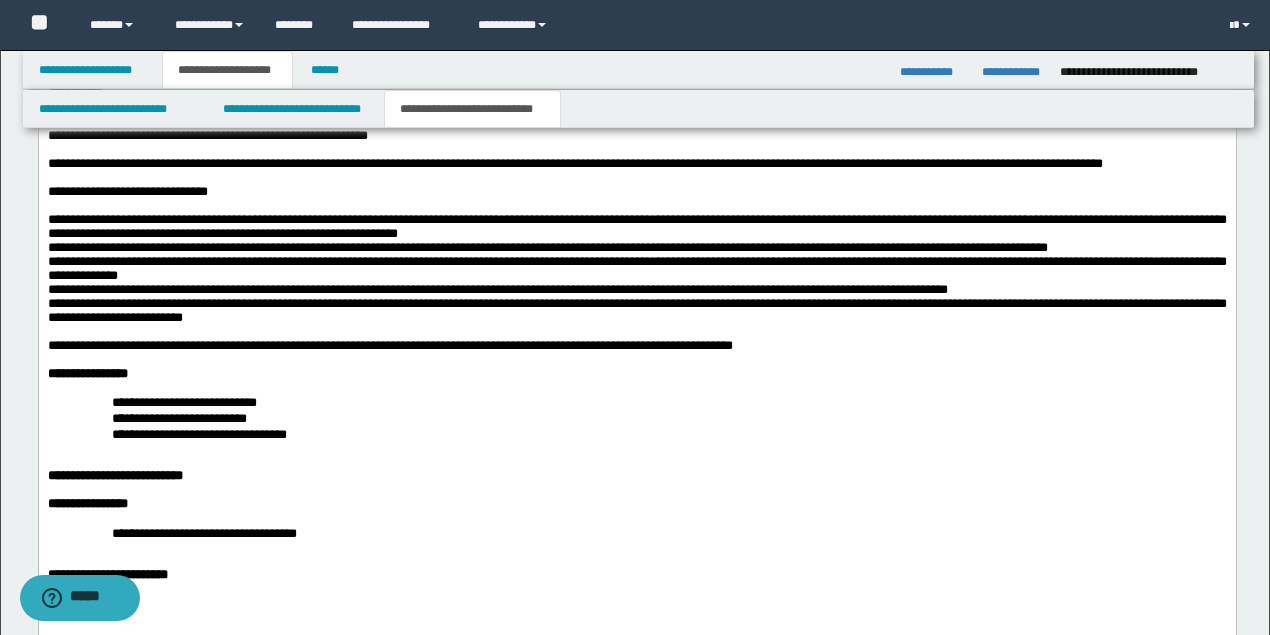 scroll, scrollTop: 2539, scrollLeft: 0, axis: vertical 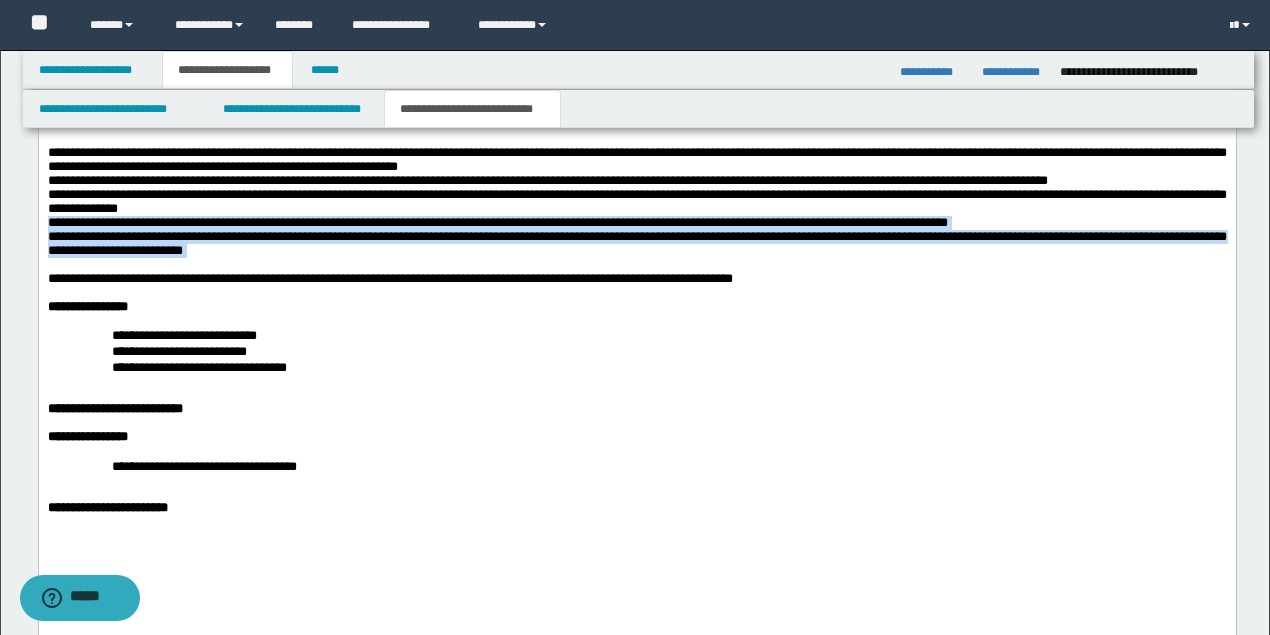 drag, startPoint x: 476, startPoint y: 427, endPoint x: -12, endPoint y: 399, distance: 488.8026 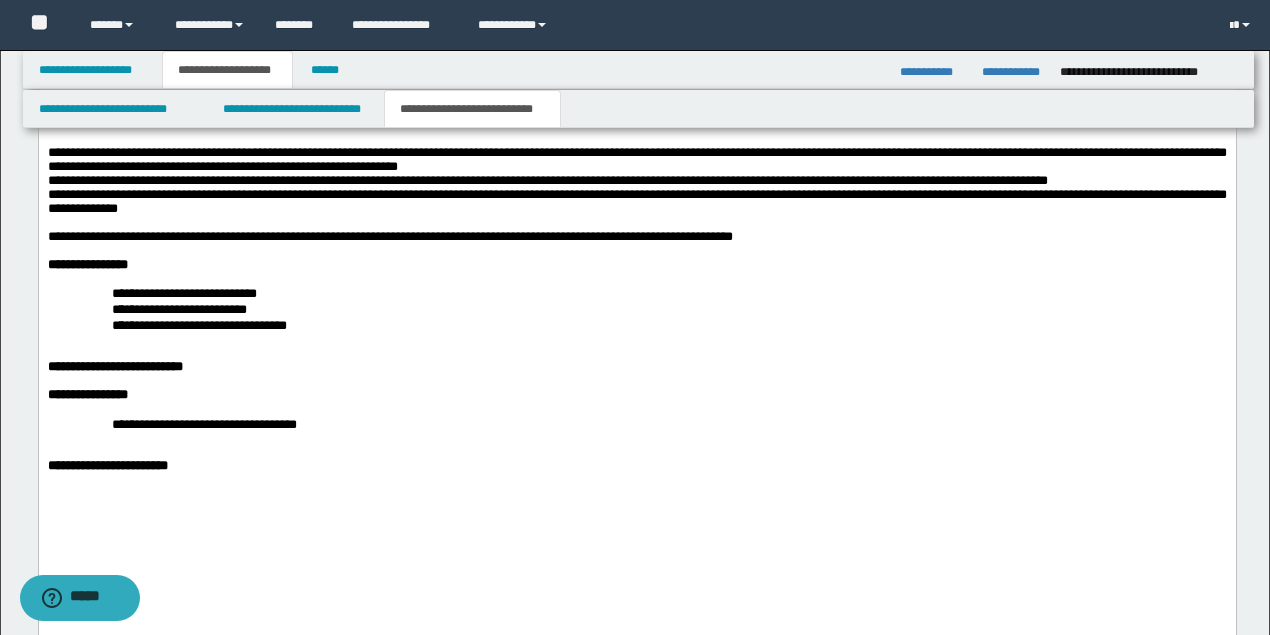 click on "**********" at bounding box center (389, 237) 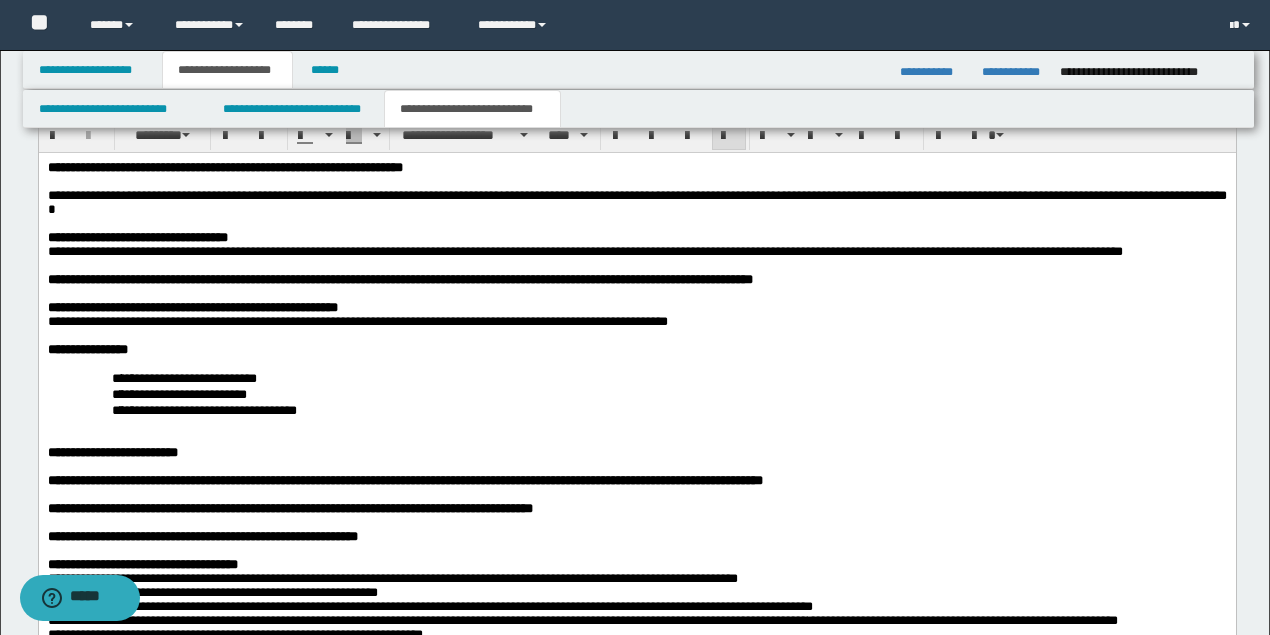 scroll, scrollTop: 1272, scrollLeft: 0, axis: vertical 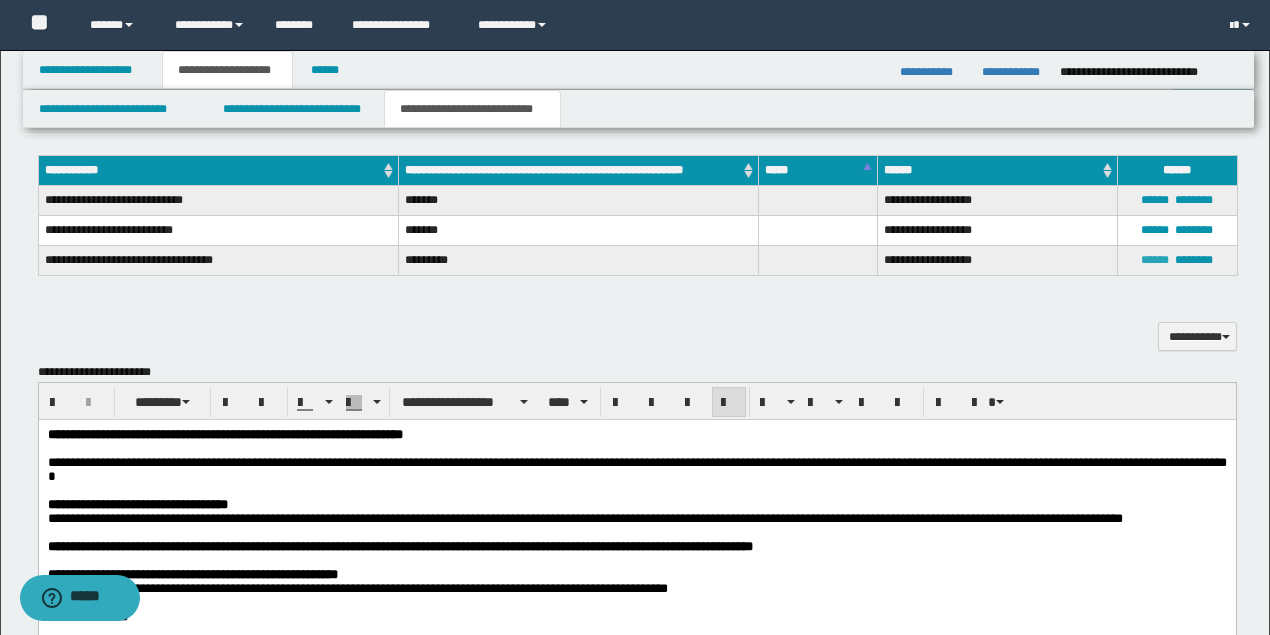 click on "******" at bounding box center [1155, 260] 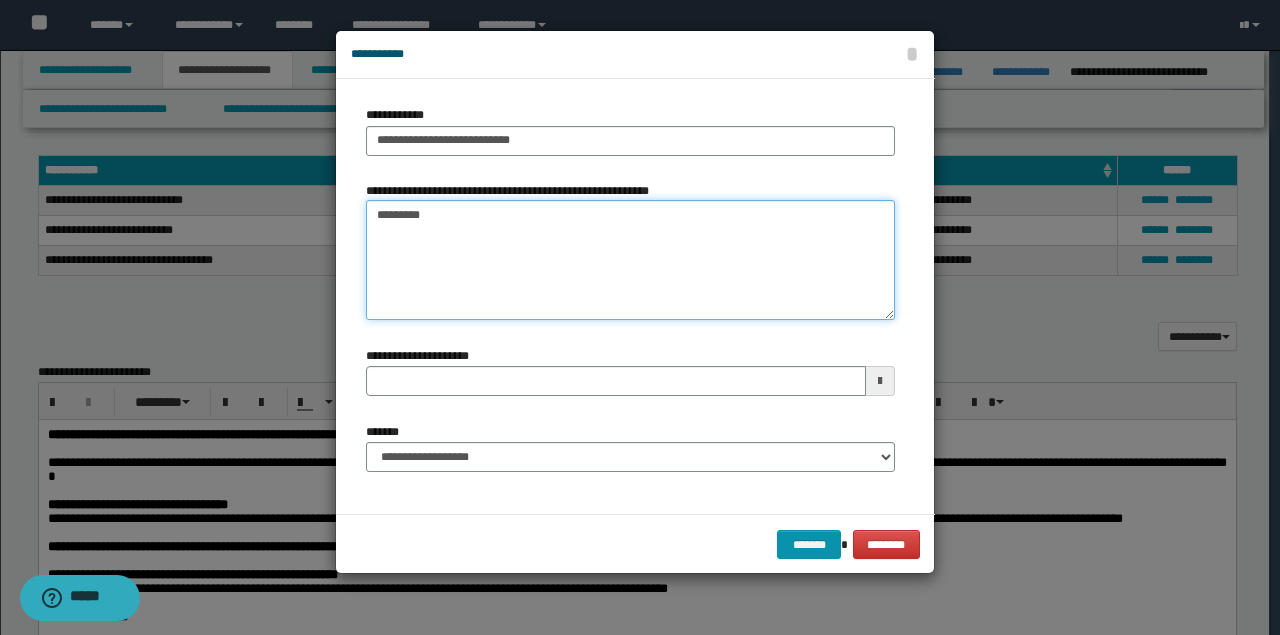 drag, startPoint x: 493, startPoint y: 221, endPoint x: 286, endPoint y: 220, distance: 207.00241 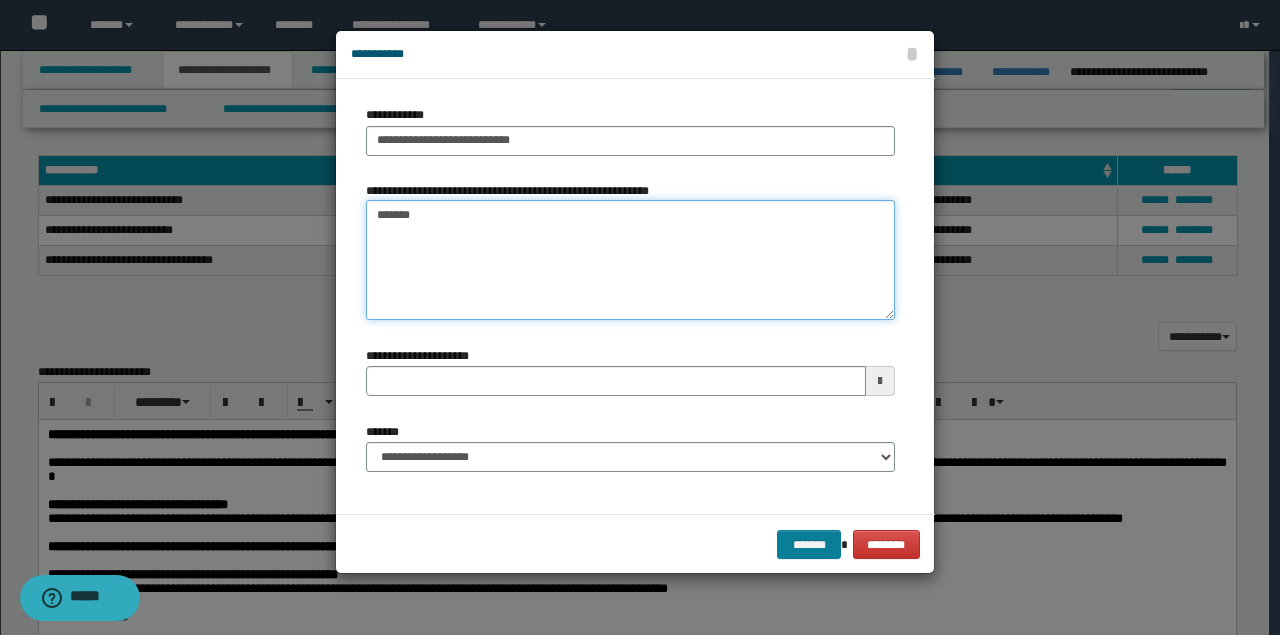 type on "*******" 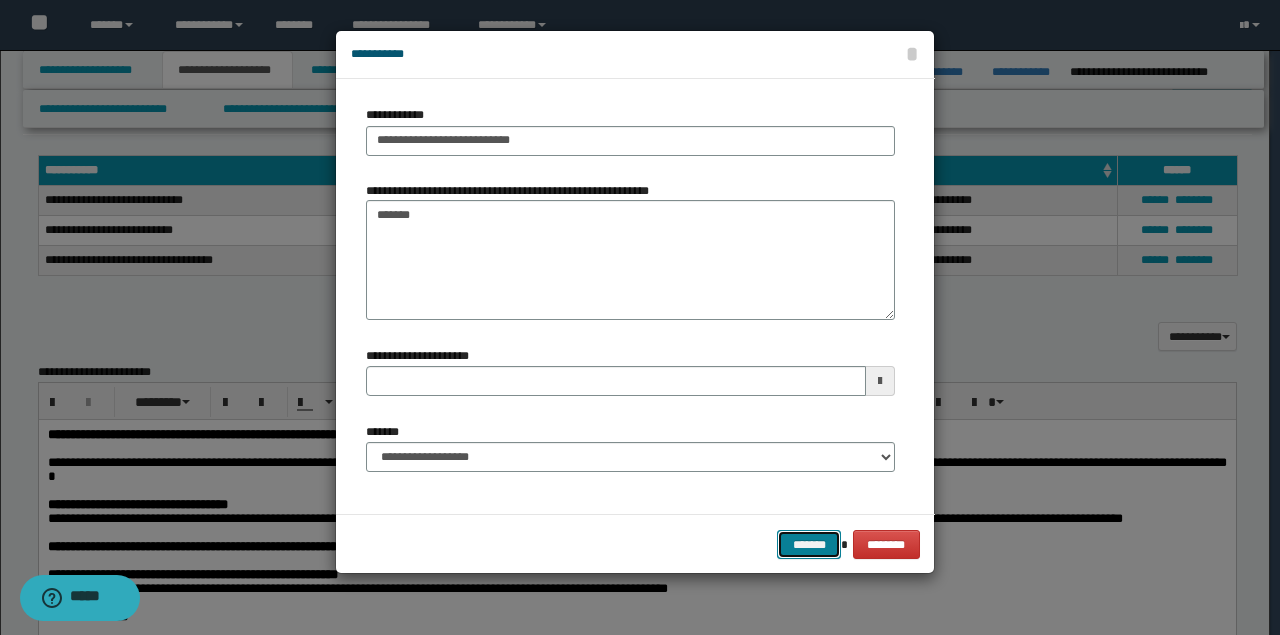 click on "*******" at bounding box center (809, 544) 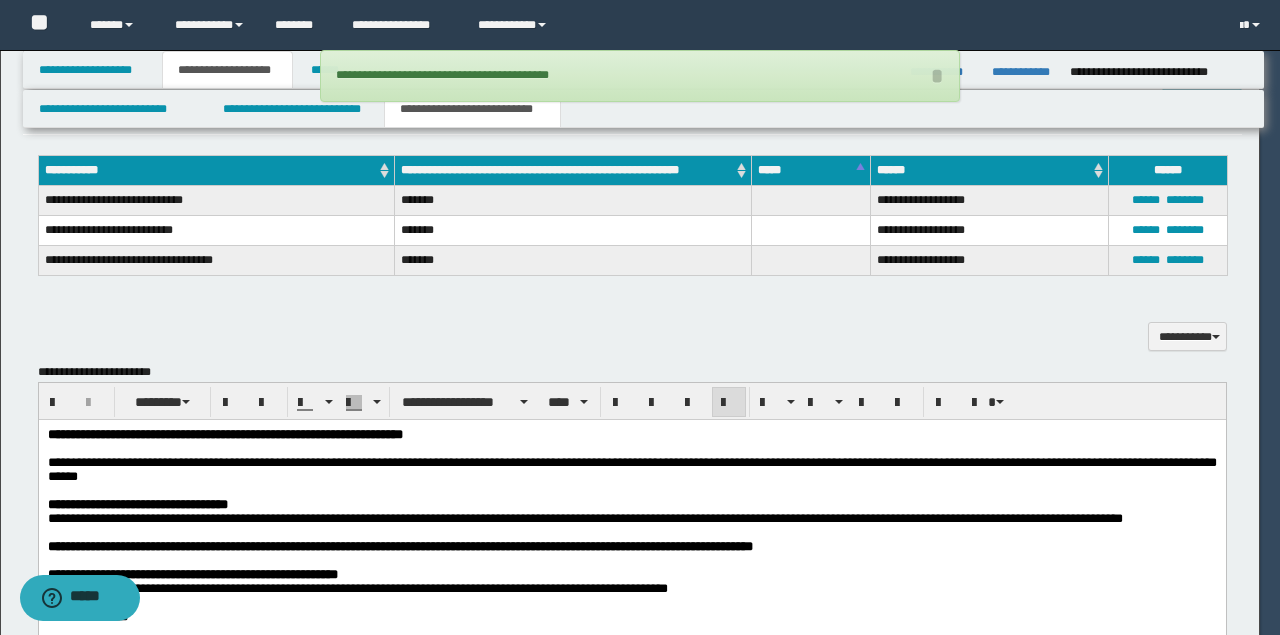 type 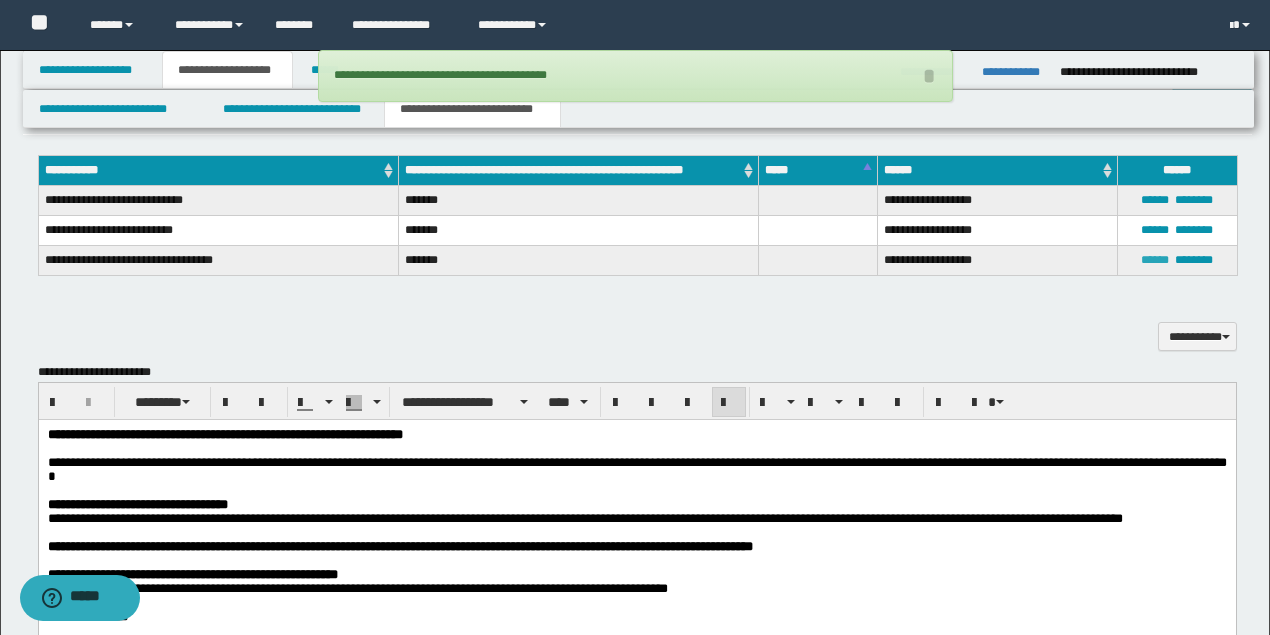 click on "******" at bounding box center (1155, 260) 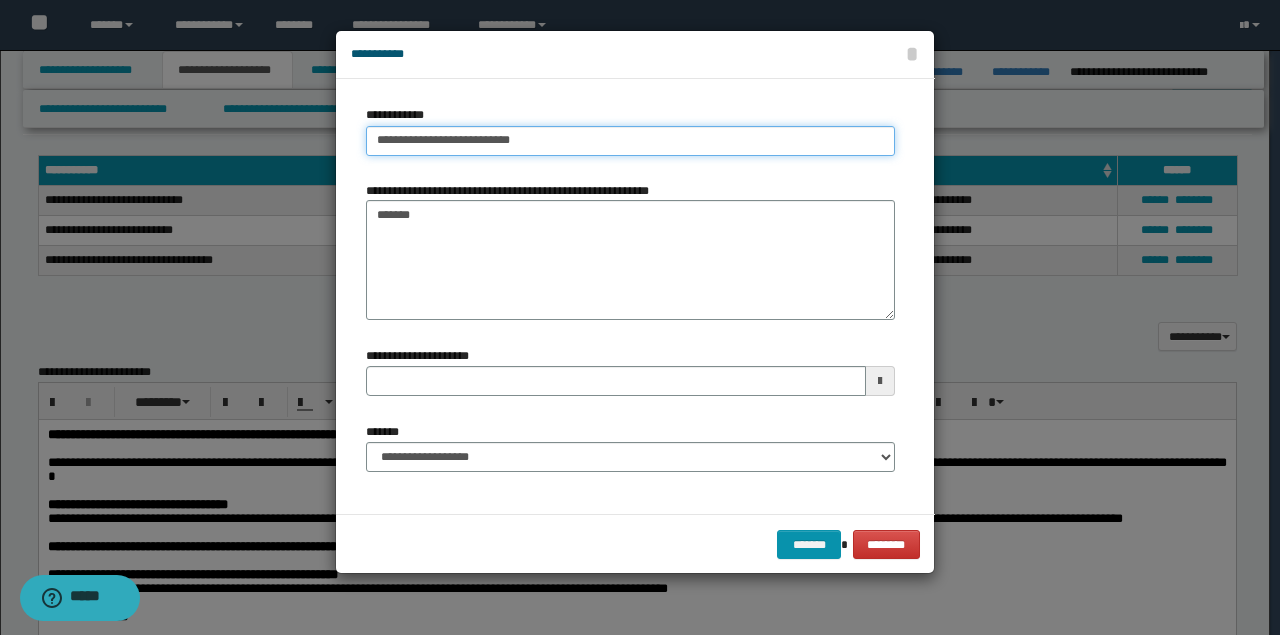 type on "**********" 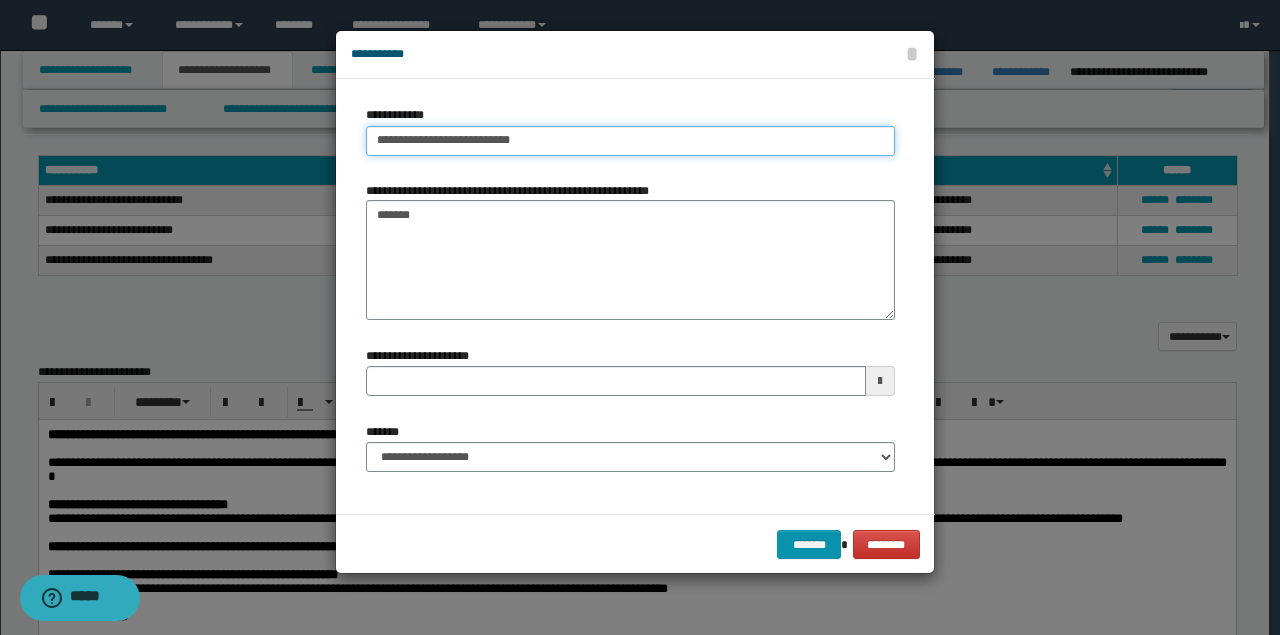 click on "**********" at bounding box center [630, 141] 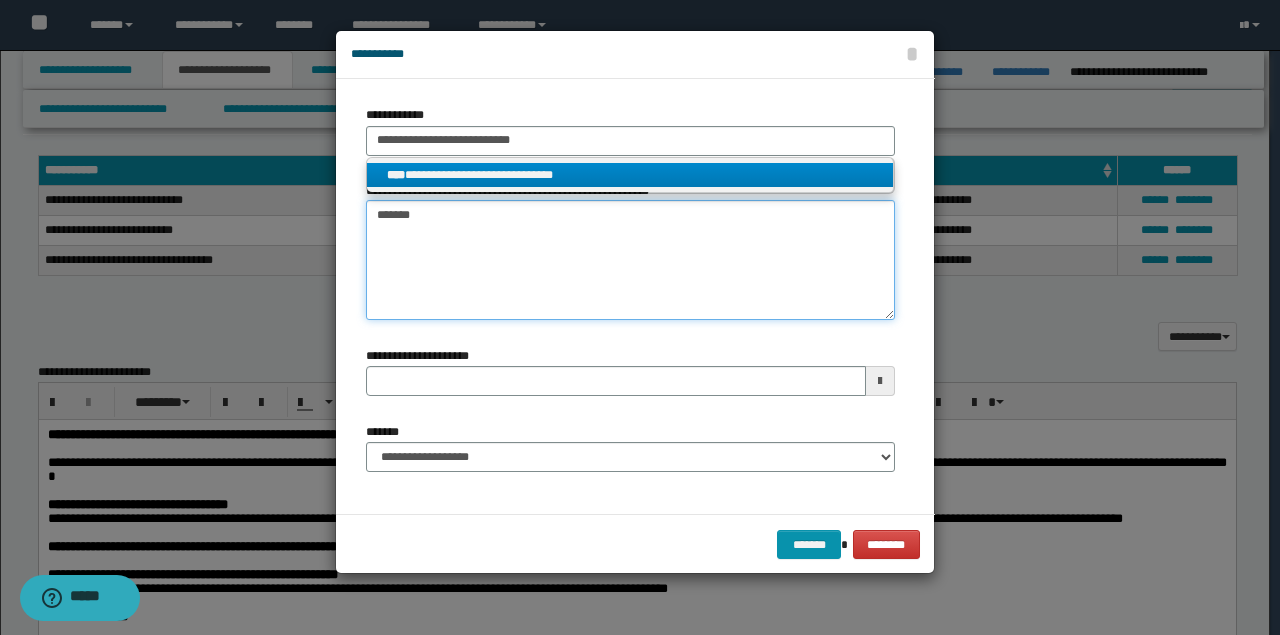 type 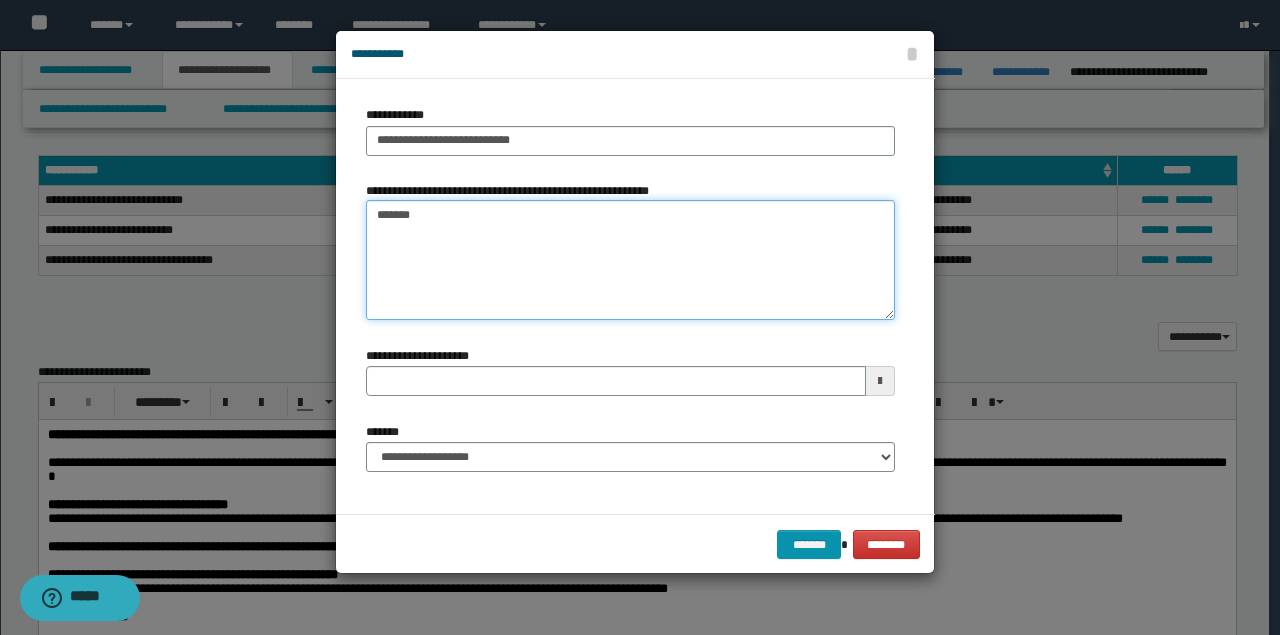 click on "*******" at bounding box center [630, 260] 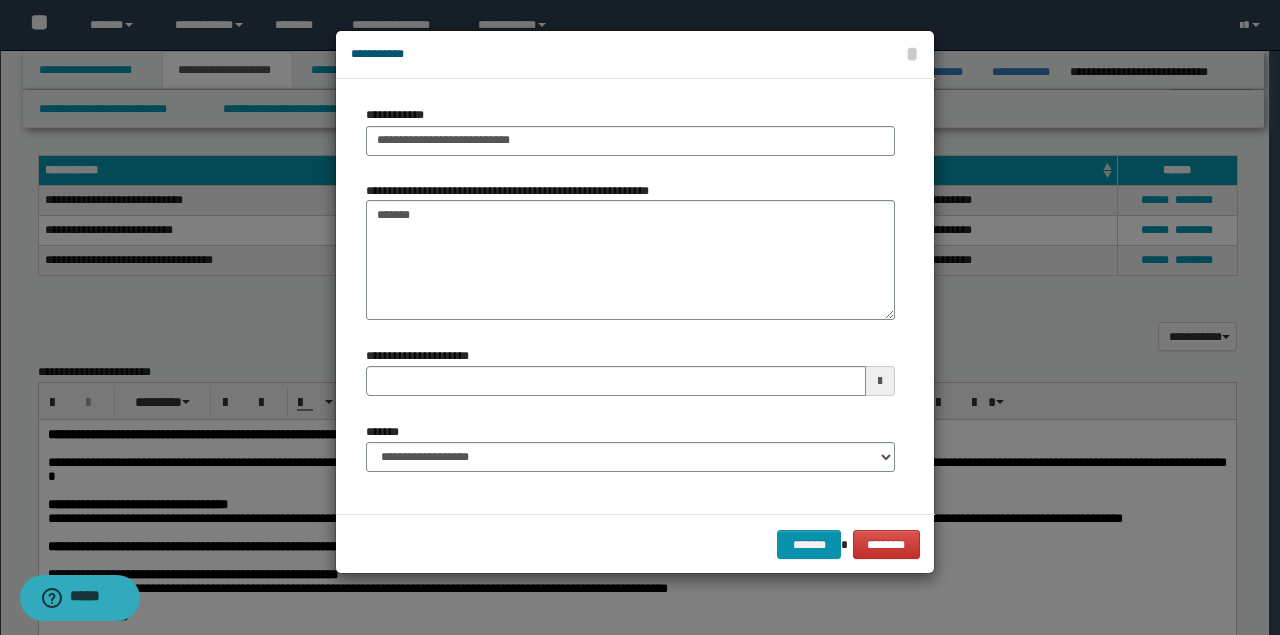 click at bounding box center [640, 317] 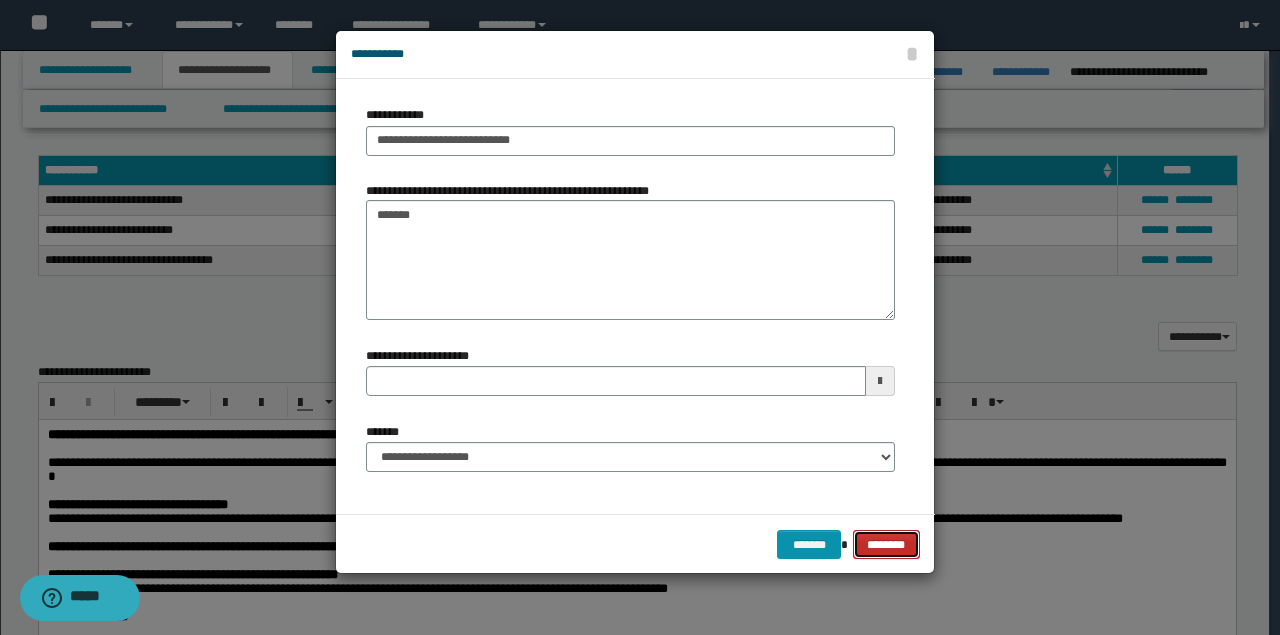click on "********" at bounding box center (886, 544) 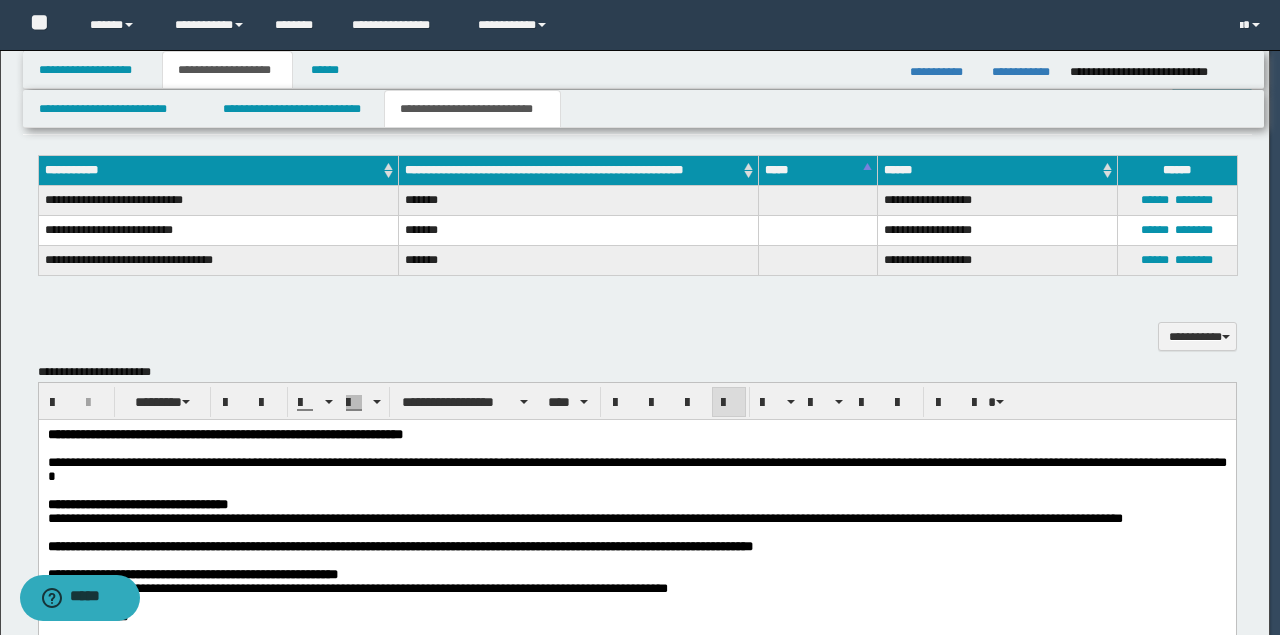 type 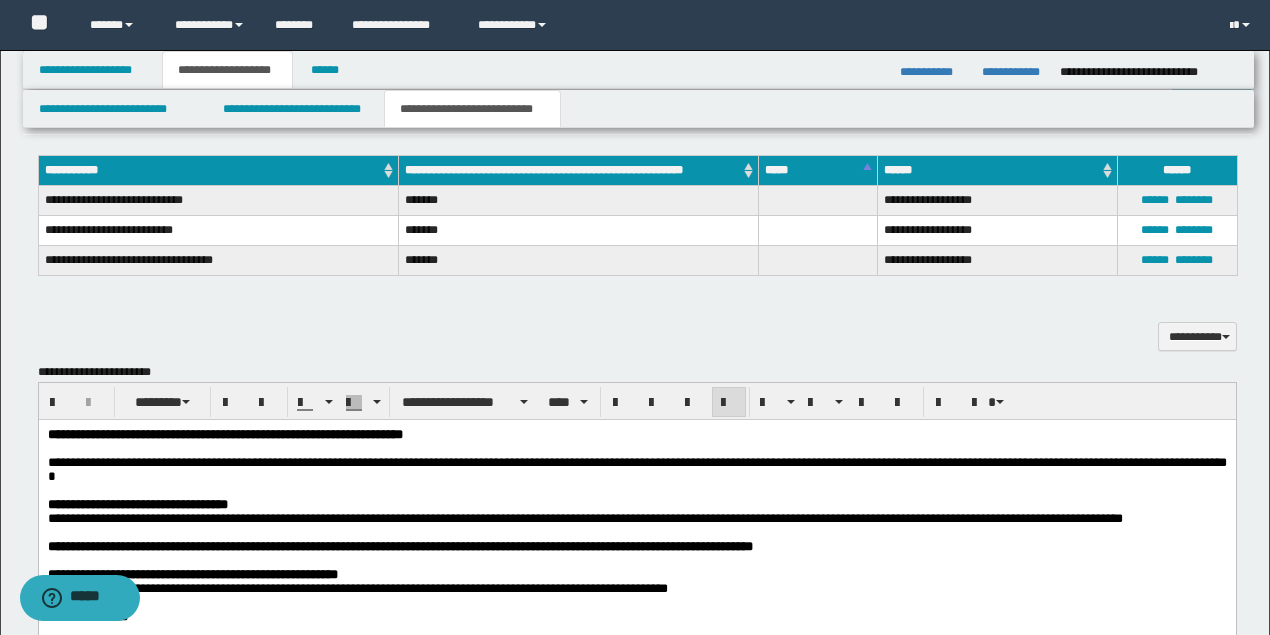 scroll, scrollTop: 1139, scrollLeft: 0, axis: vertical 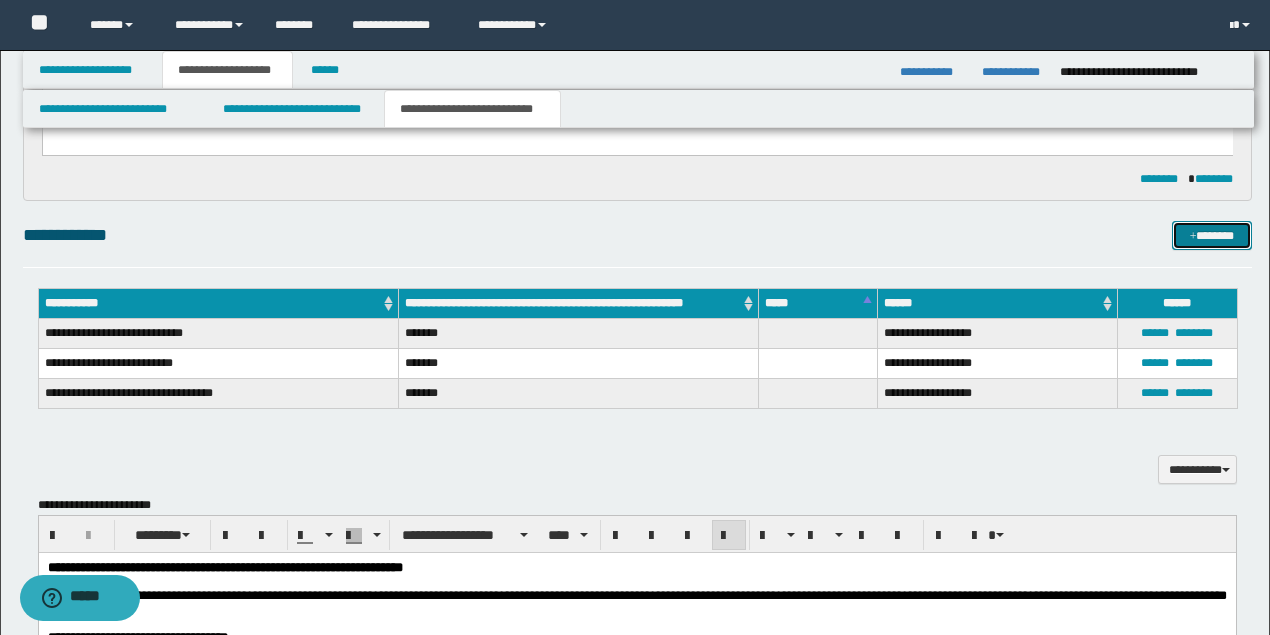 click on "*******" at bounding box center (1211, 235) 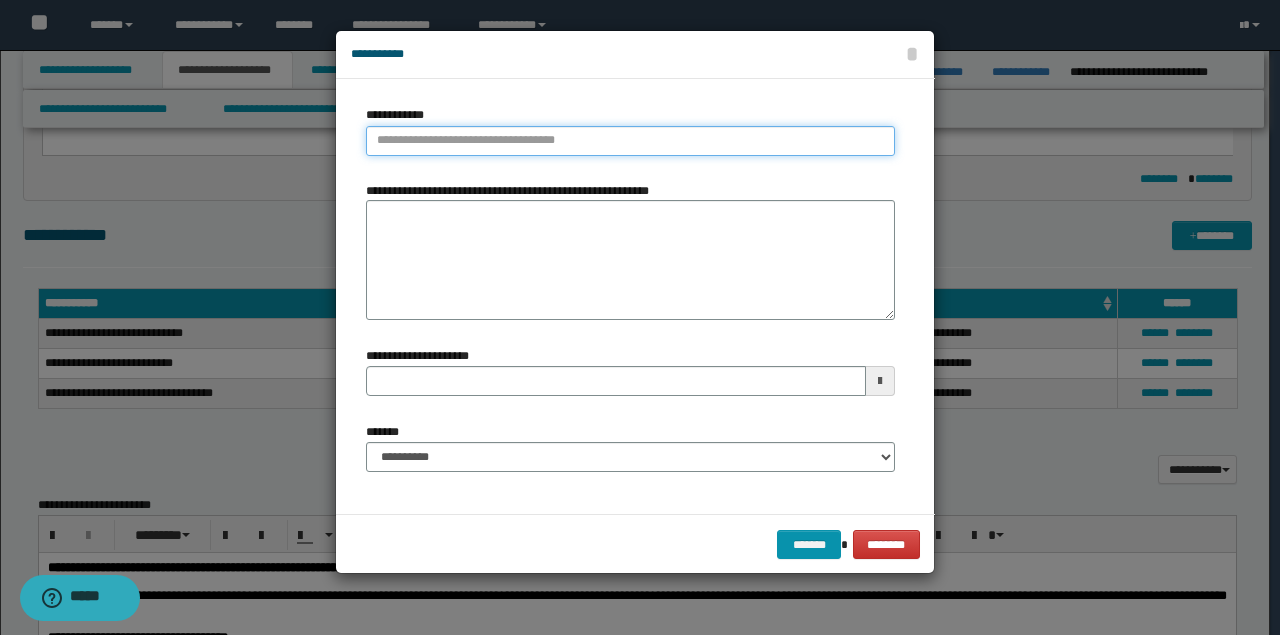 type on "**********" 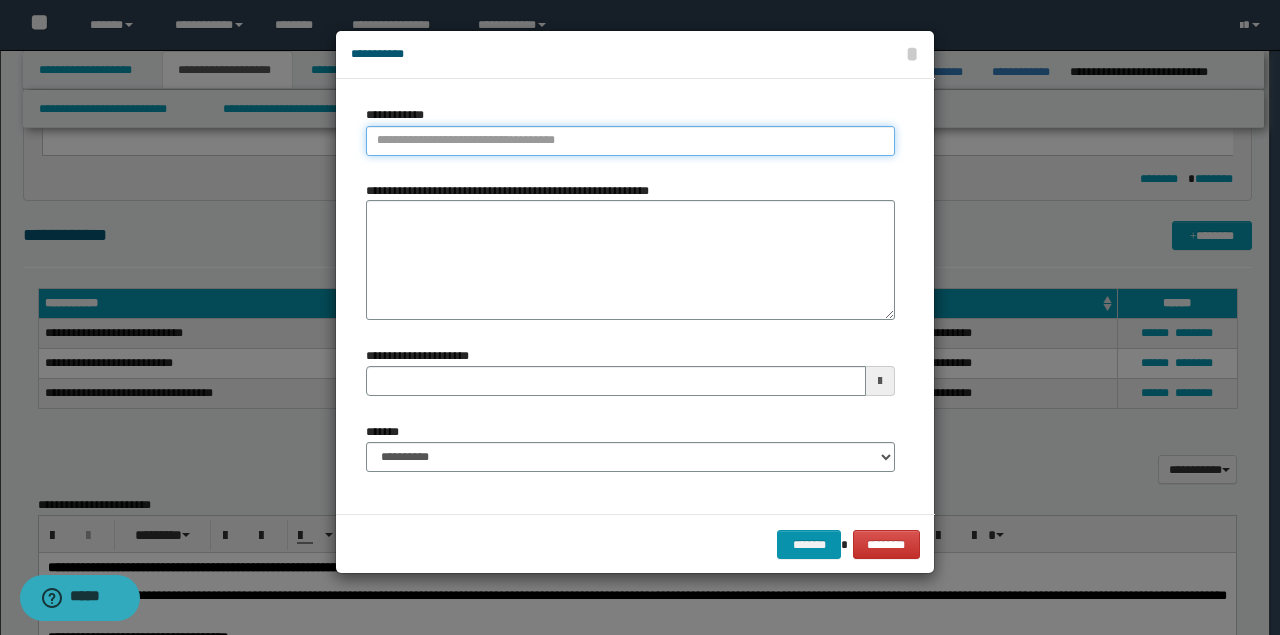 click on "**********" at bounding box center [630, 141] 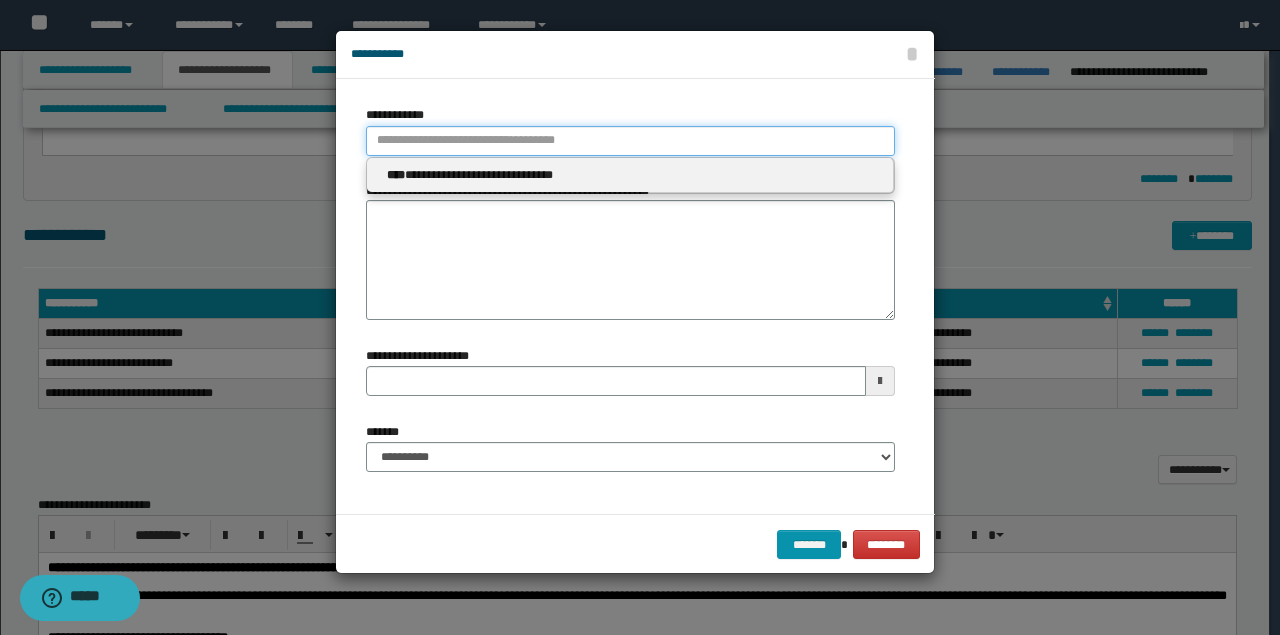 type 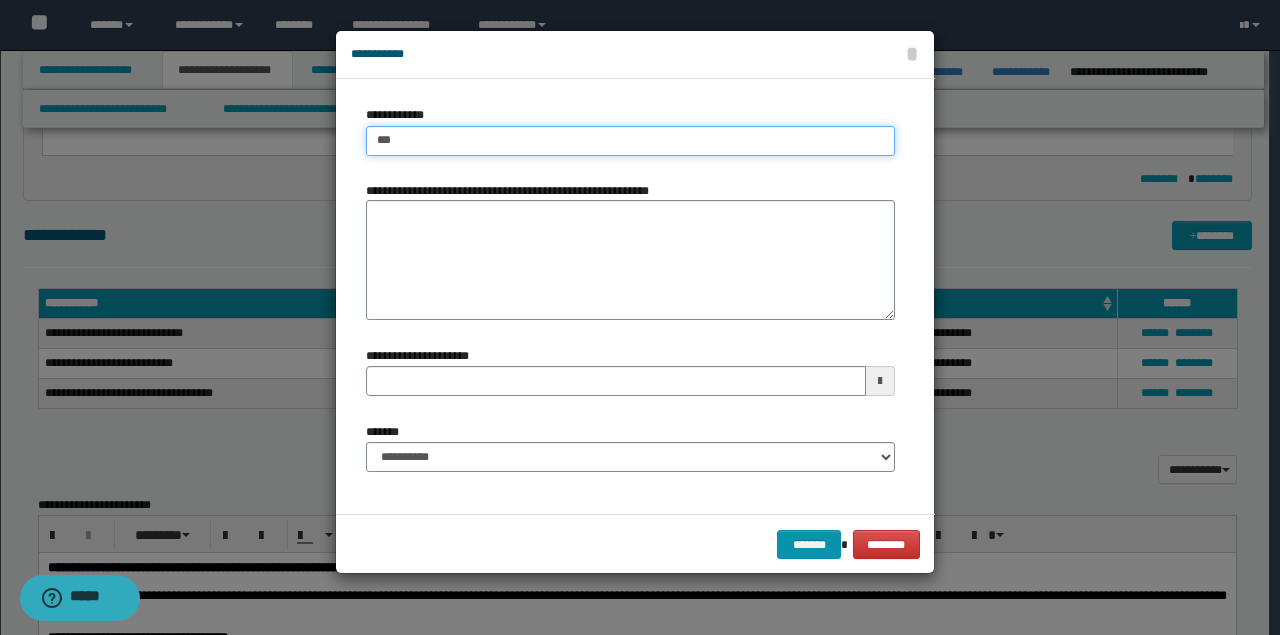 type on "****" 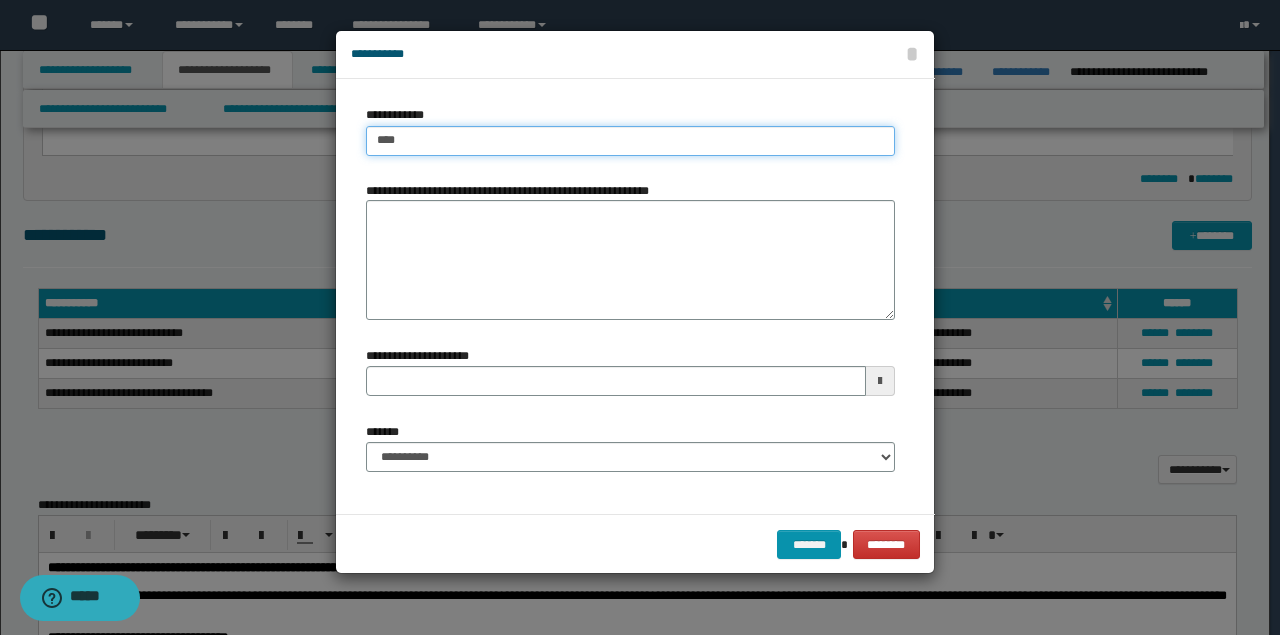 type on "****" 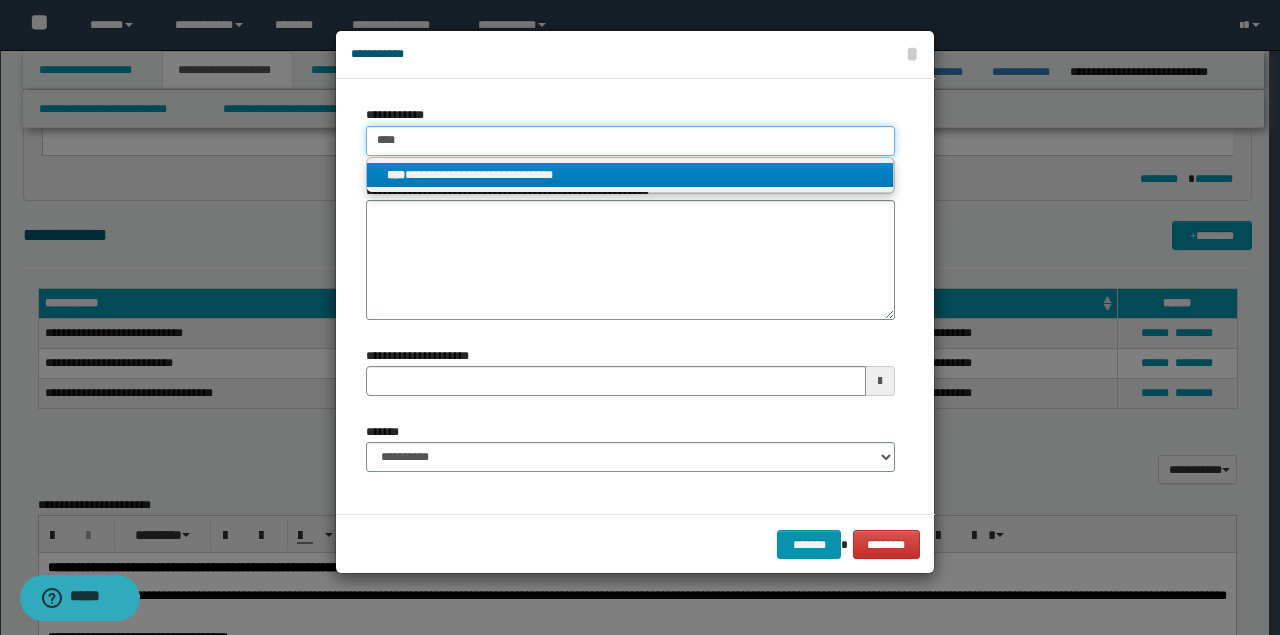 type on "****" 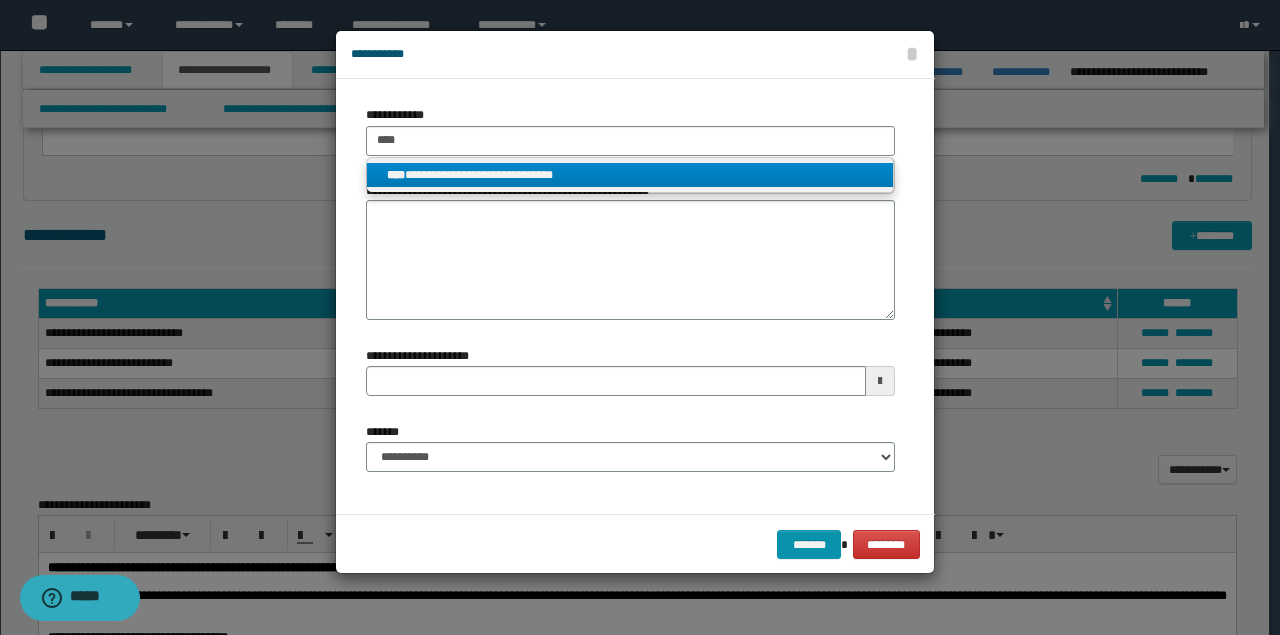 click on "**********" at bounding box center [630, 175] 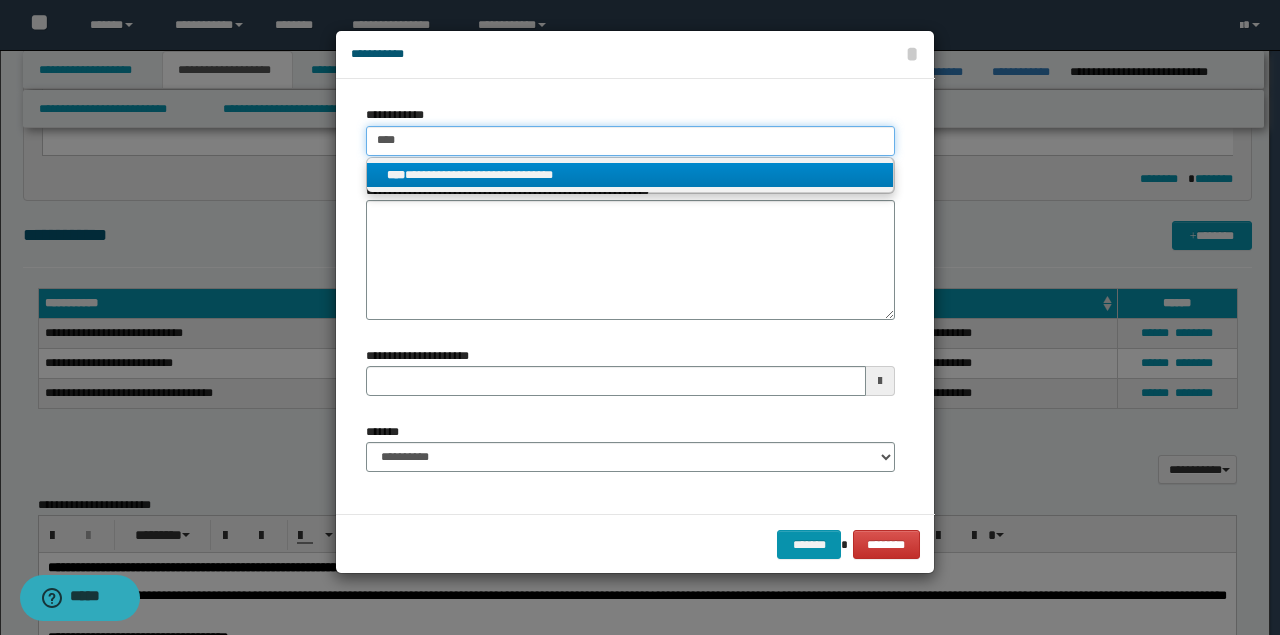 type 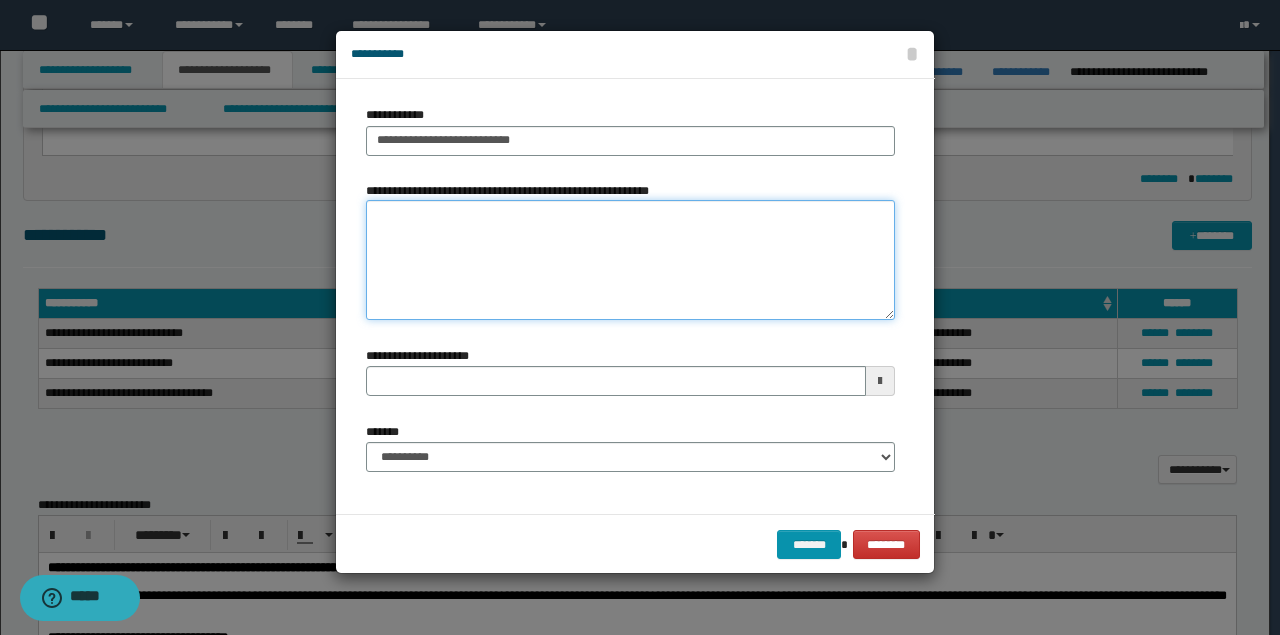 click on "**********" at bounding box center (630, 260) 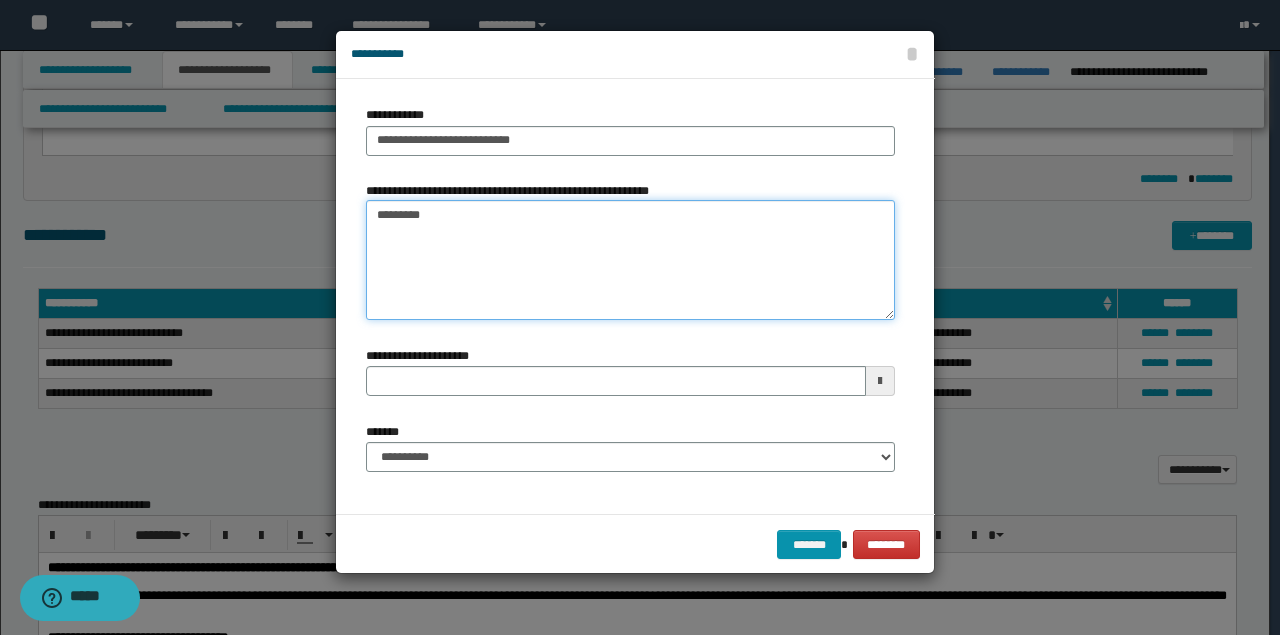 type on "*********" 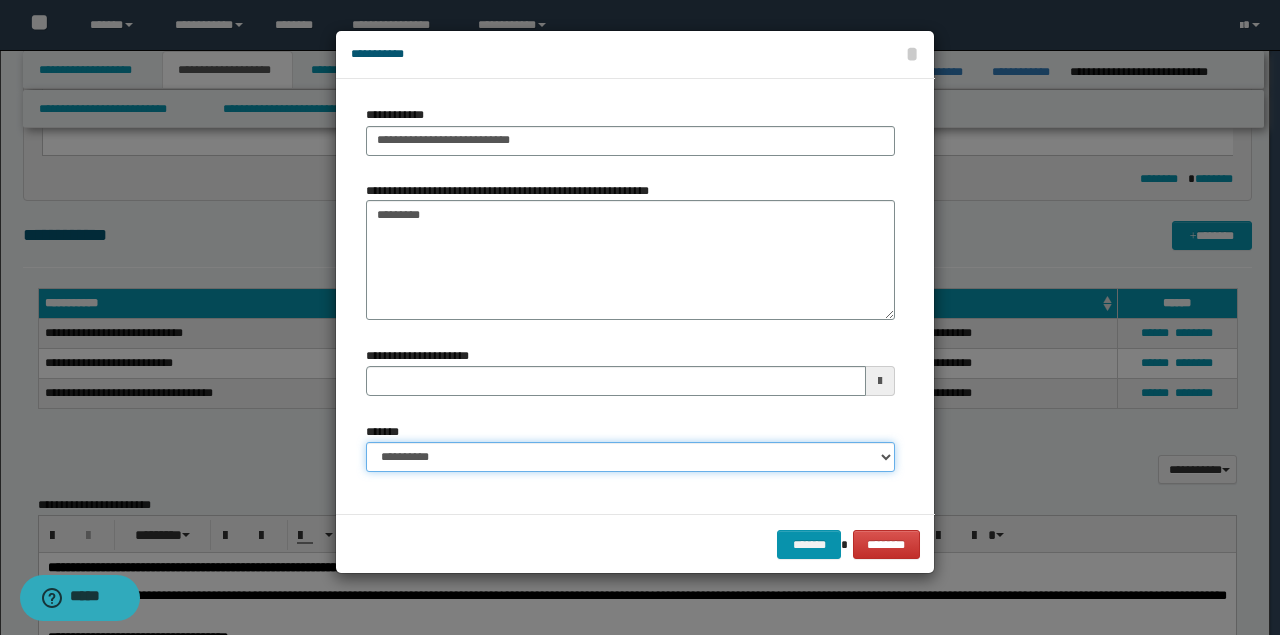 click on "**********" at bounding box center (630, 457) 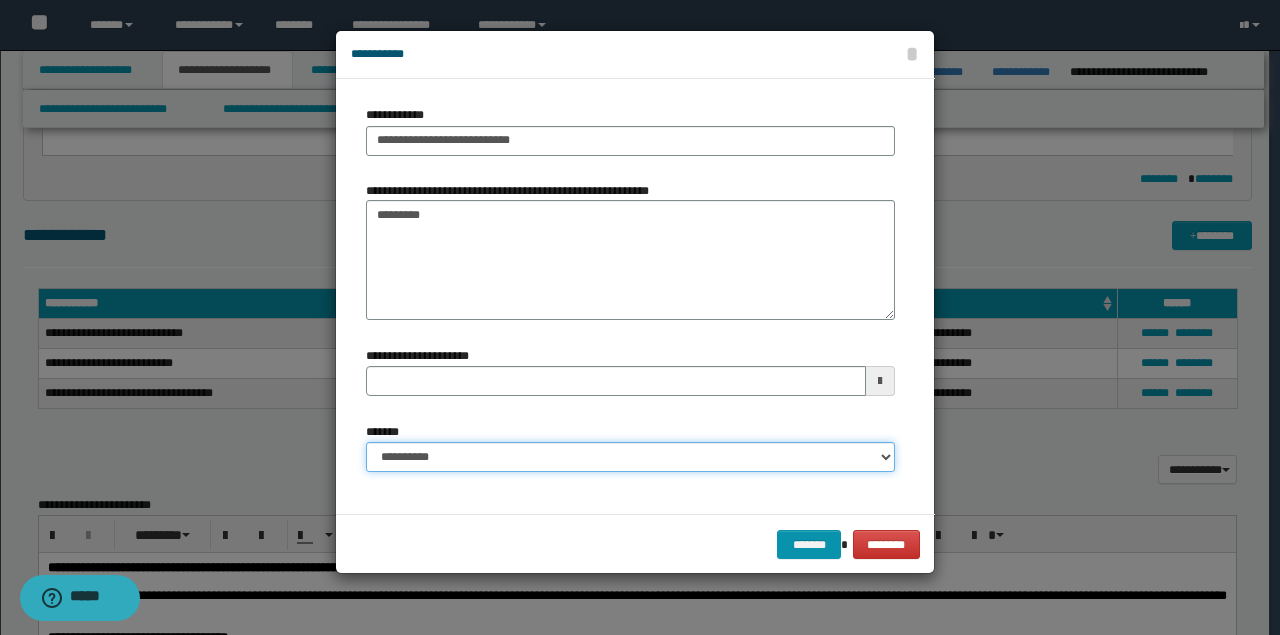 select on "*" 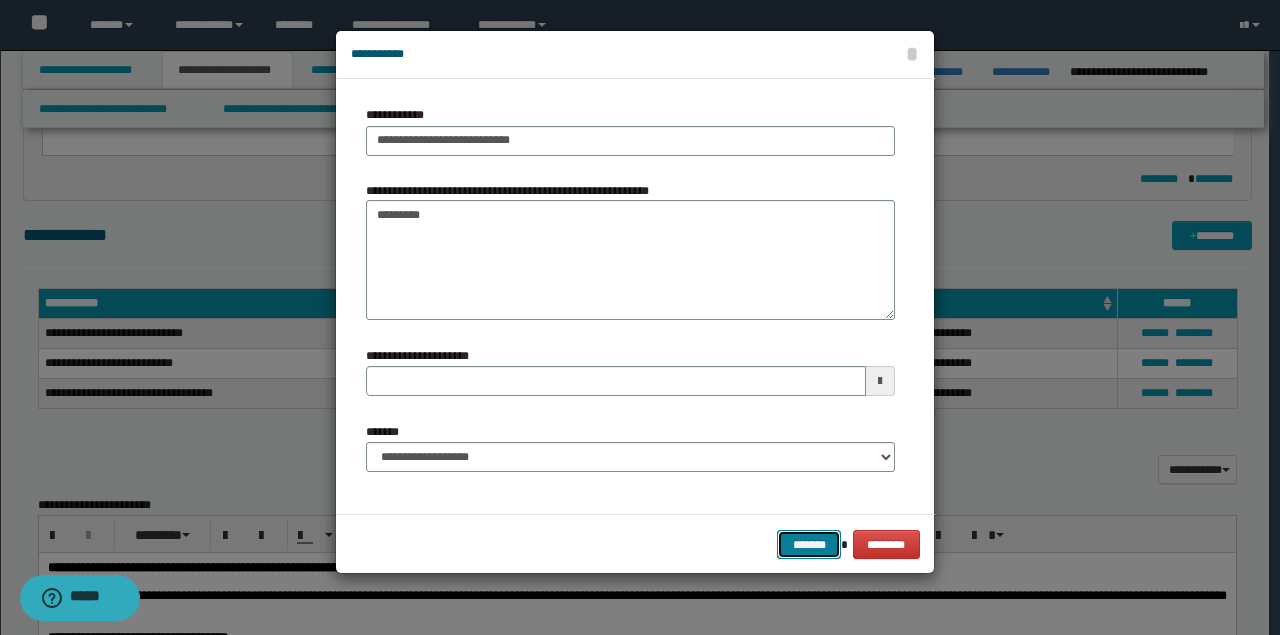 click on "*******" at bounding box center (809, 544) 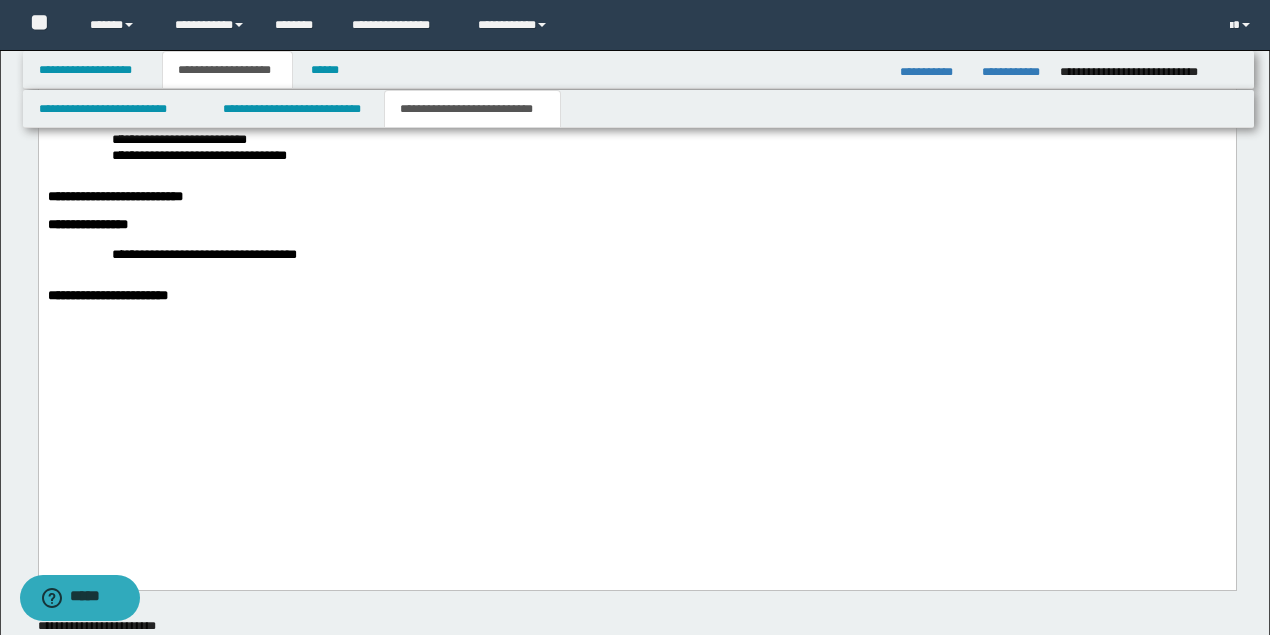 scroll, scrollTop: 2472, scrollLeft: 0, axis: vertical 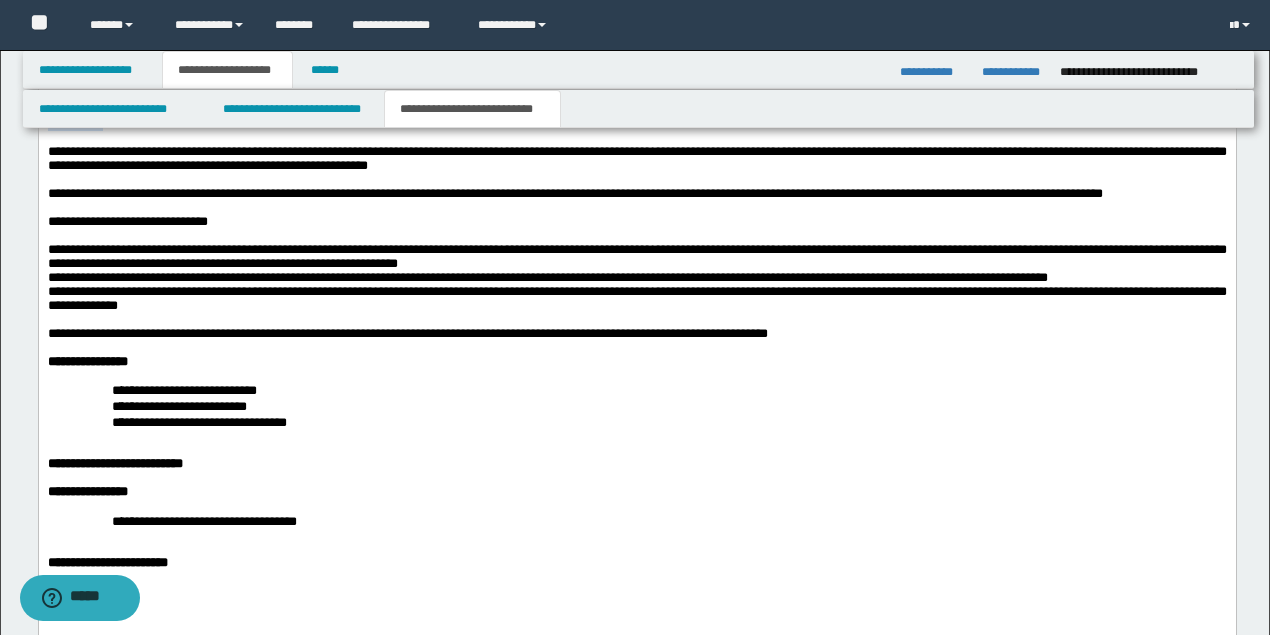 drag, startPoint x: 125, startPoint y: 259, endPoint x: 60, endPoint y: -495, distance: 756.7965 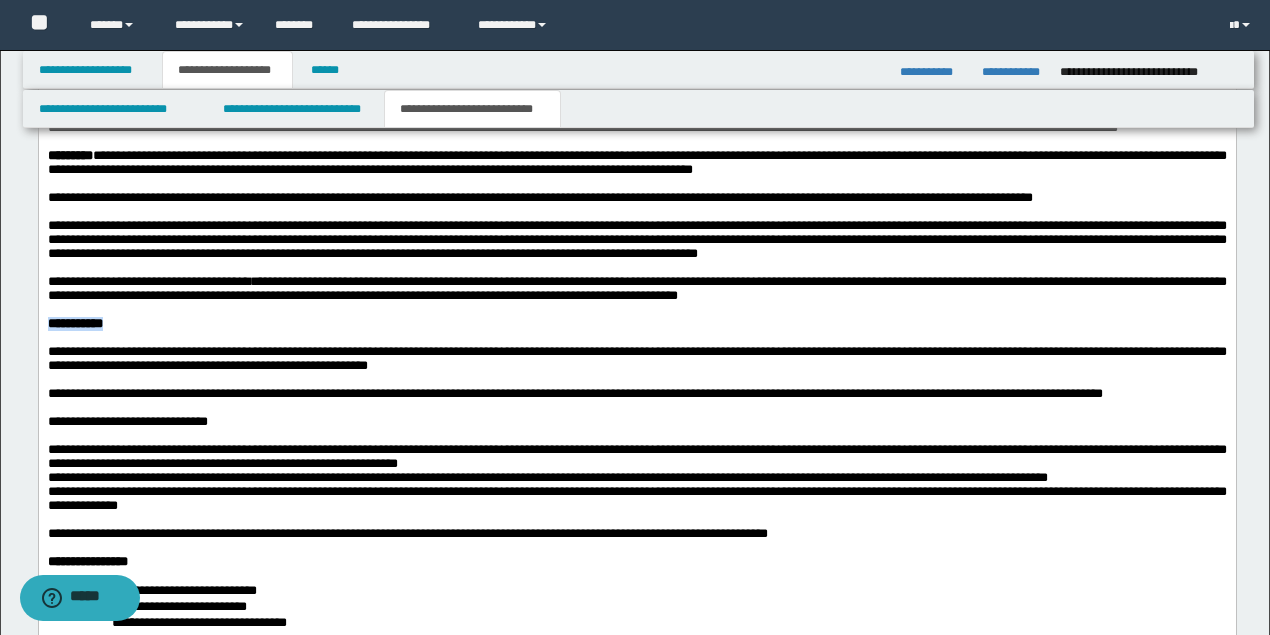 scroll, scrollTop: 2206, scrollLeft: 0, axis: vertical 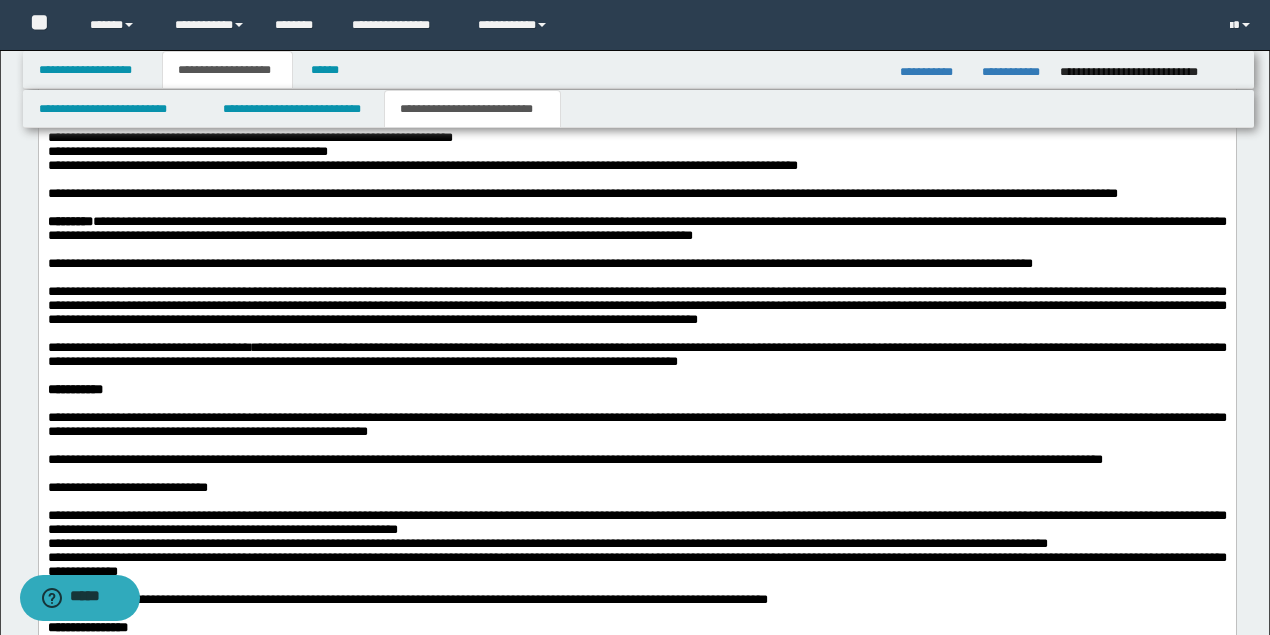 click at bounding box center [636, 209] 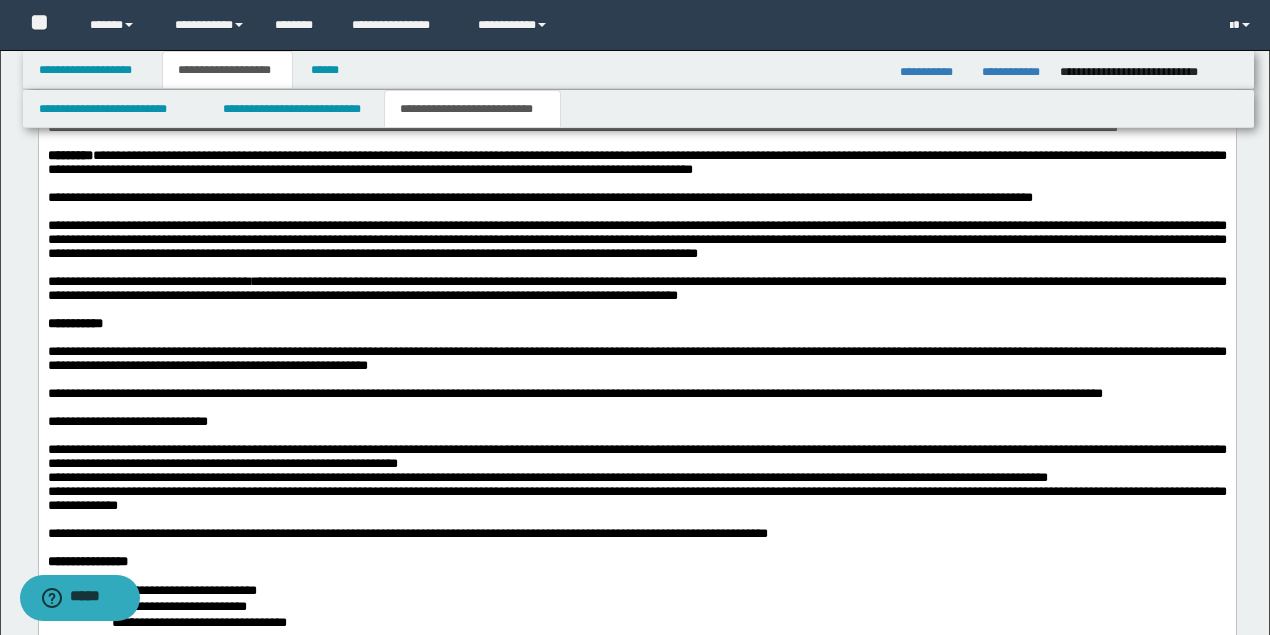 scroll, scrollTop: 2072, scrollLeft: 0, axis: vertical 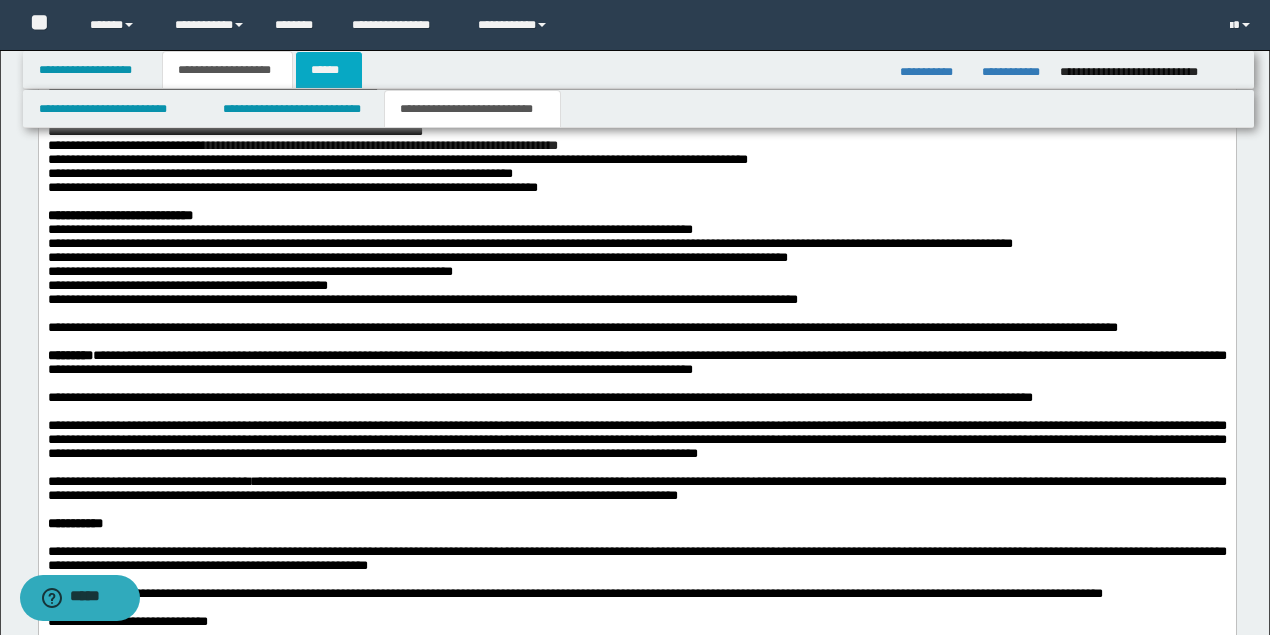 click on "******" at bounding box center [329, 70] 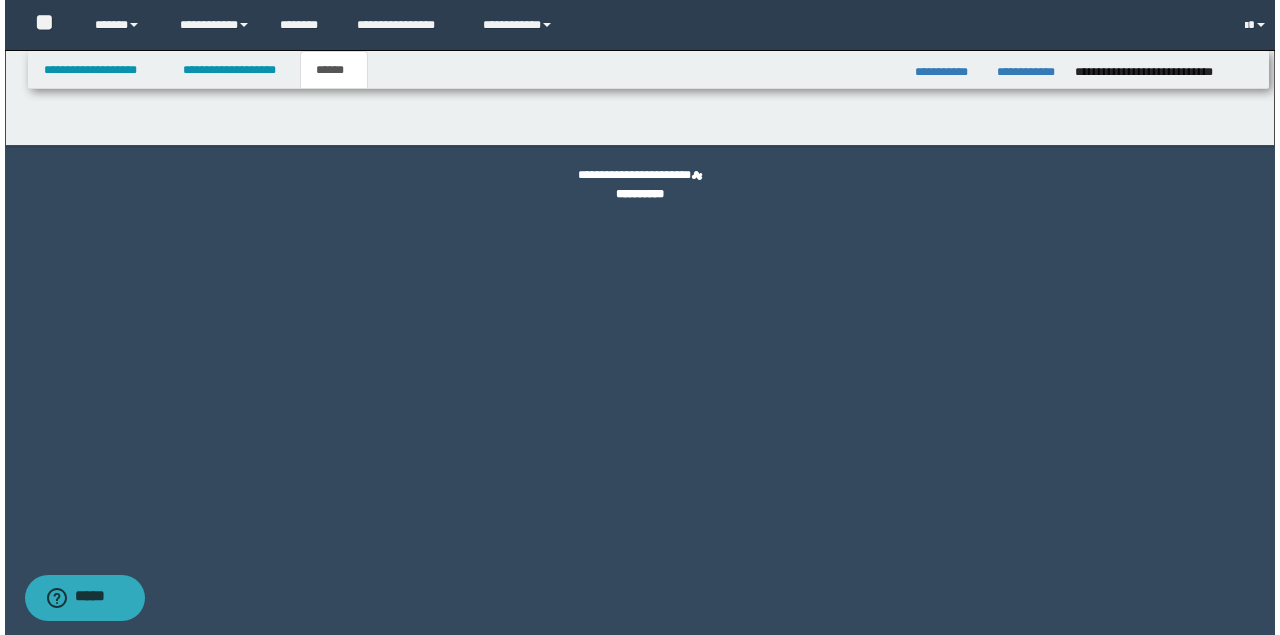 scroll, scrollTop: 0, scrollLeft: 0, axis: both 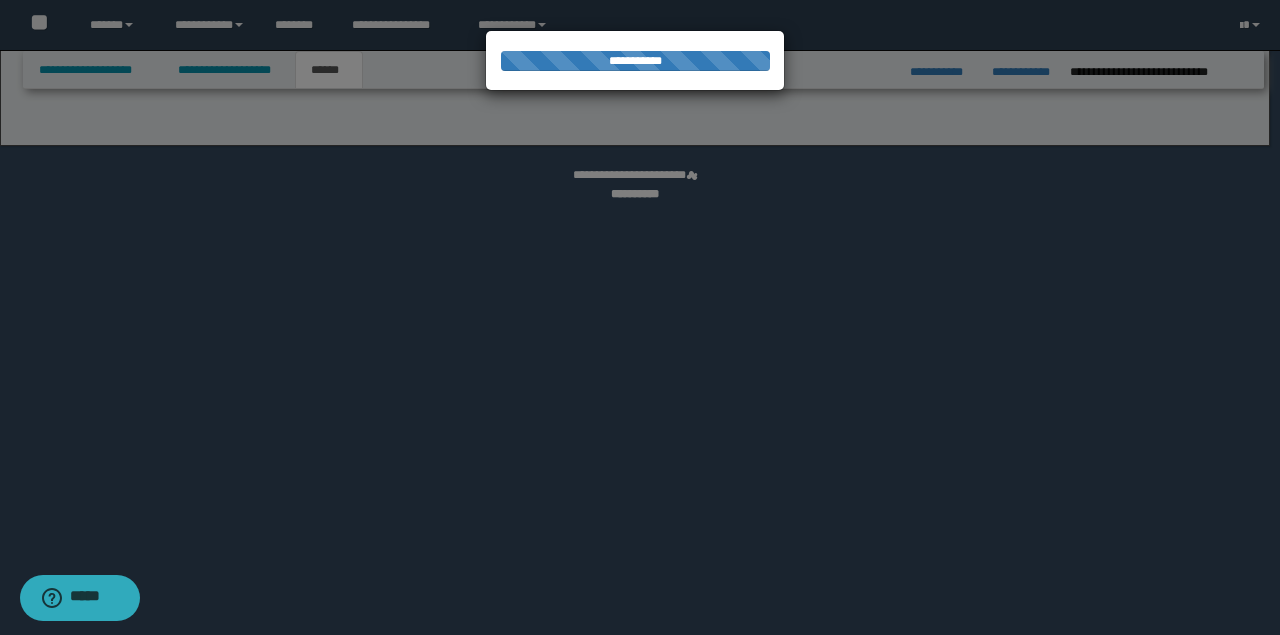 select on "*" 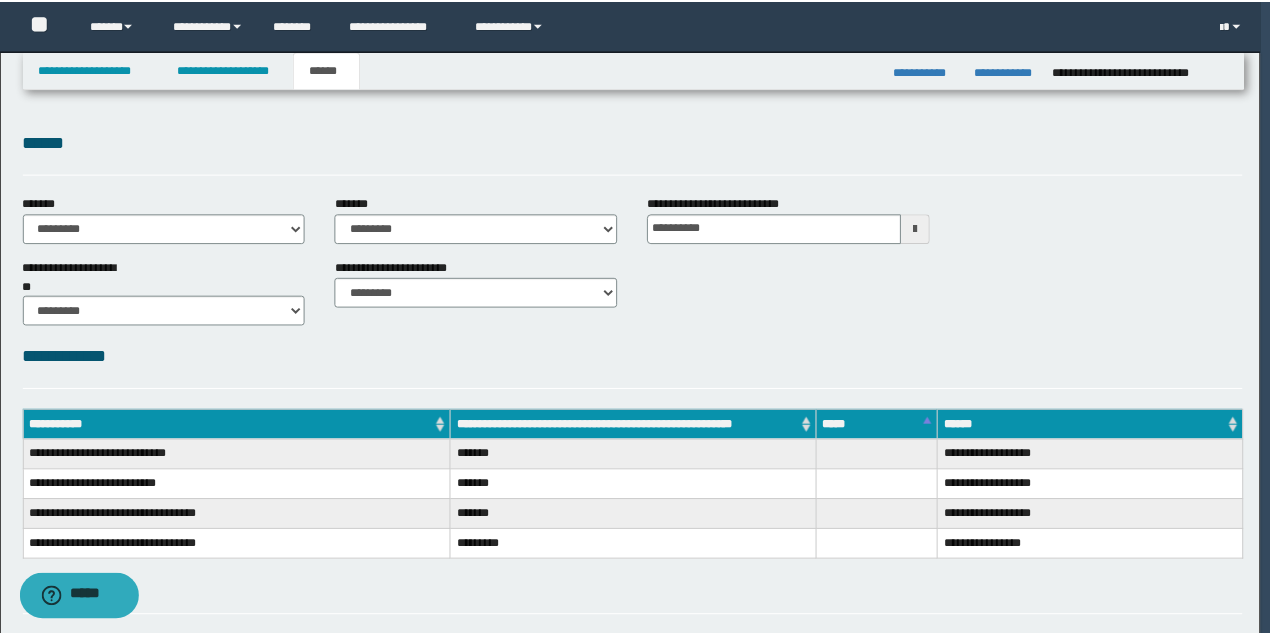 scroll, scrollTop: 0, scrollLeft: 0, axis: both 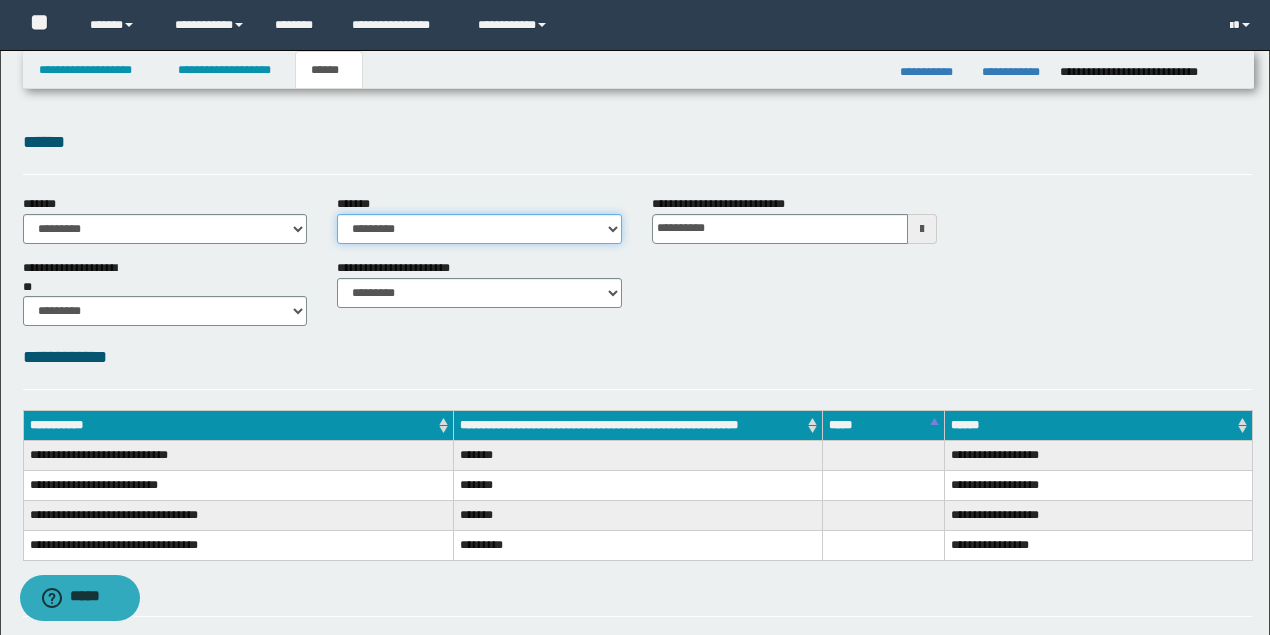 click on "**********" at bounding box center (479, 229) 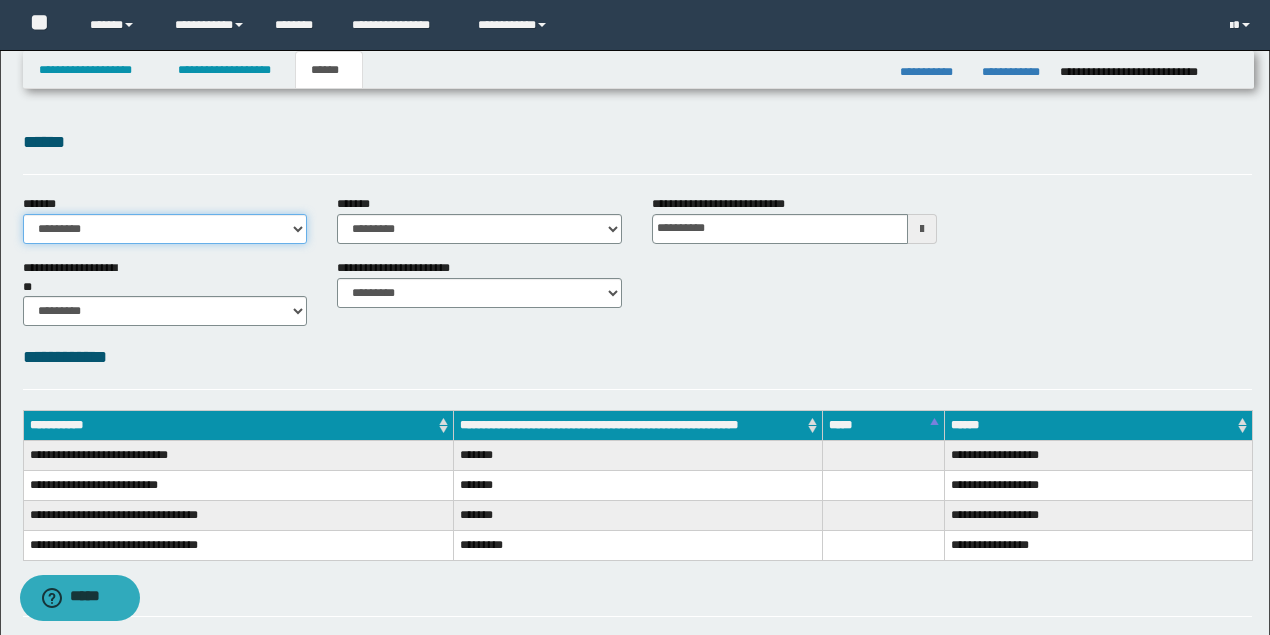 click on "**********" at bounding box center (165, 229) 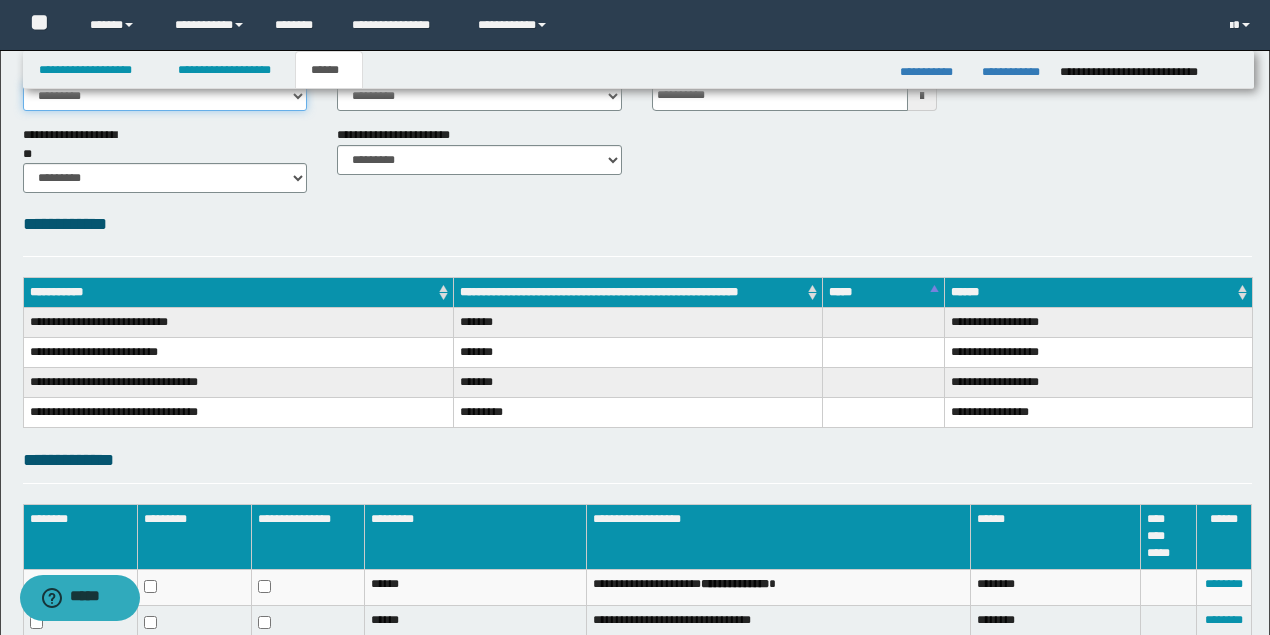 scroll, scrollTop: 316, scrollLeft: 0, axis: vertical 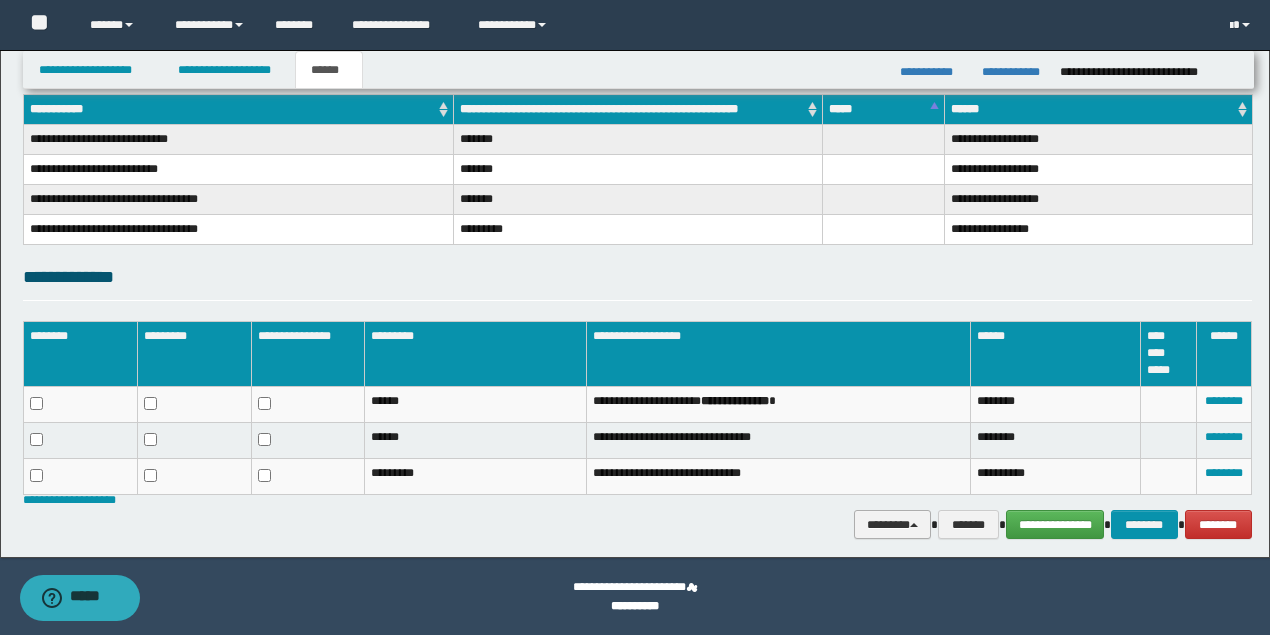 click on "********" at bounding box center (893, 524) 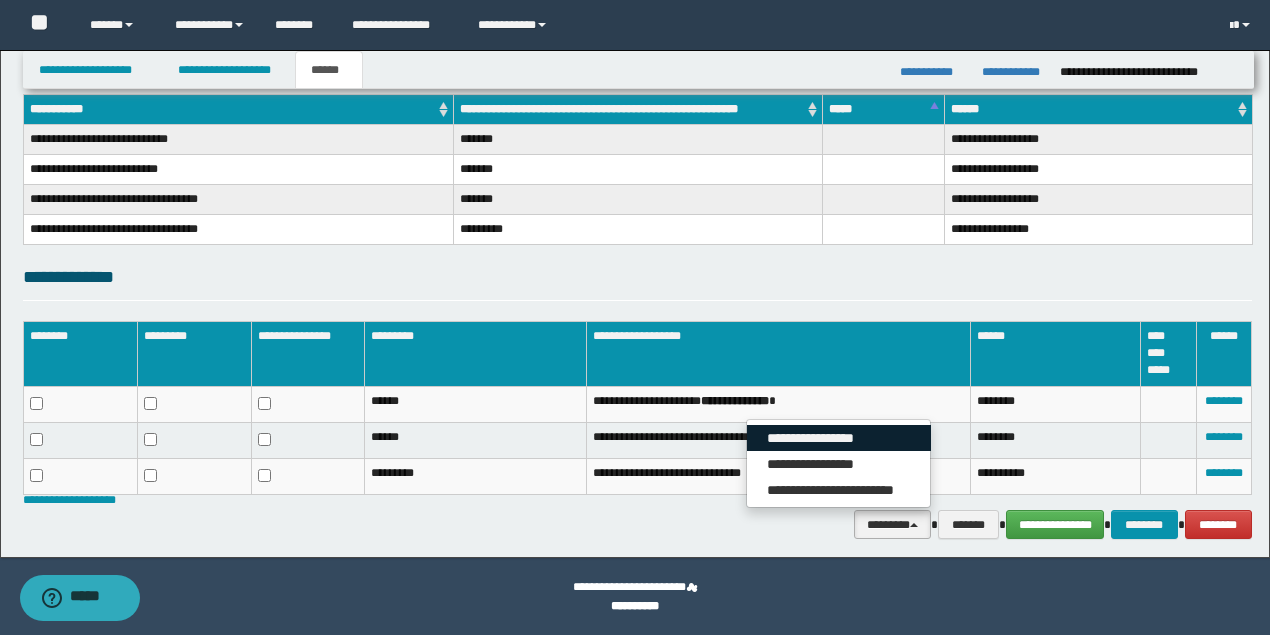 click on "**********" at bounding box center [839, 438] 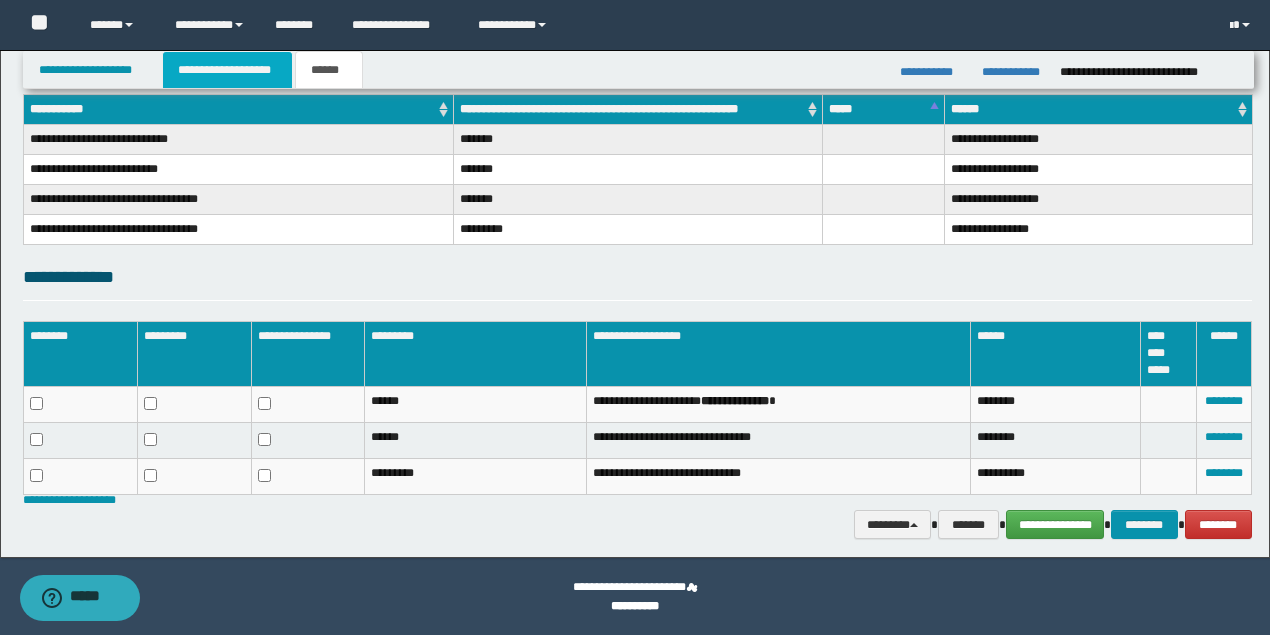 click on "**********" at bounding box center [227, 70] 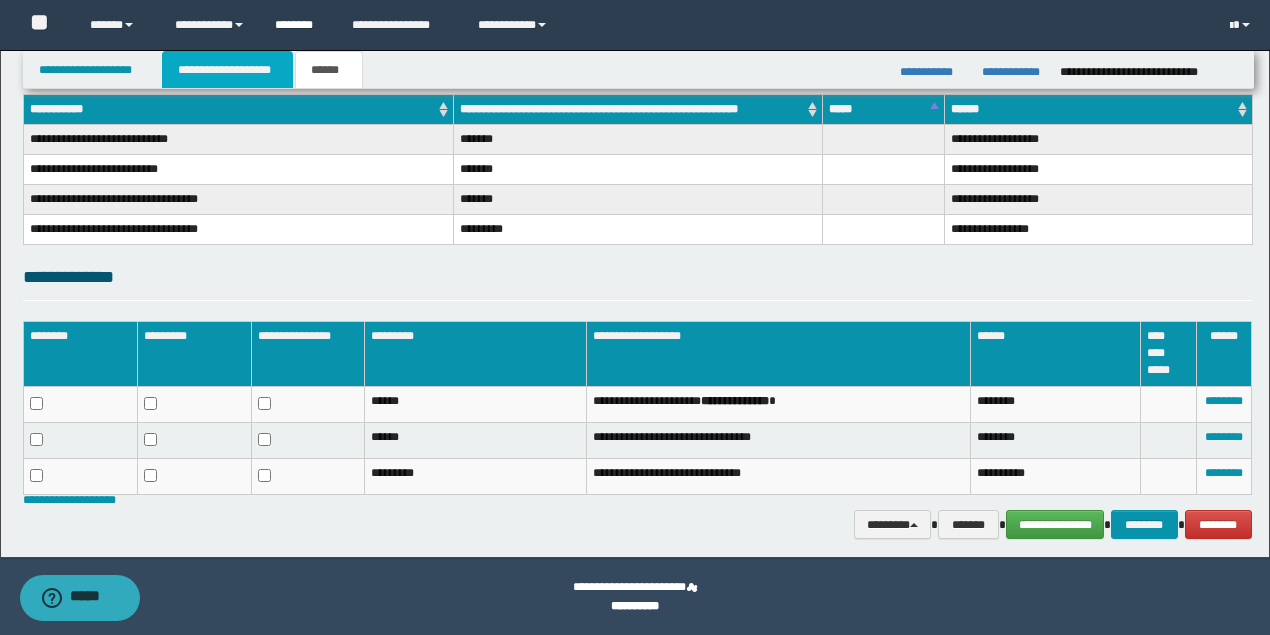 scroll, scrollTop: 346, scrollLeft: 0, axis: vertical 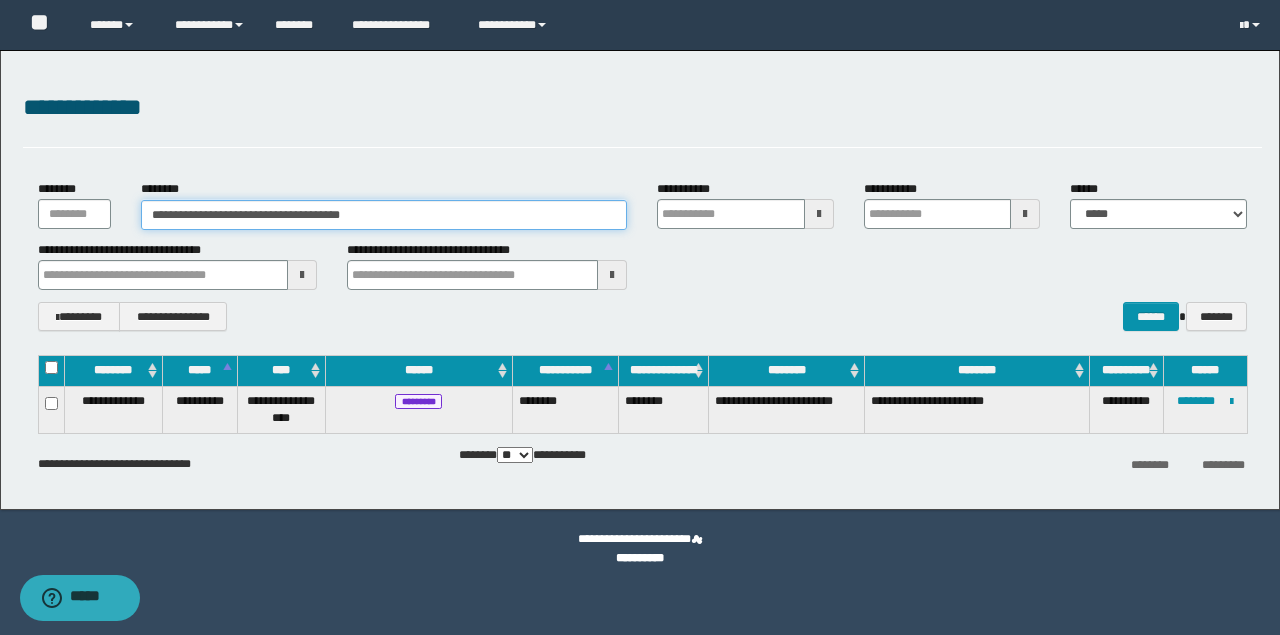 drag, startPoint x: 421, startPoint y: 215, endPoint x: 56, endPoint y: 215, distance: 365 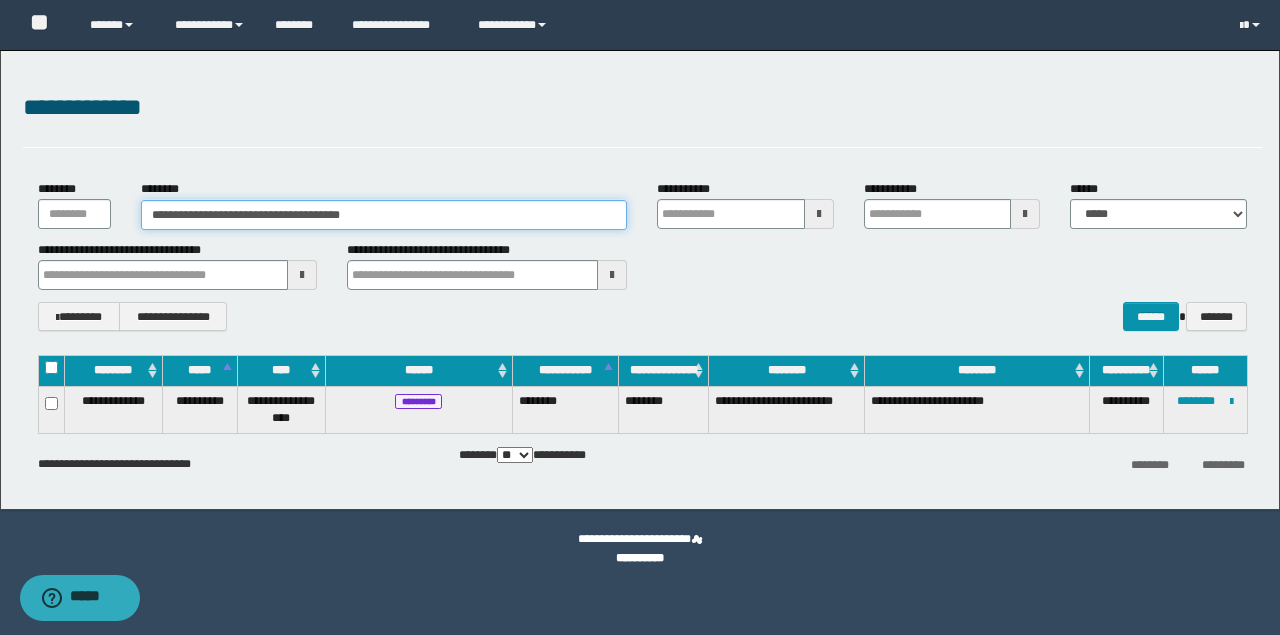 paste 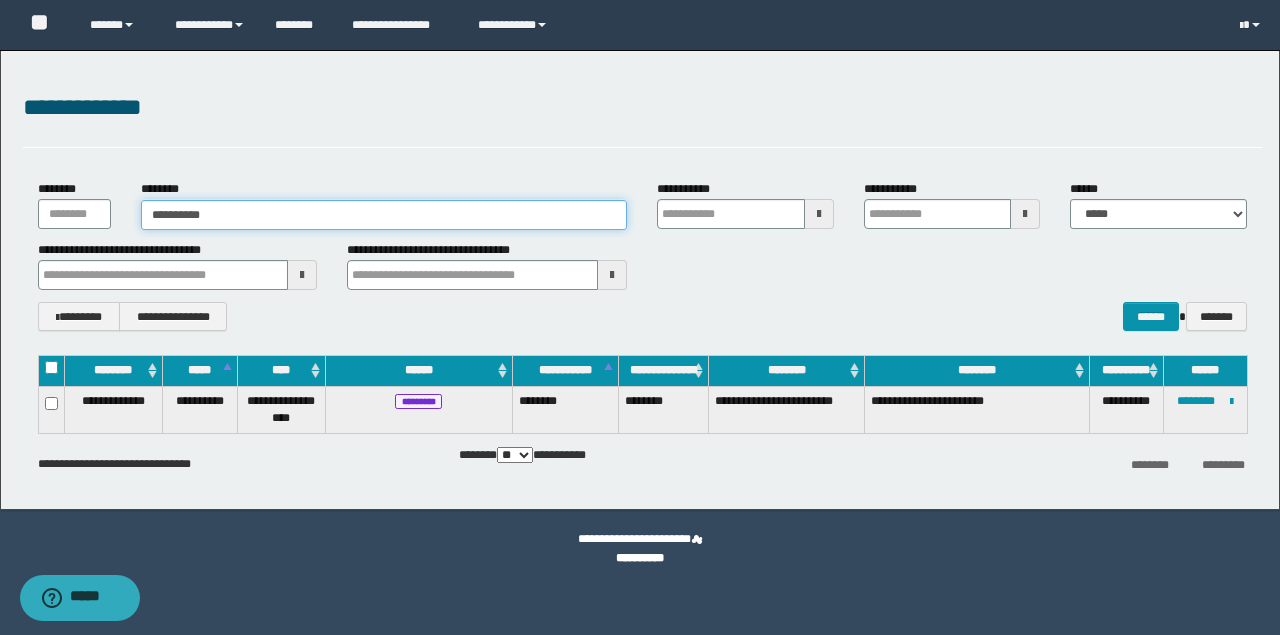 type on "**********" 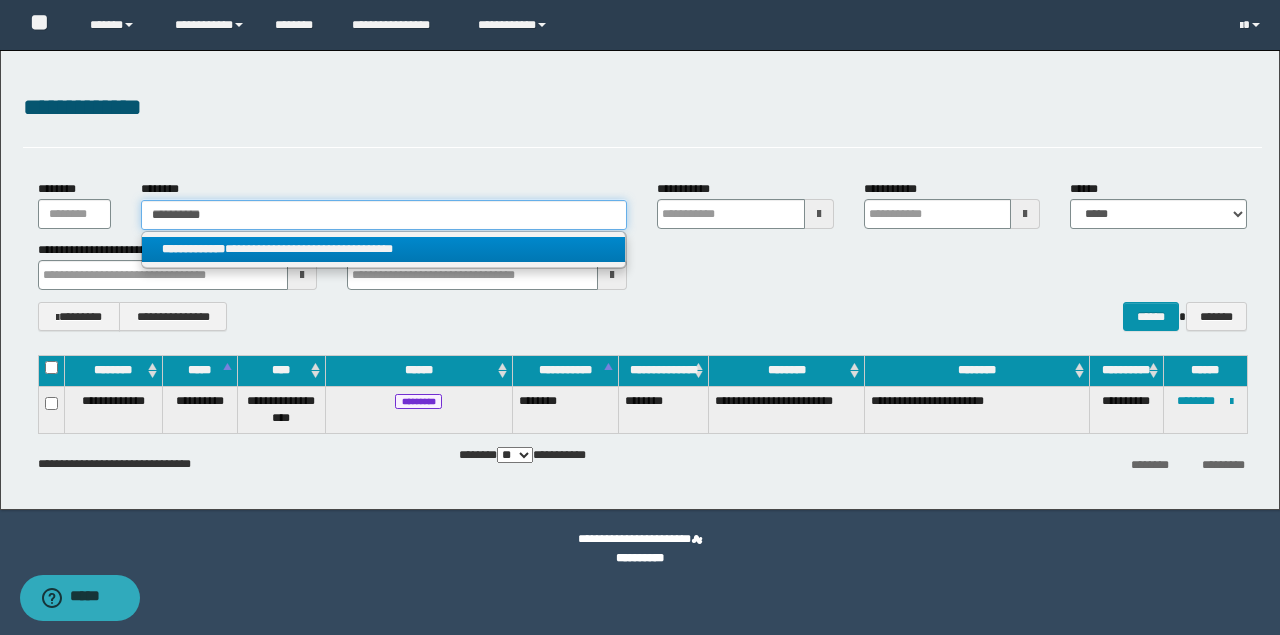 type on "**********" 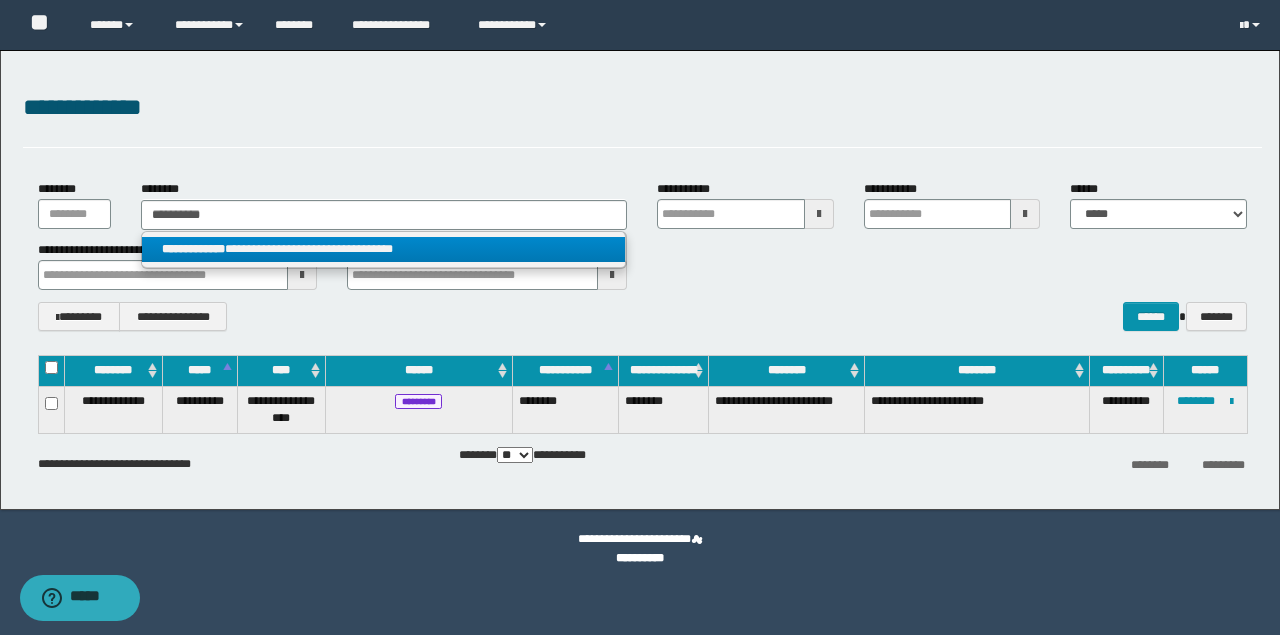 click on "**********" at bounding box center [384, 249] 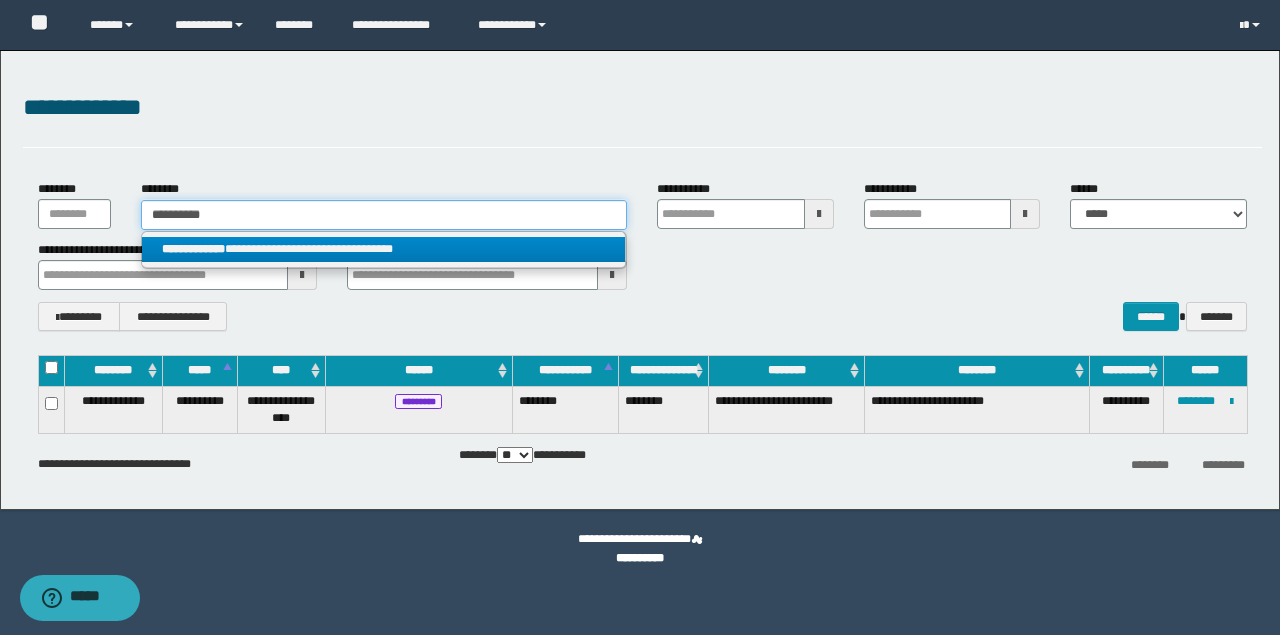 type 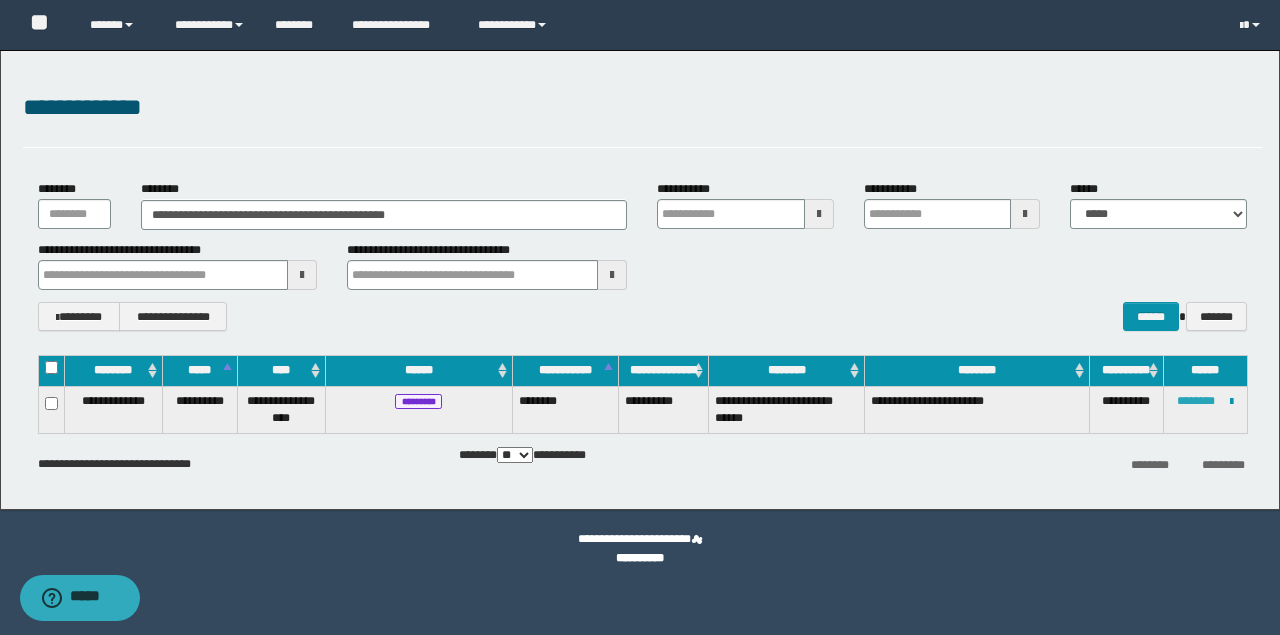 click on "********" at bounding box center [1196, 401] 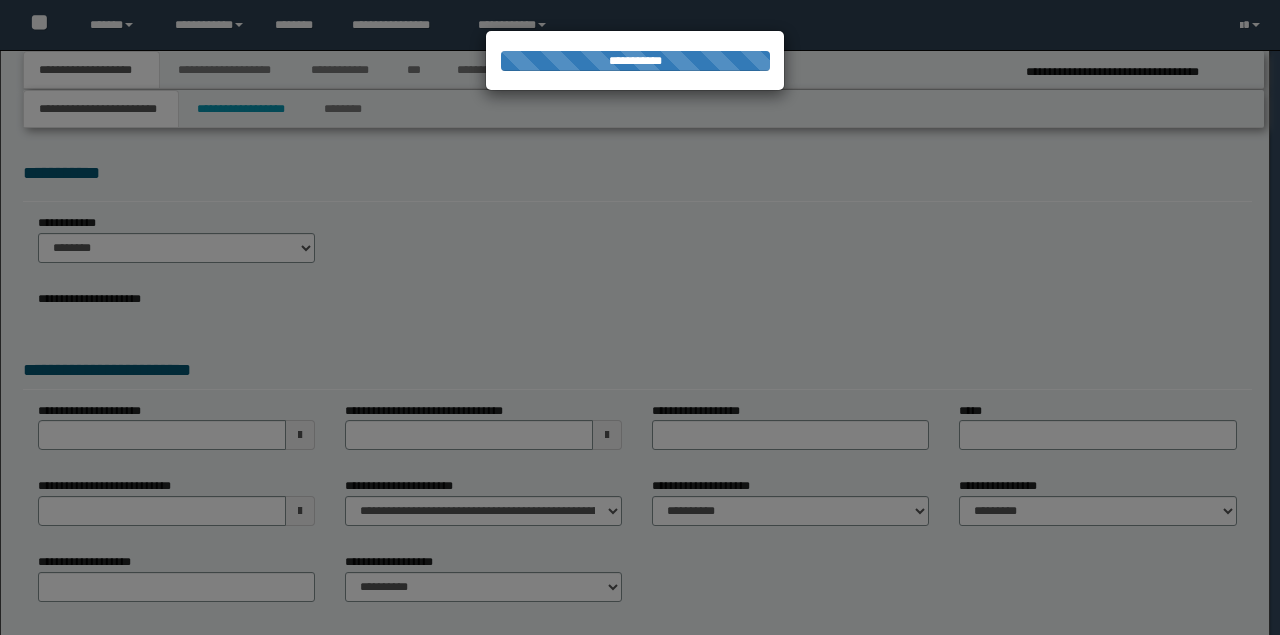 scroll, scrollTop: 0, scrollLeft: 0, axis: both 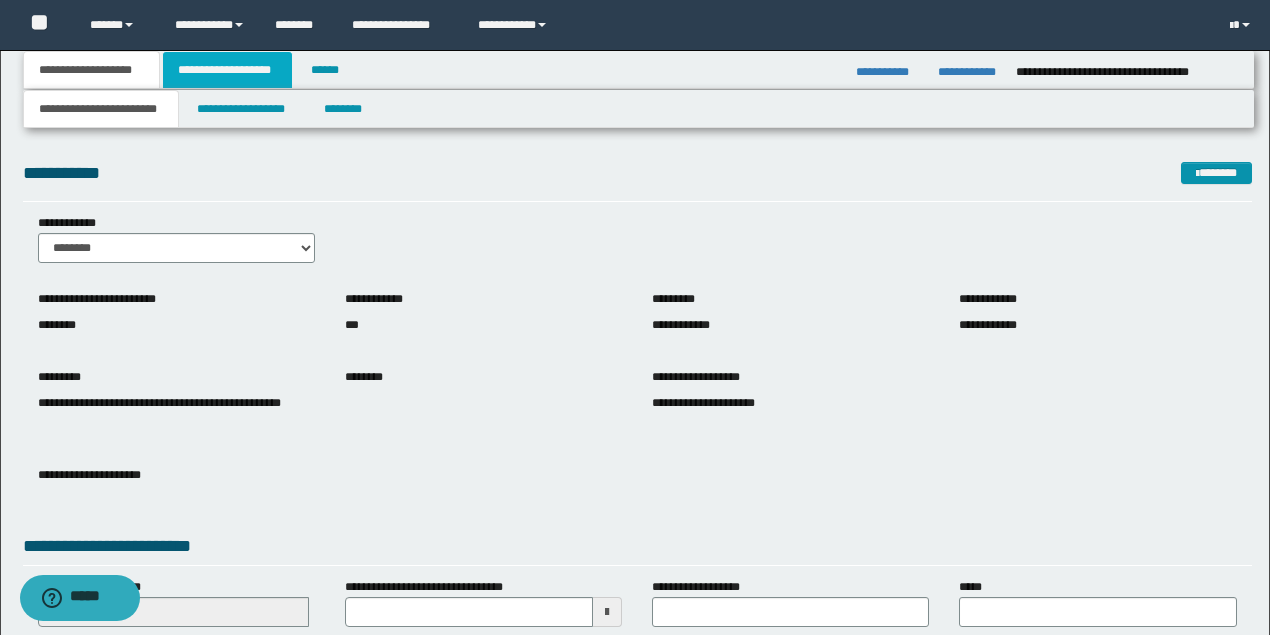 click on "**********" at bounding box center (227, 70) 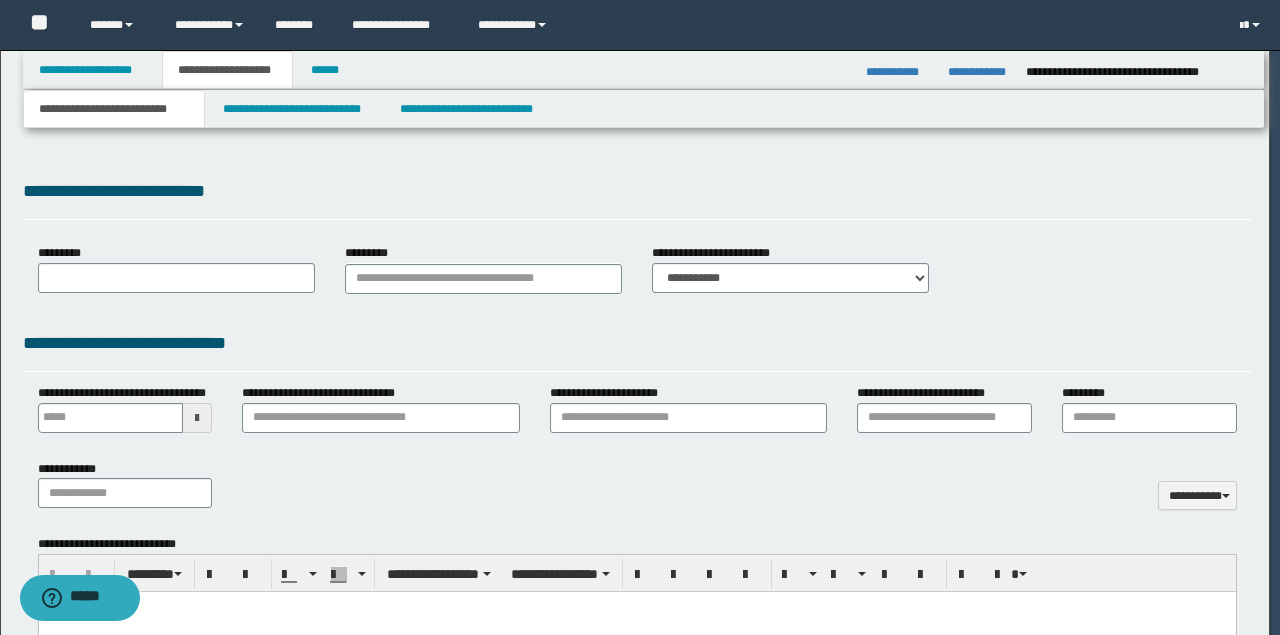 type 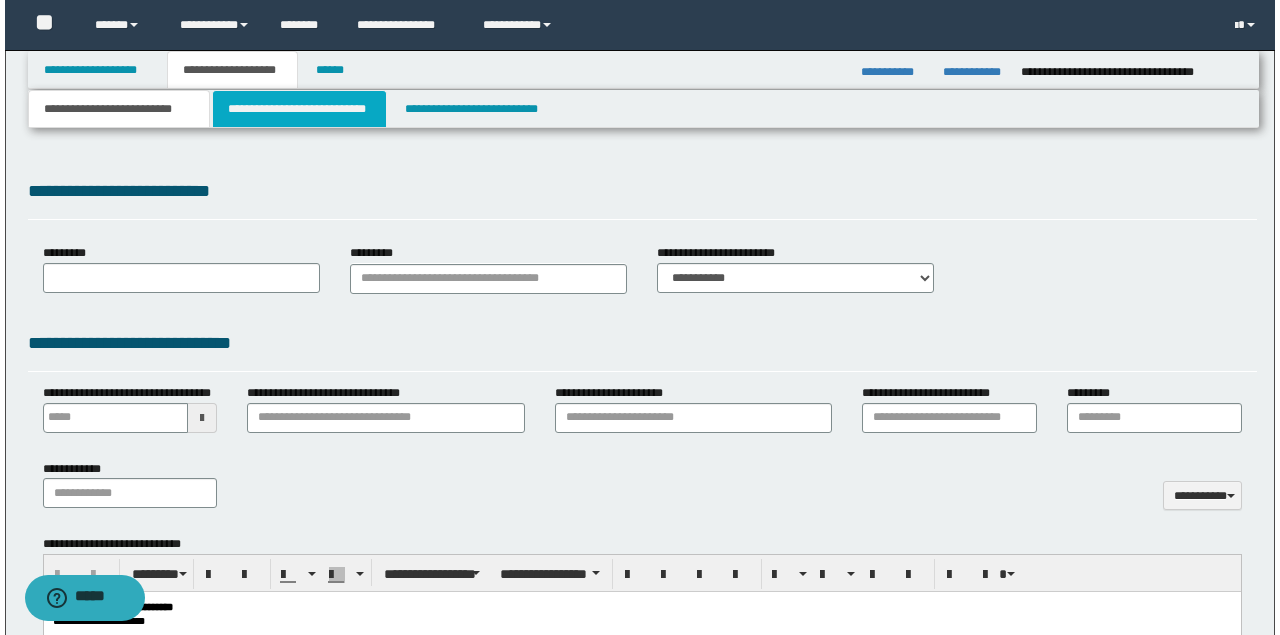 scroll, scrollTop: 0, scrollLeft: 0, axis: both 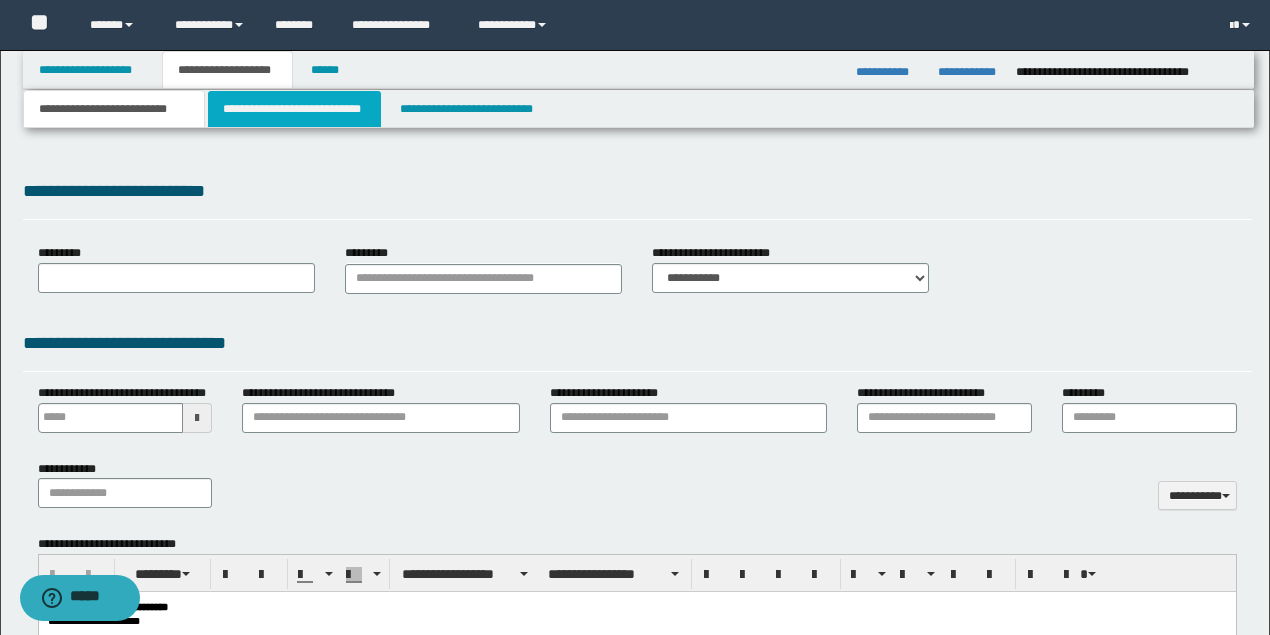 click on "**********" at bounding box center (294, 109) 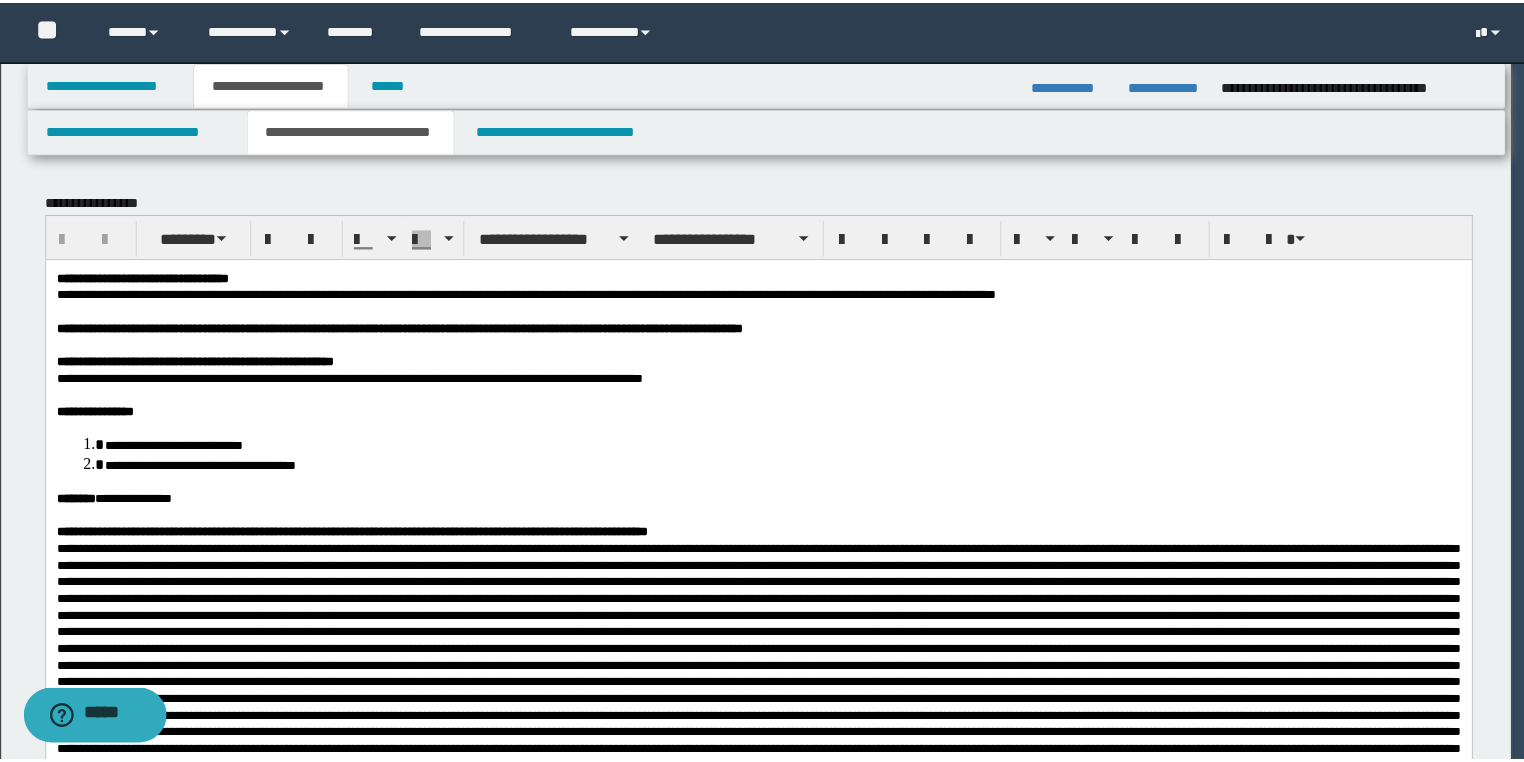 scroll, scrollTop: 0, scrollLeft: 0, axis: both 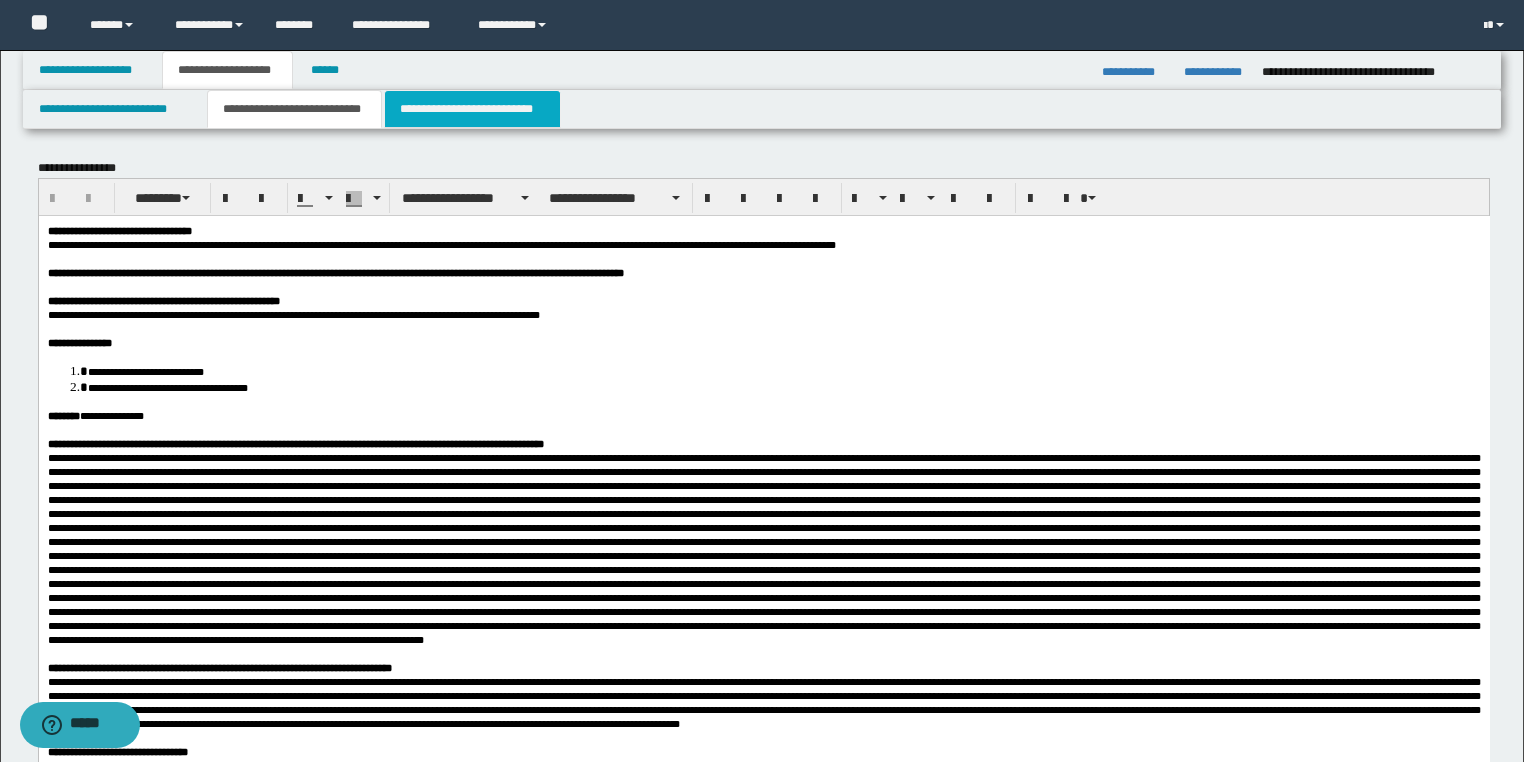 click on "**********" at bounding box center [472, 109] 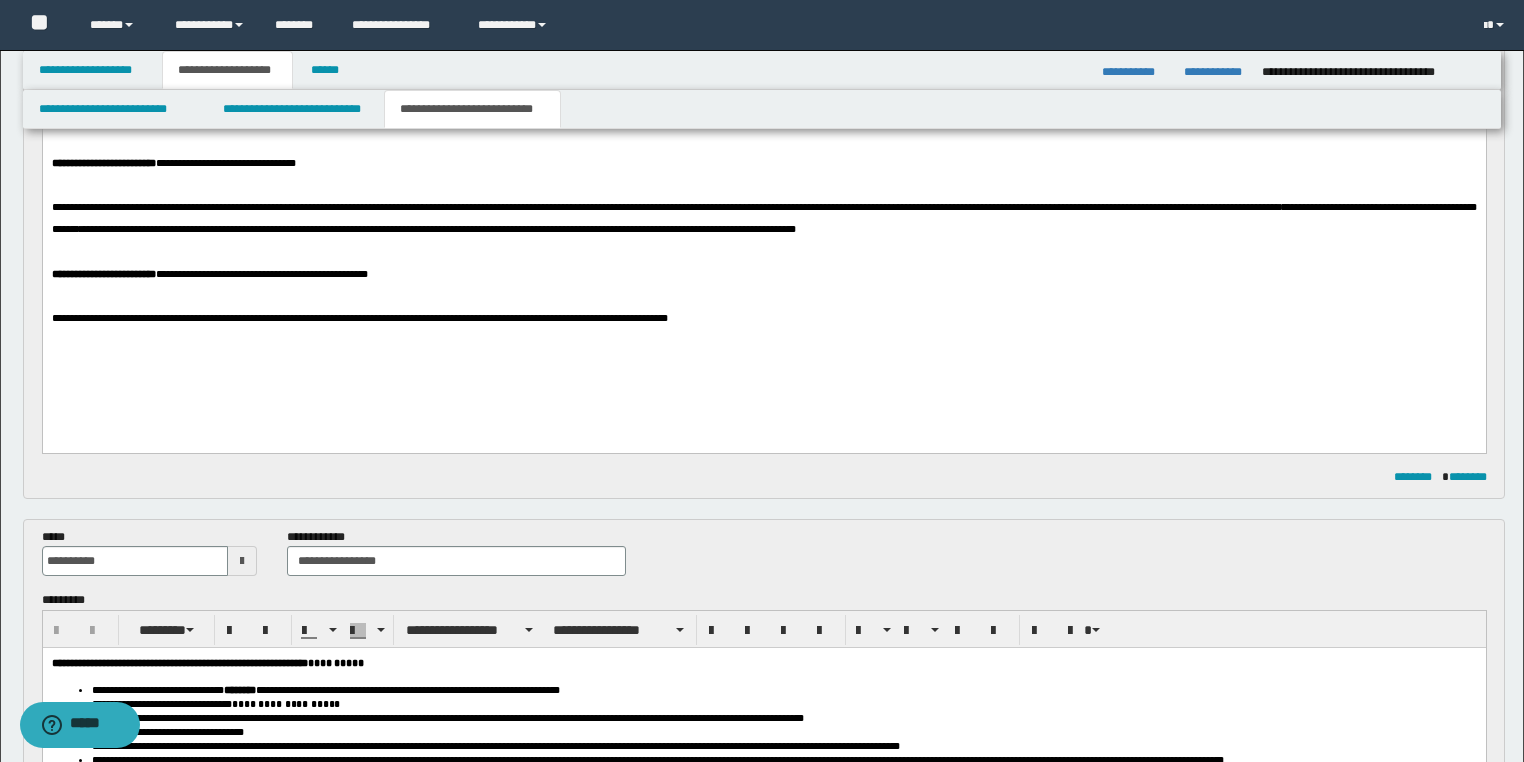 scroll, scrollTop: 560, scrollLeft: 0, axis: vertical 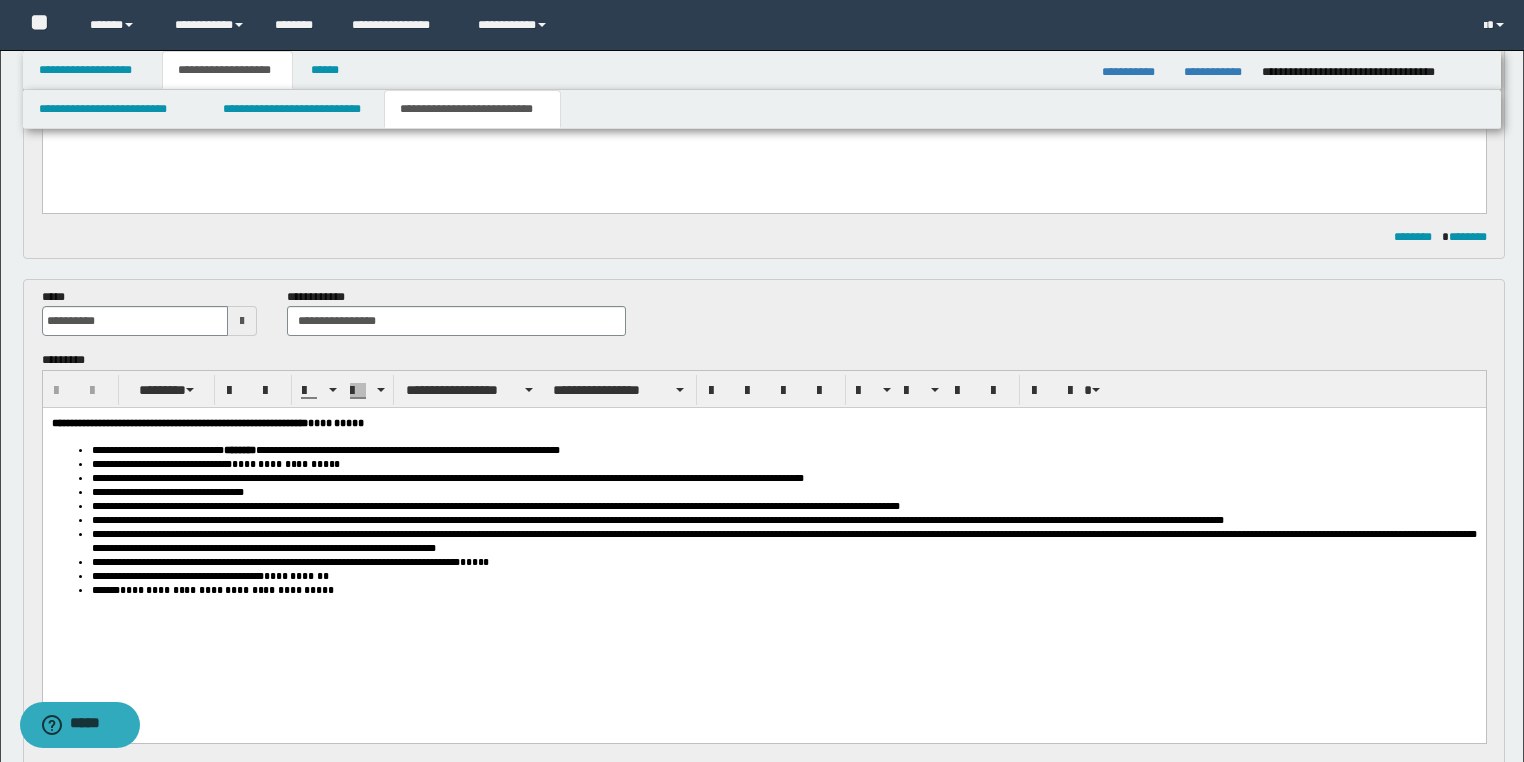 click on "**********" at bounding box center [783, 576] 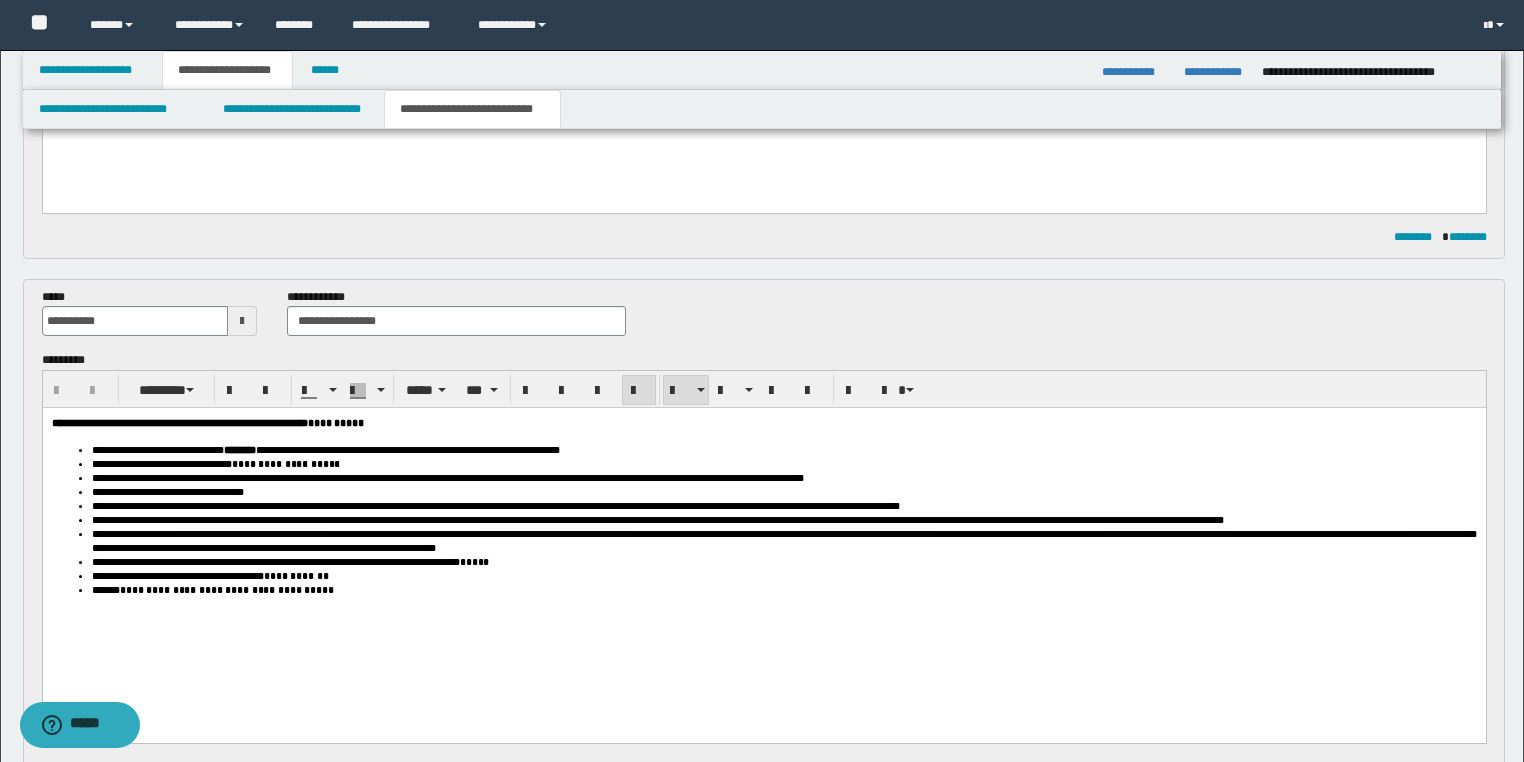 type 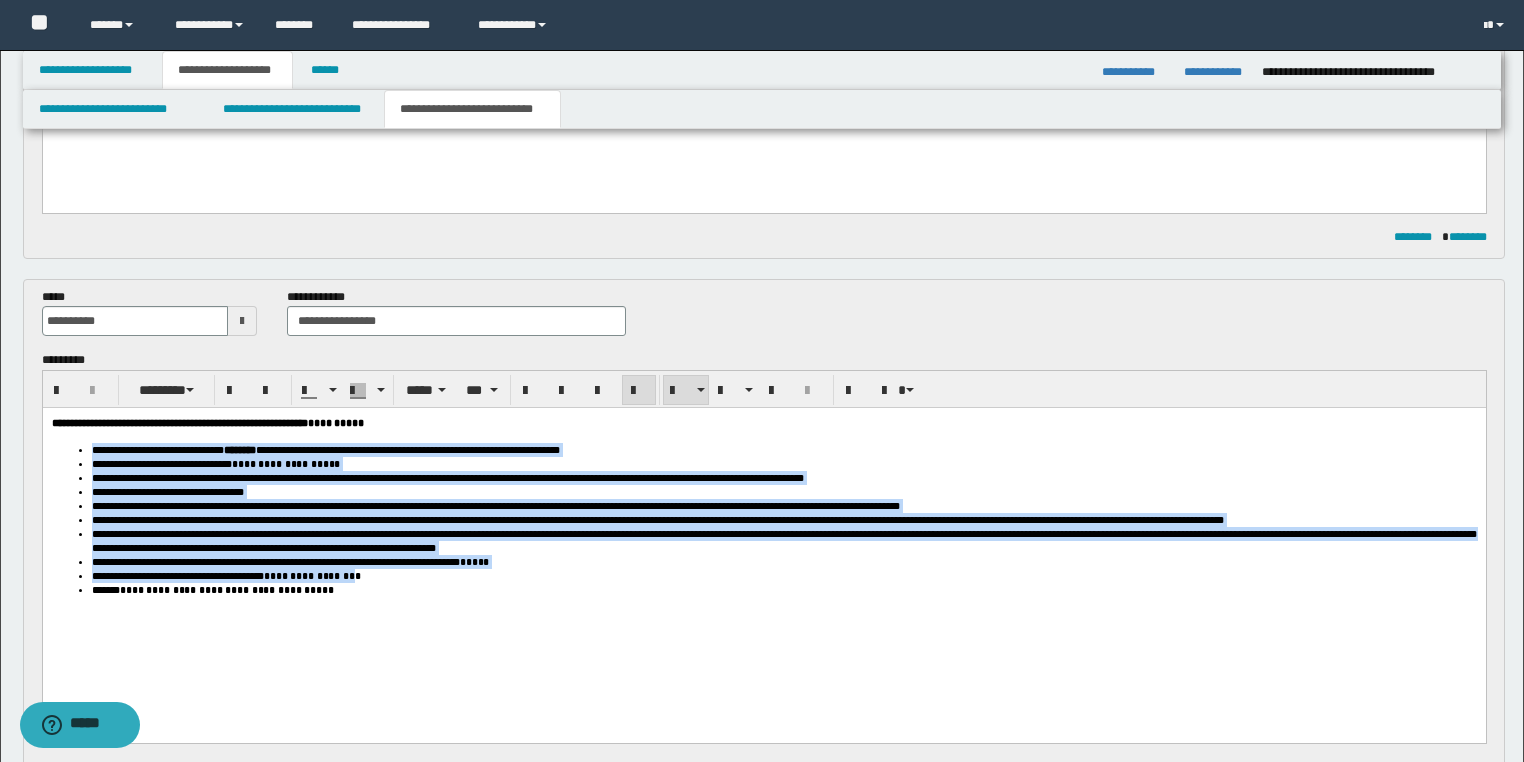 drag, startPoint x: 376, startPoint y: 593, endPoint x: 148, endPoint y: 504, distance: 244.75497 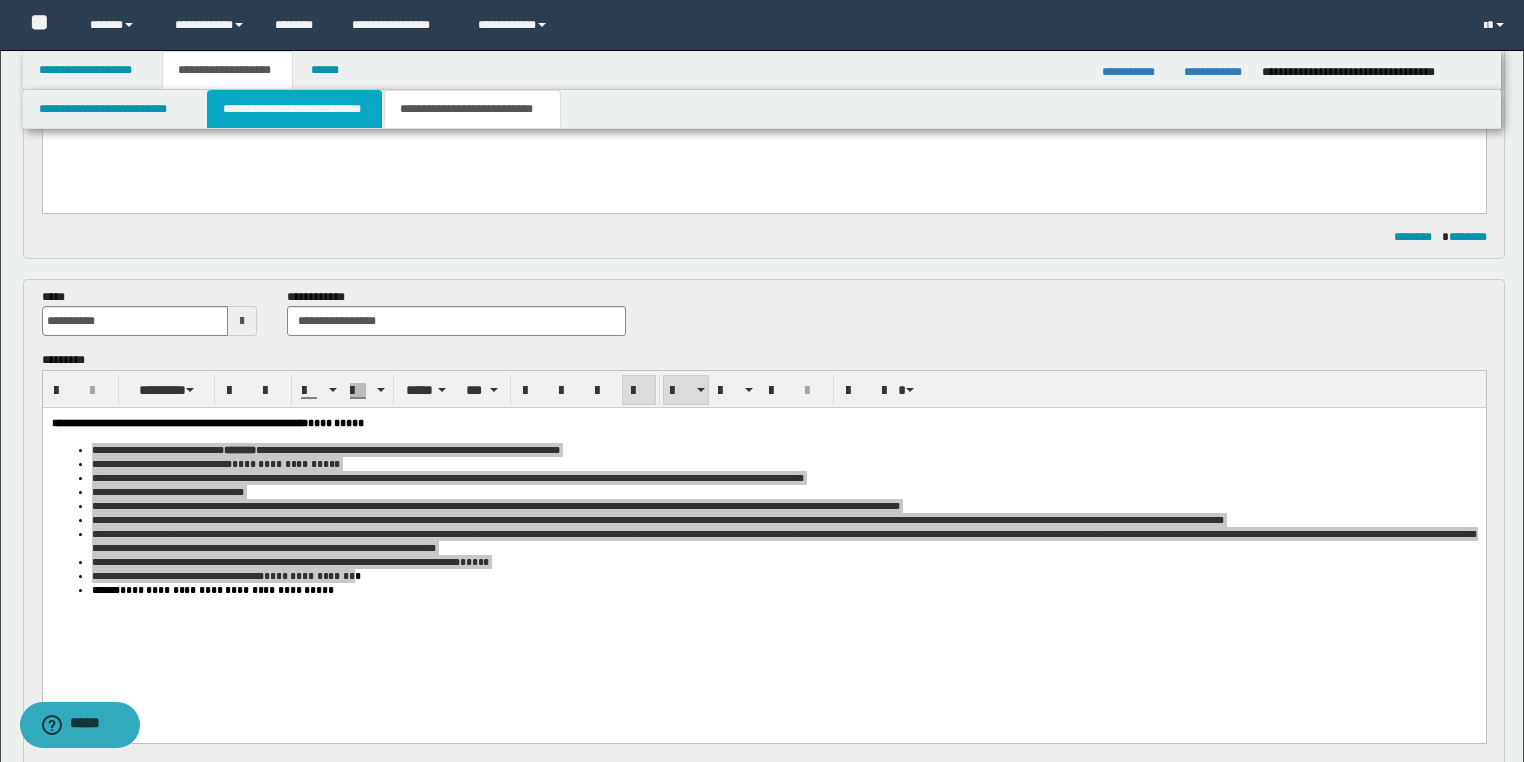 drag, startPoint x: 509, startPoint y: 751, endPoint x: 624, endPoint y: 478, distance: 296.233 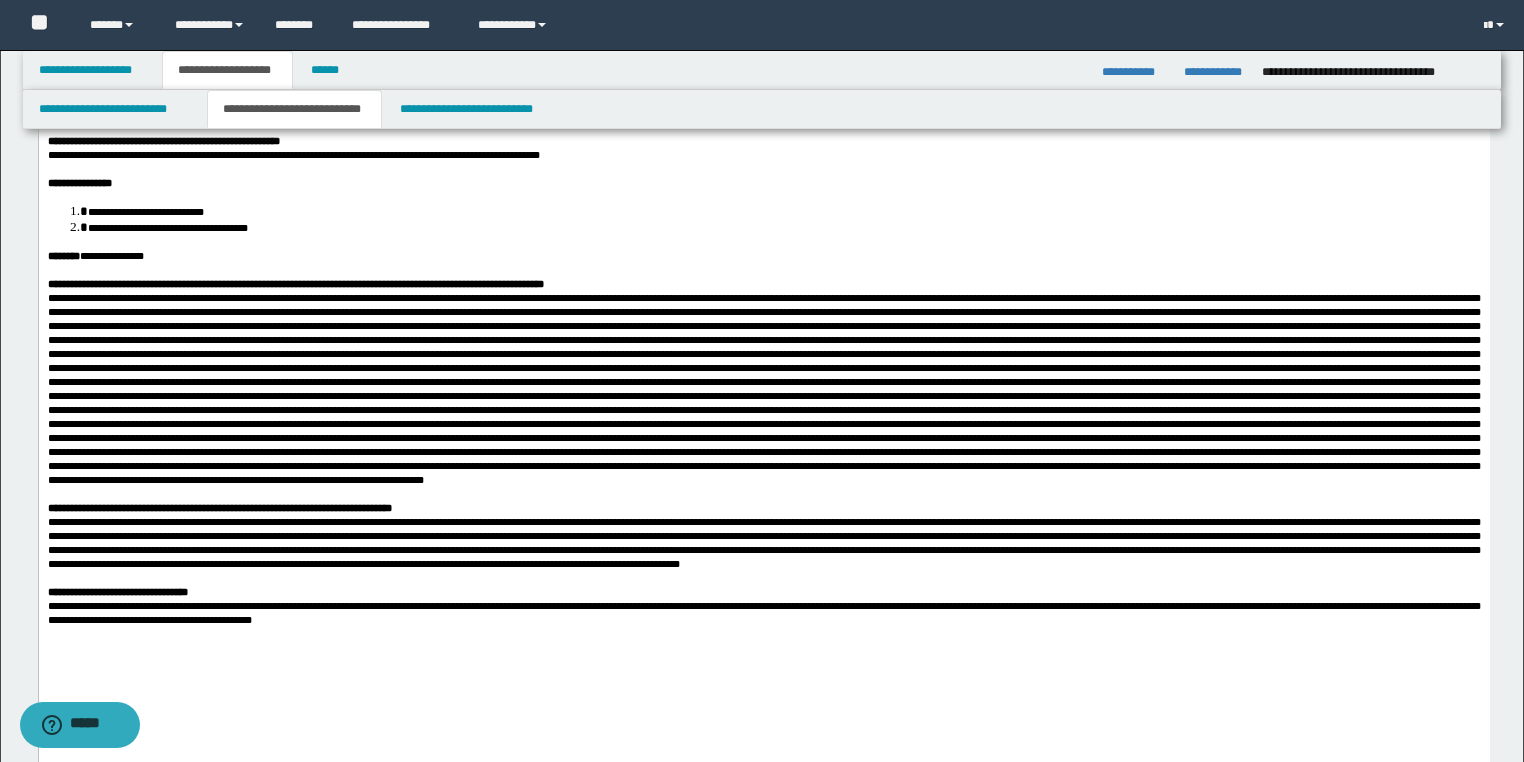 scroll, scrollTop: 0, scrollLeft: 0, axis: both 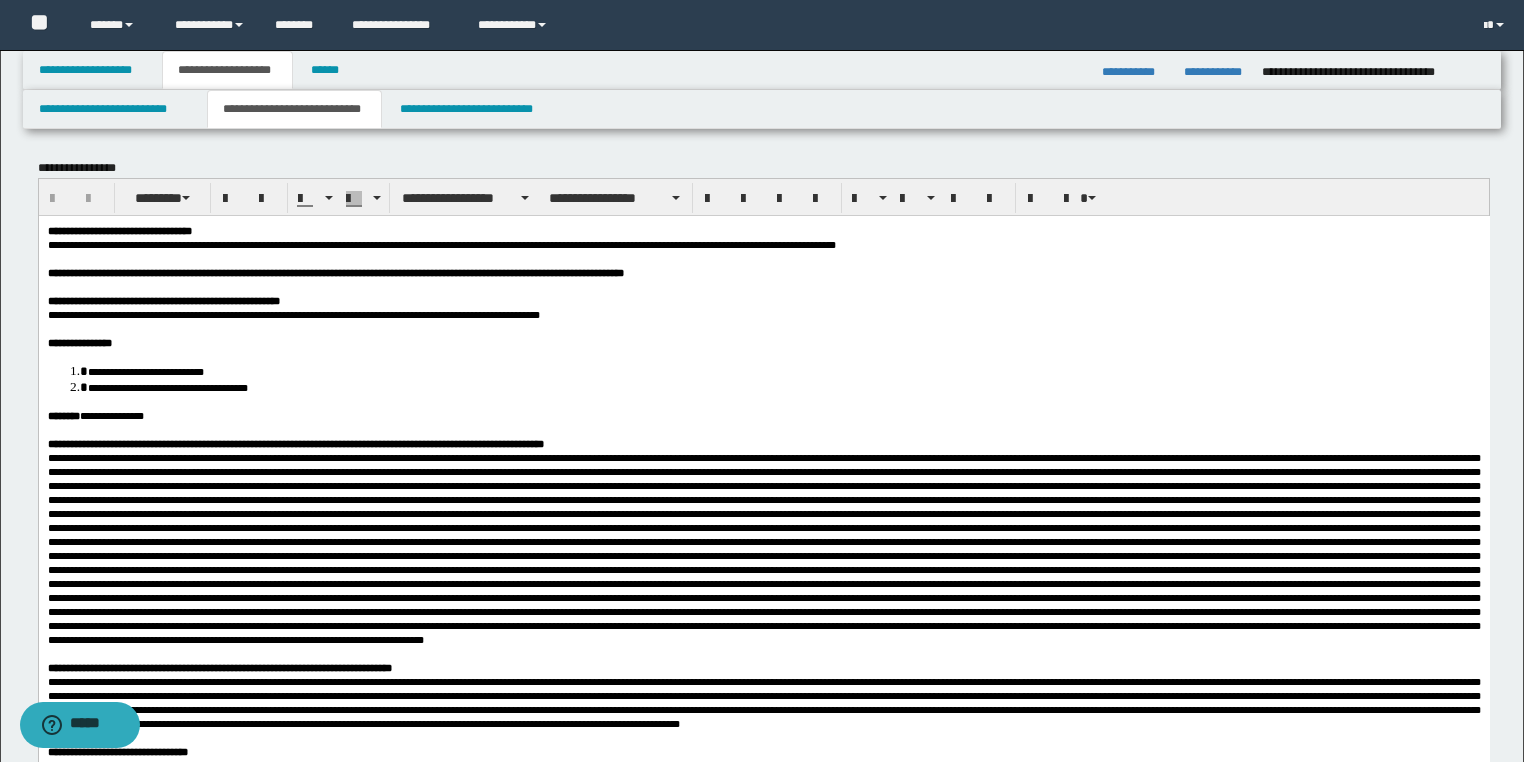 click on "**********" at bounding box center [762, 70] 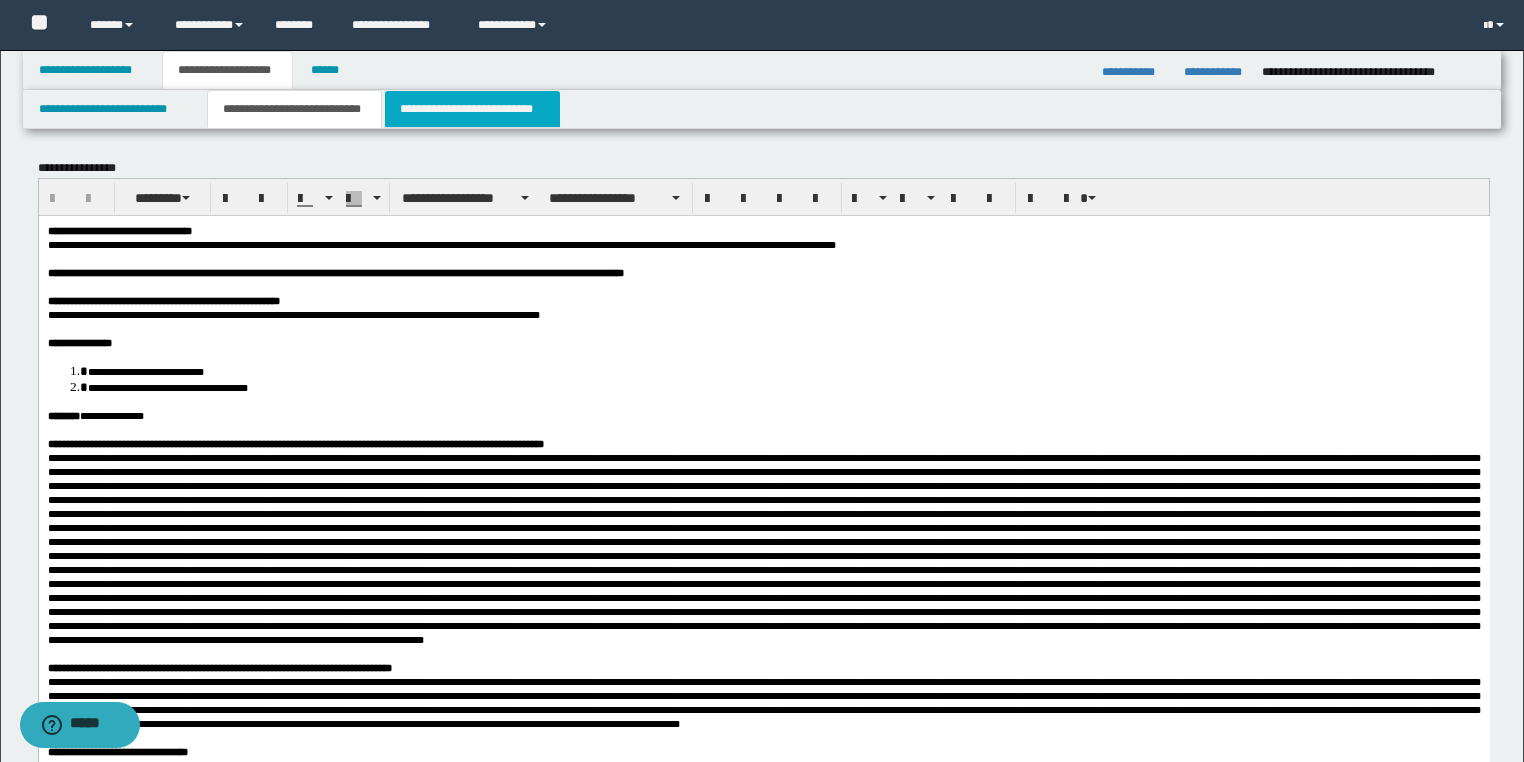 click on "**********" at bounding box center (472, 109) 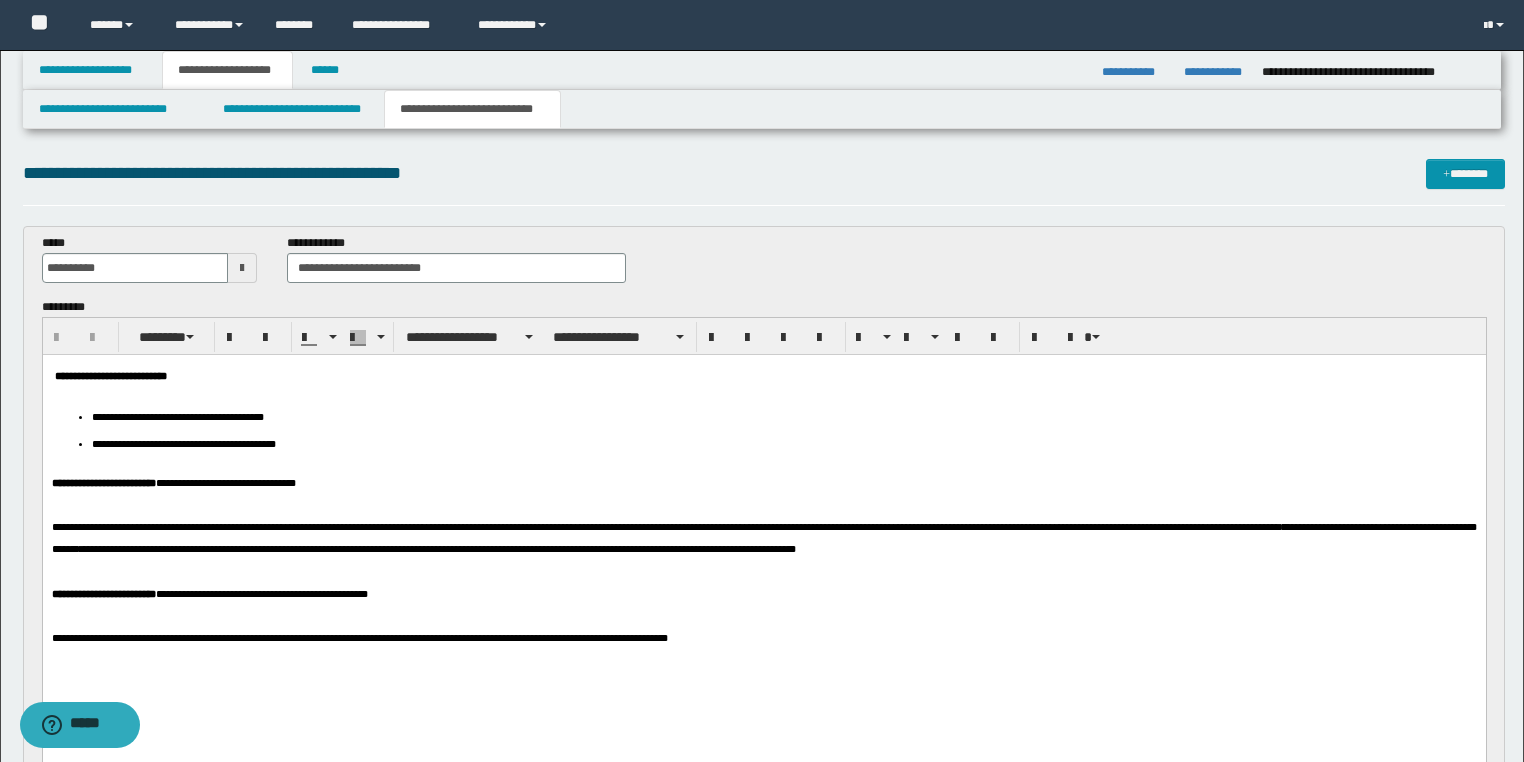 scroll, scrollTop: 80, scrollLeft: 0, axis: vertical 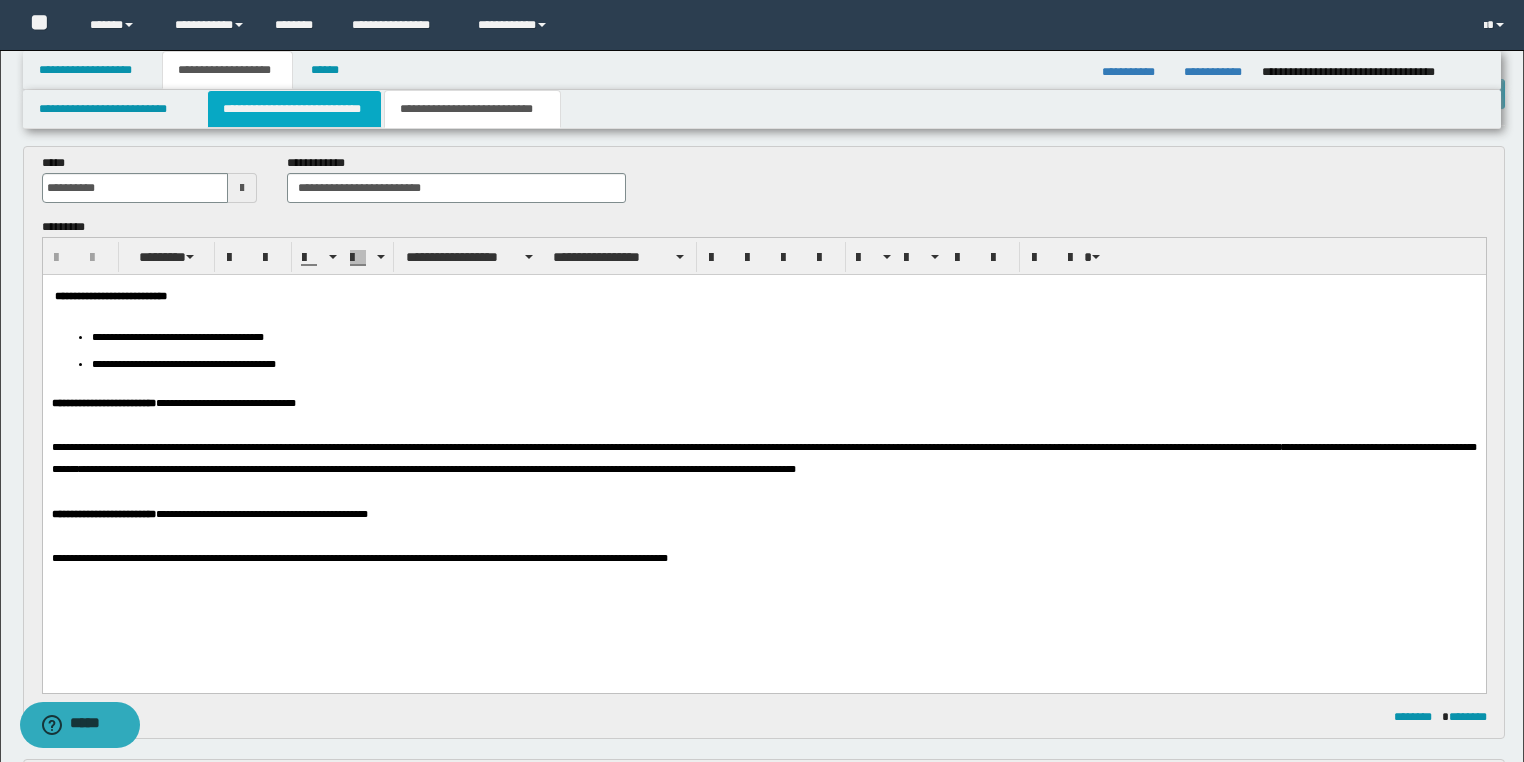 drag, startPoint x: 272, startPoint y: 112, endPoint x: 410, endPoint y: 189, distance: 158.02847 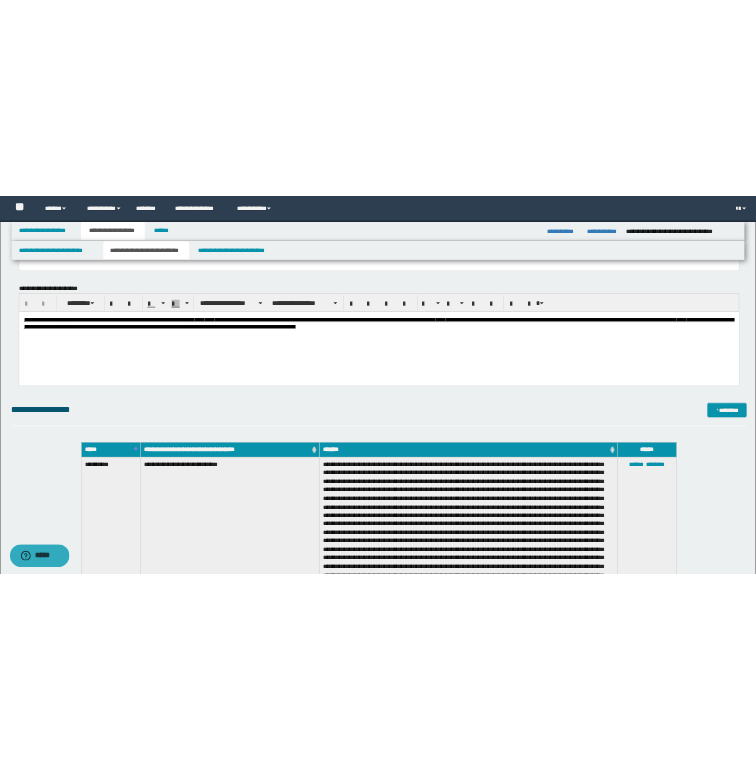 scroll, scrollTop: 1200, scrollLeft: 0, axis: vertical 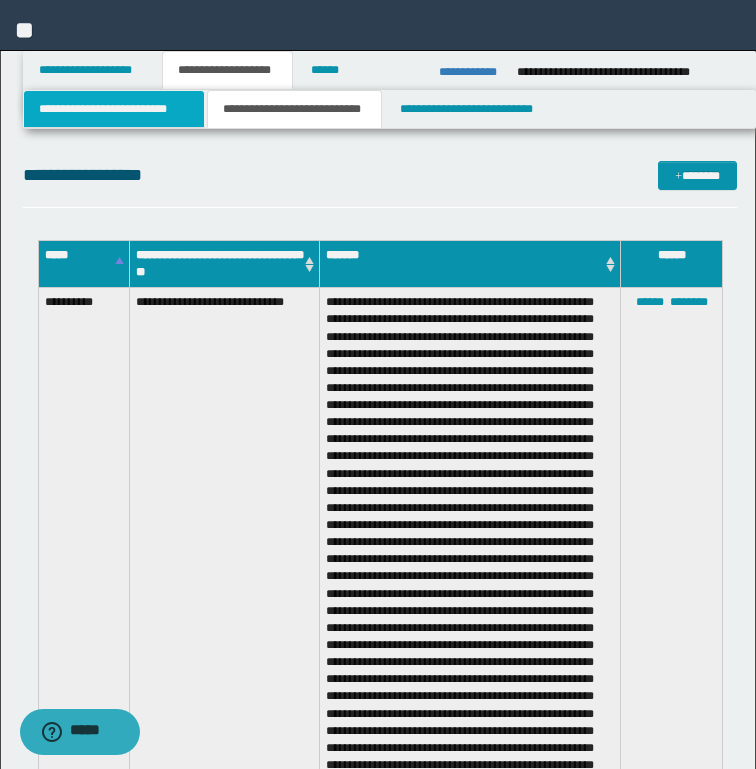 click on "**********" at bounding box center (114, 109) 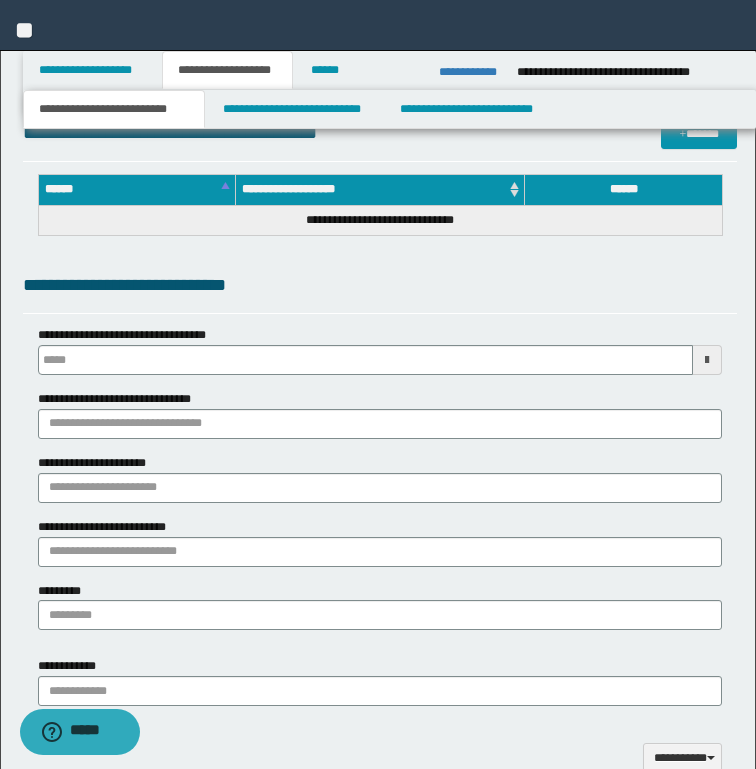 type 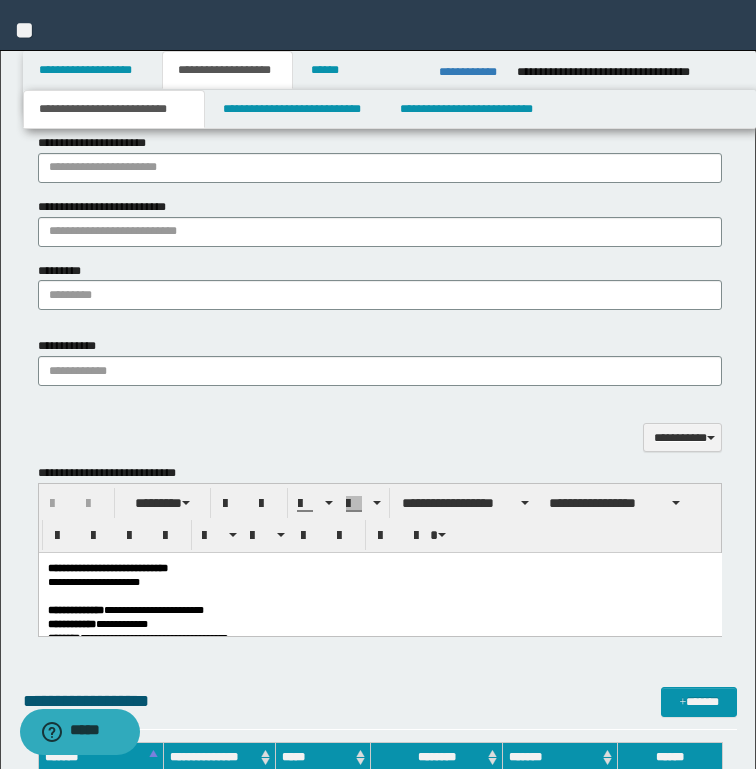scroll, scrollTop: 1760, scrollLeft: 0, axis: vertical 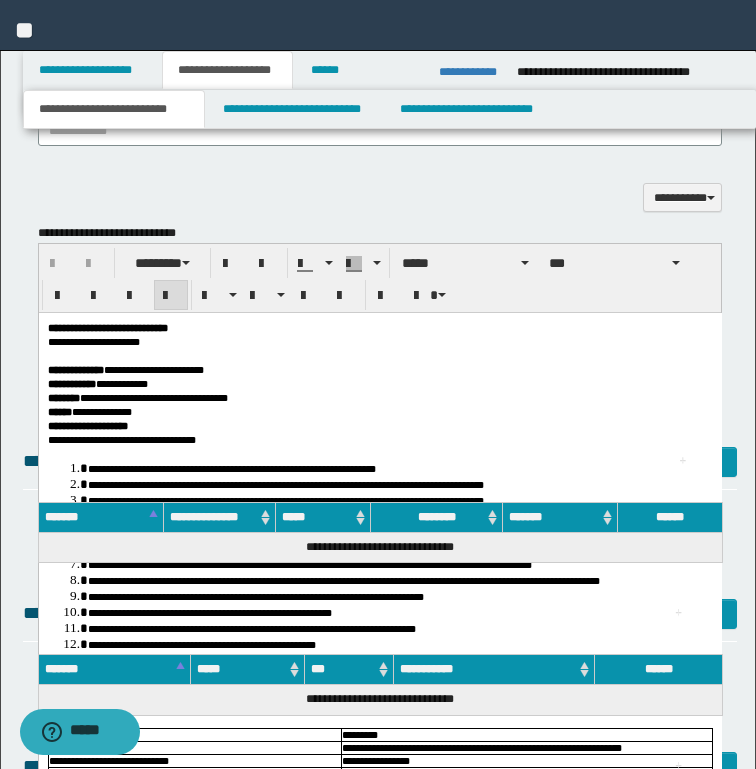 click on "**********" at bounding box center [125, 370] 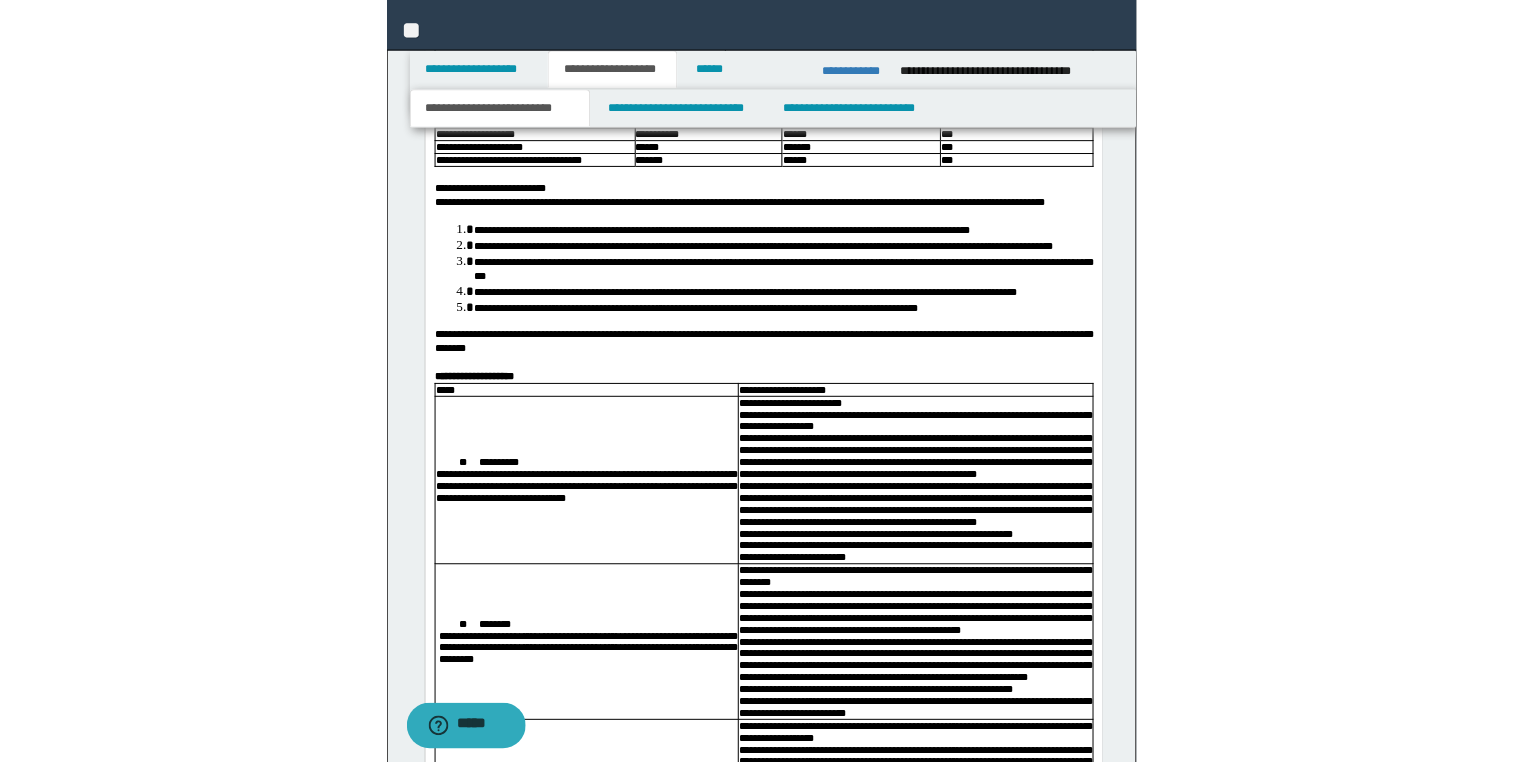 scroll, scrollTop: 2320, scrollLeft: 0, axis: vertical 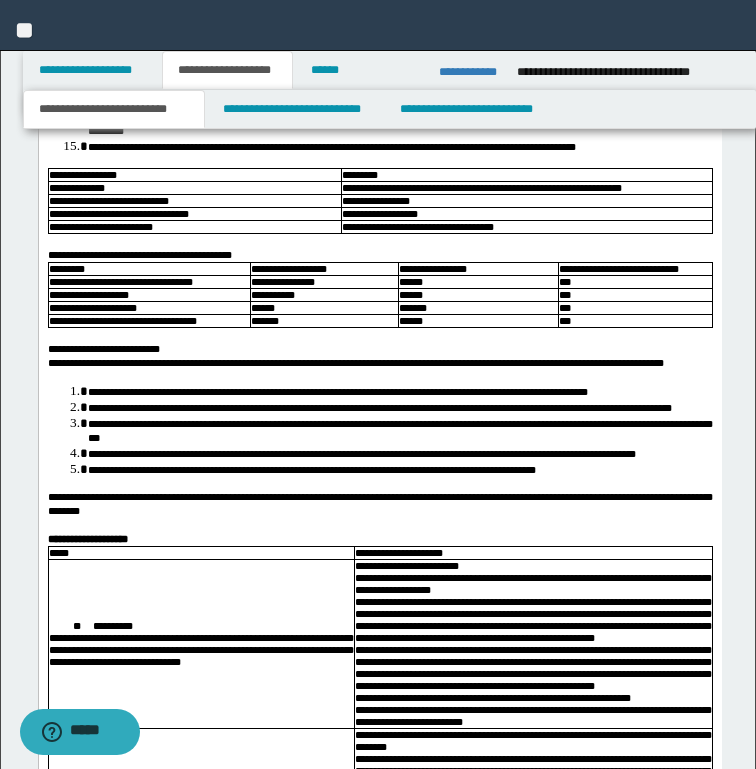 click on "***" at bounding box center (634, 322) 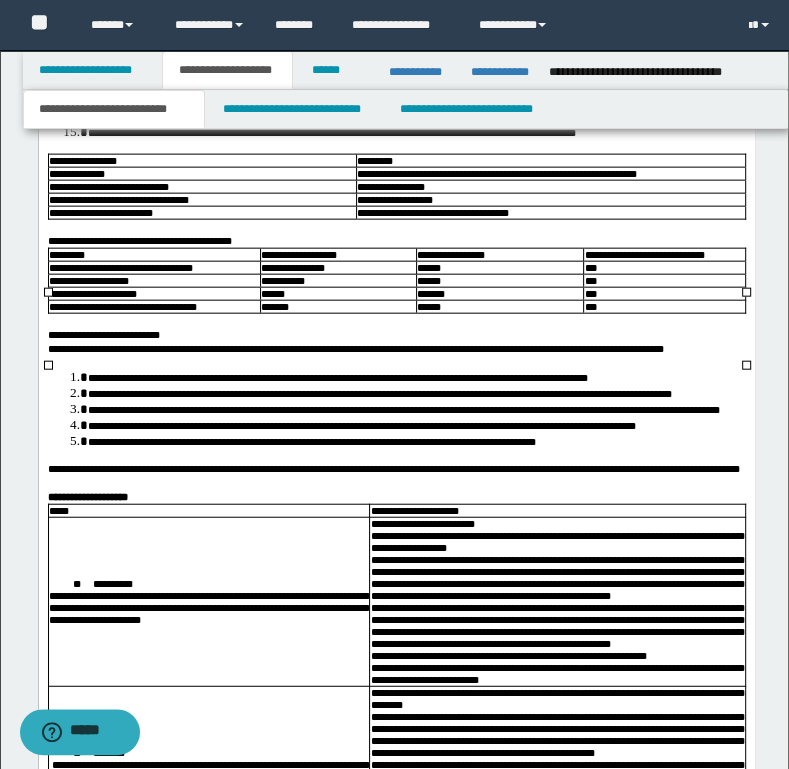 click on "**********" at bounding box center (120, 269) 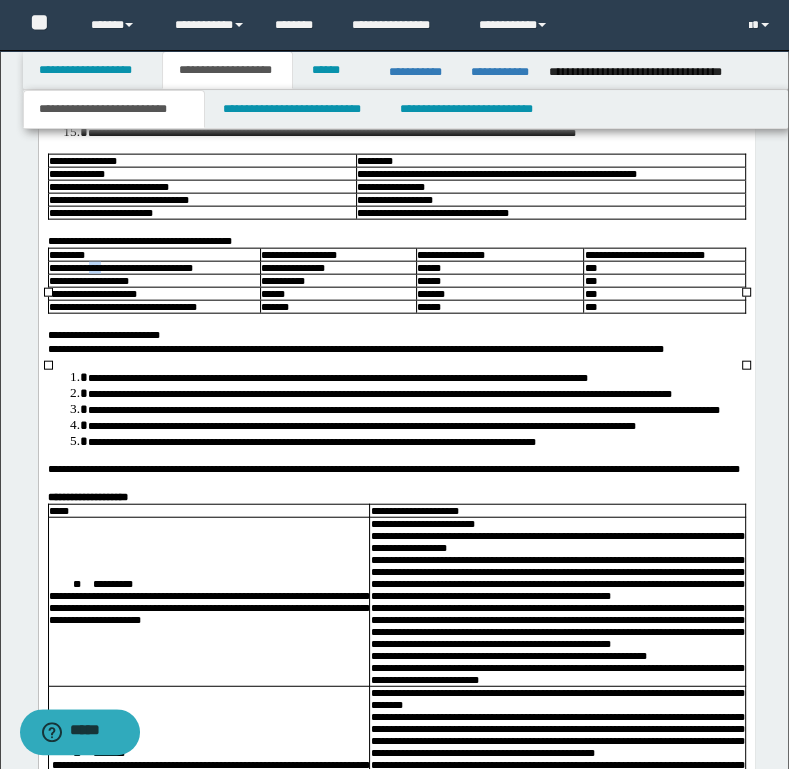 click on "**********" at bounding box center (120, 269) 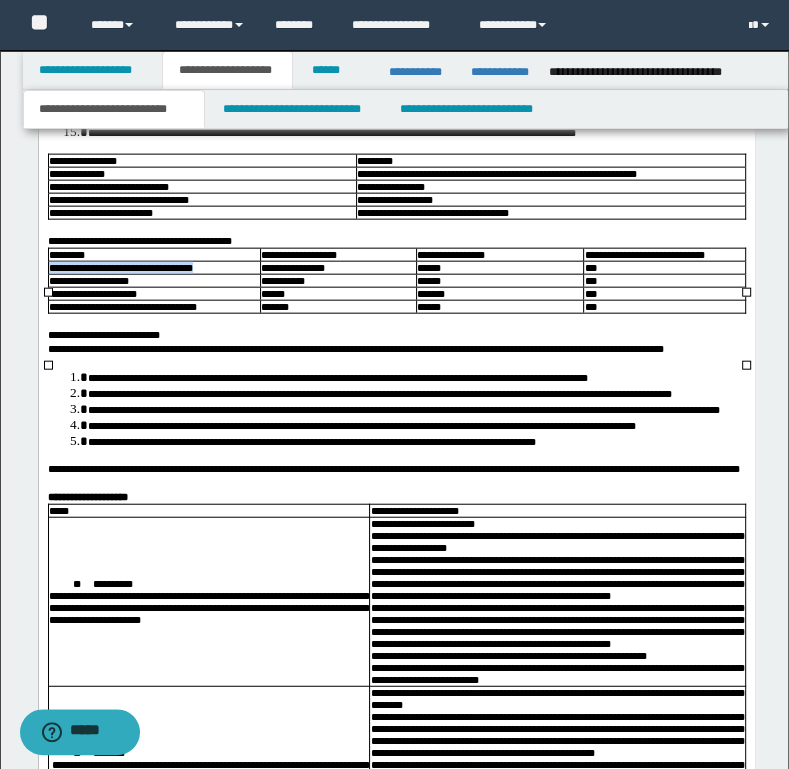 click on "**********" at bounding box center (120, 269) 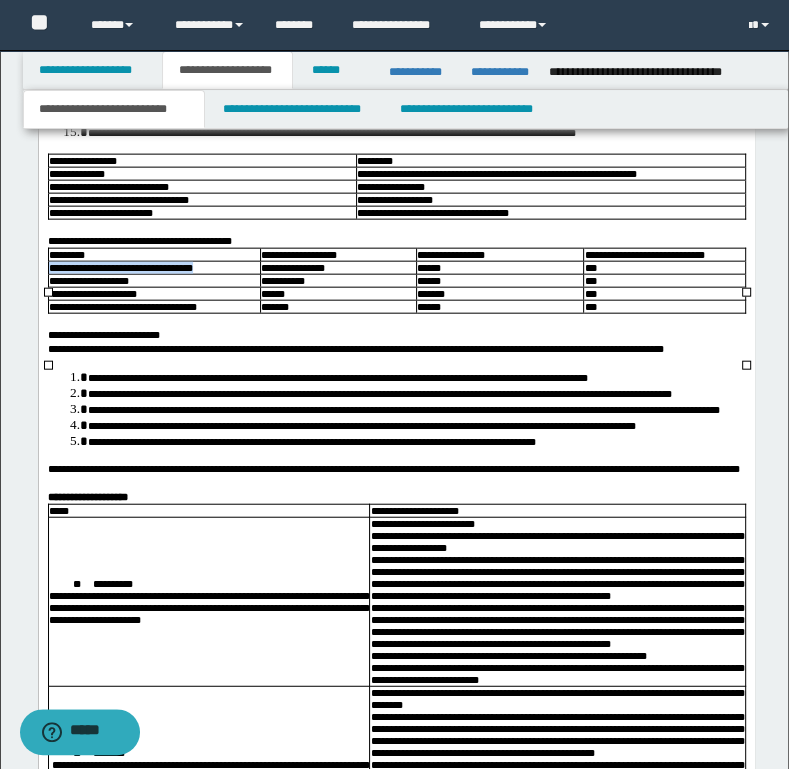copy on "**********" 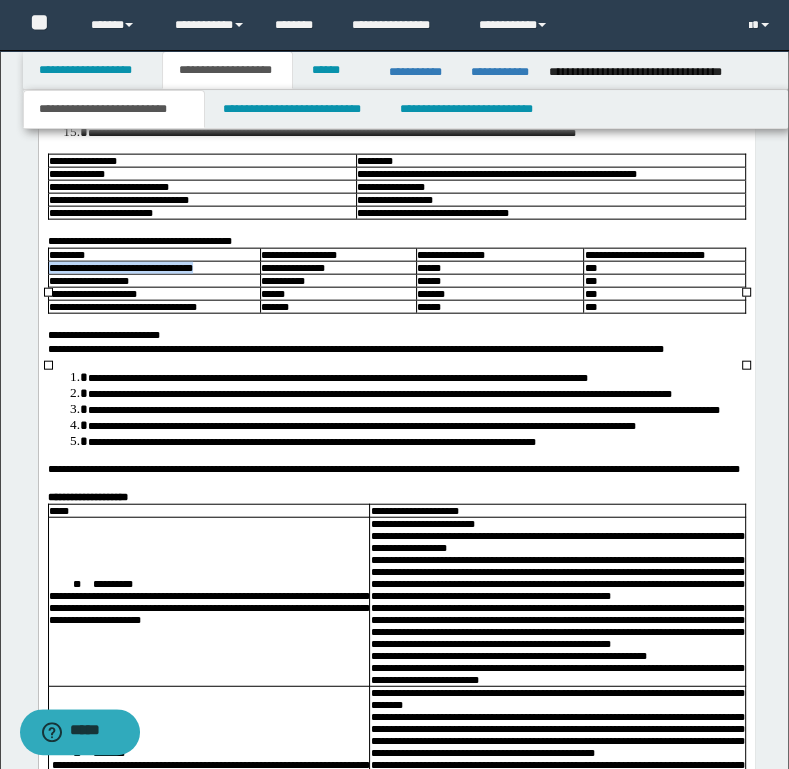 click on "**********" at bounding box center (88, 282) 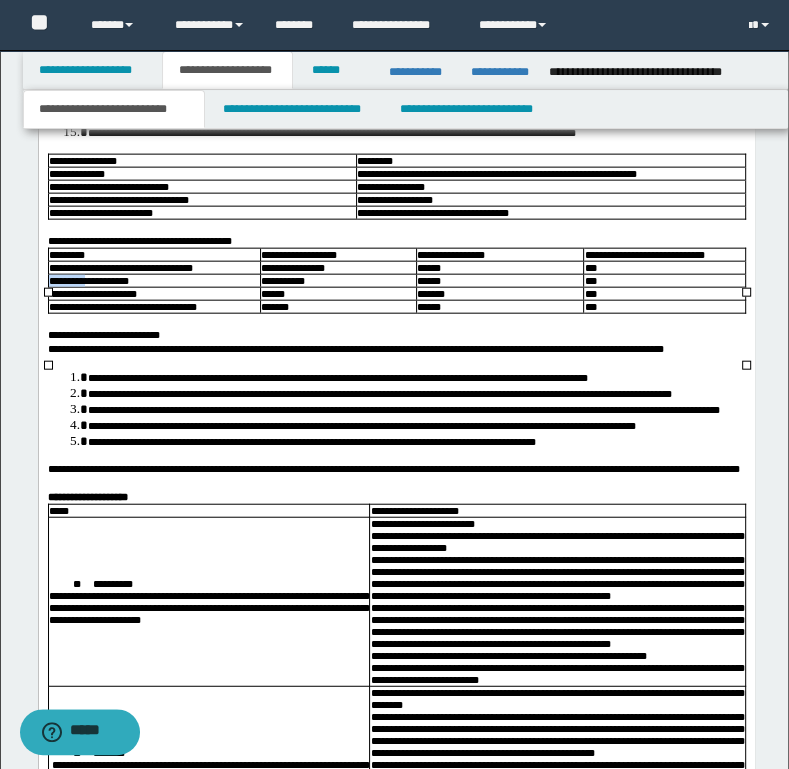 click on "**********" at bounding box center (88, 282) 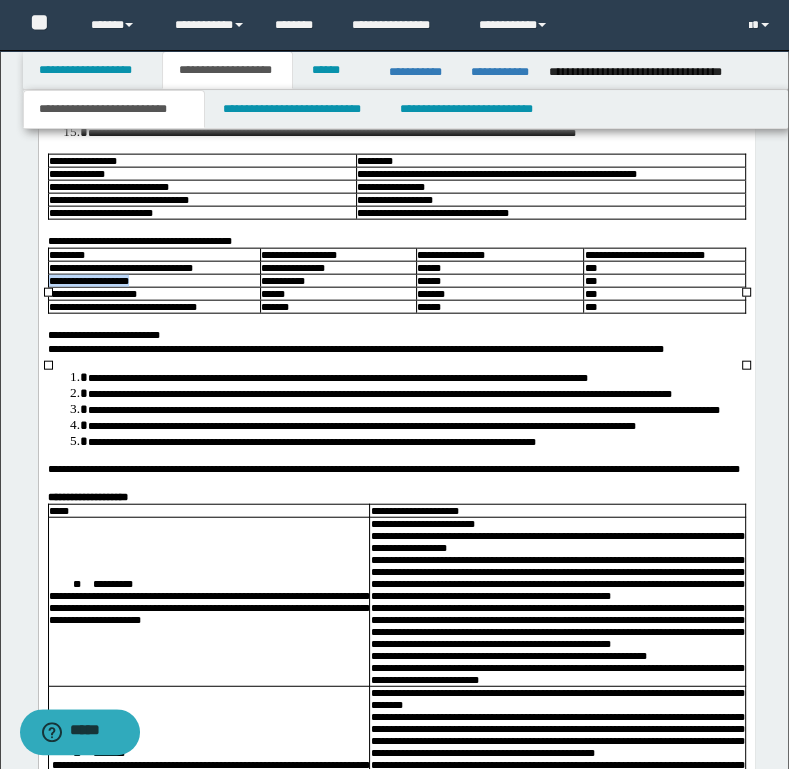 click on "**********" at bounding box center [88, 282] 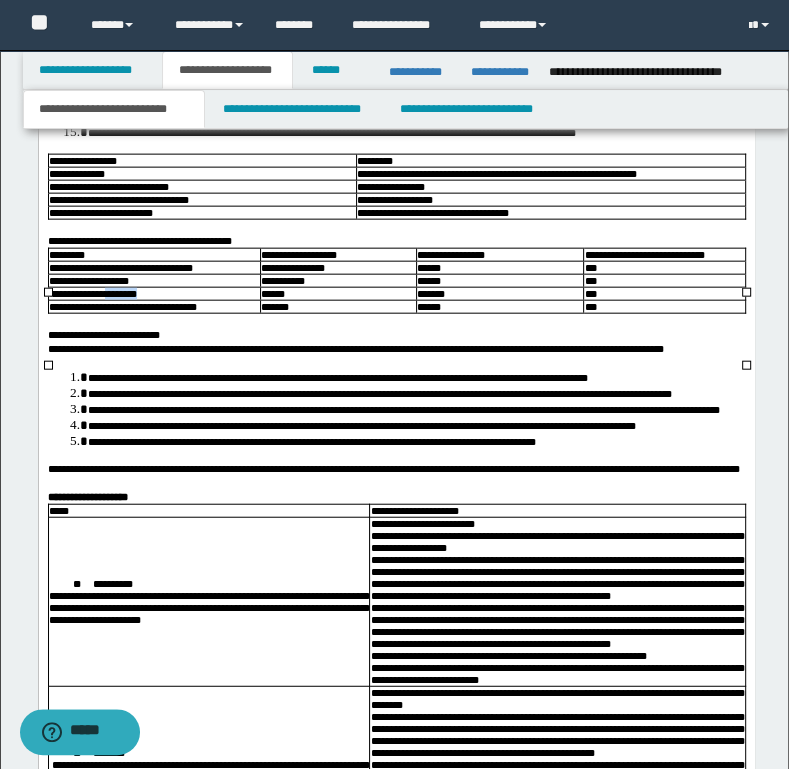 click on "**********" at bounding box center (92, 295) 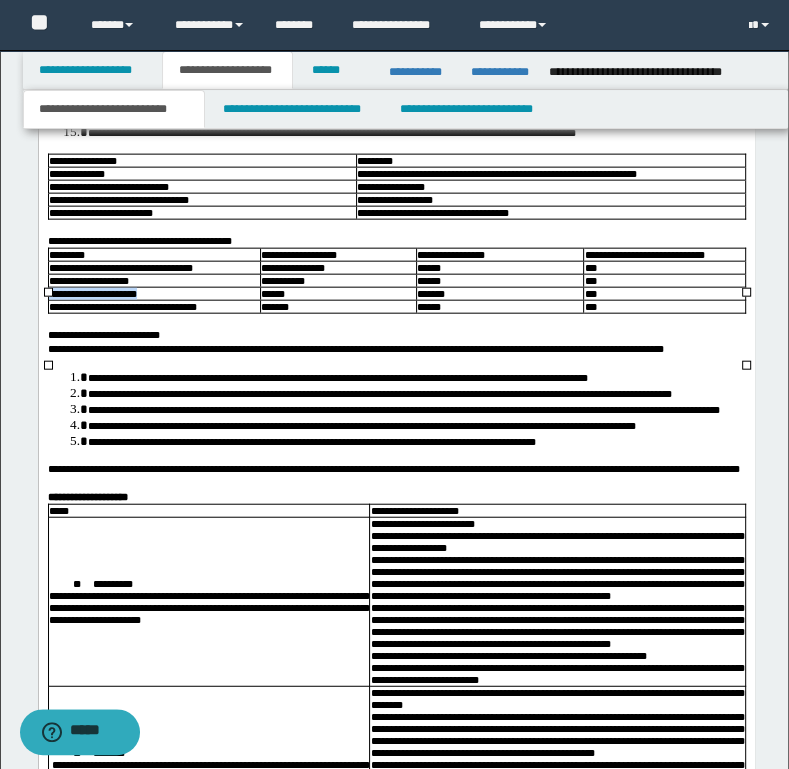 click on "**********" at bounding box center (92, 295) 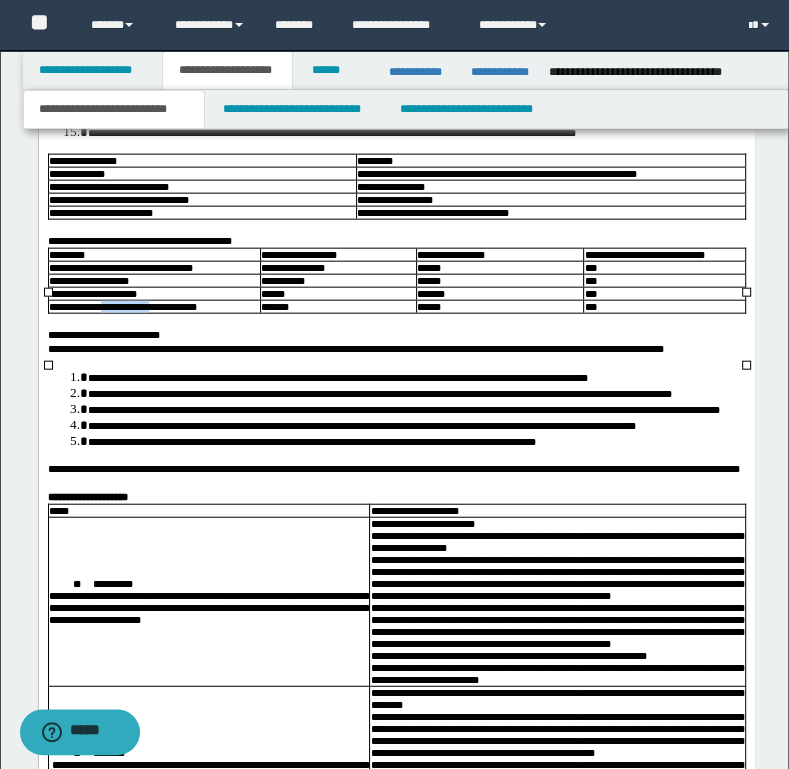 click on "**********" at bounding box center (122, 308) 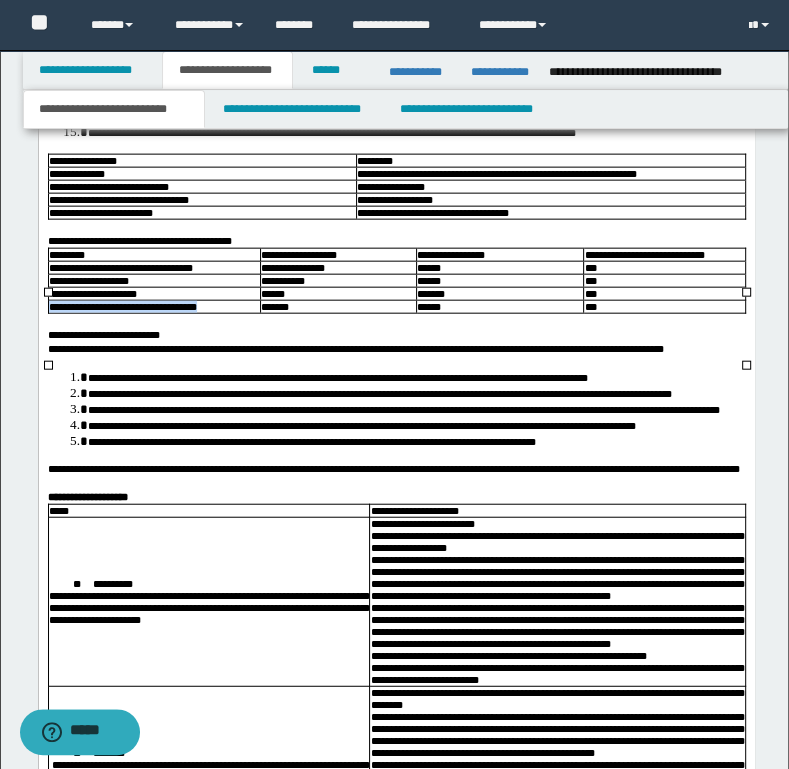 click on "**********" at bounding box center (122, 308) 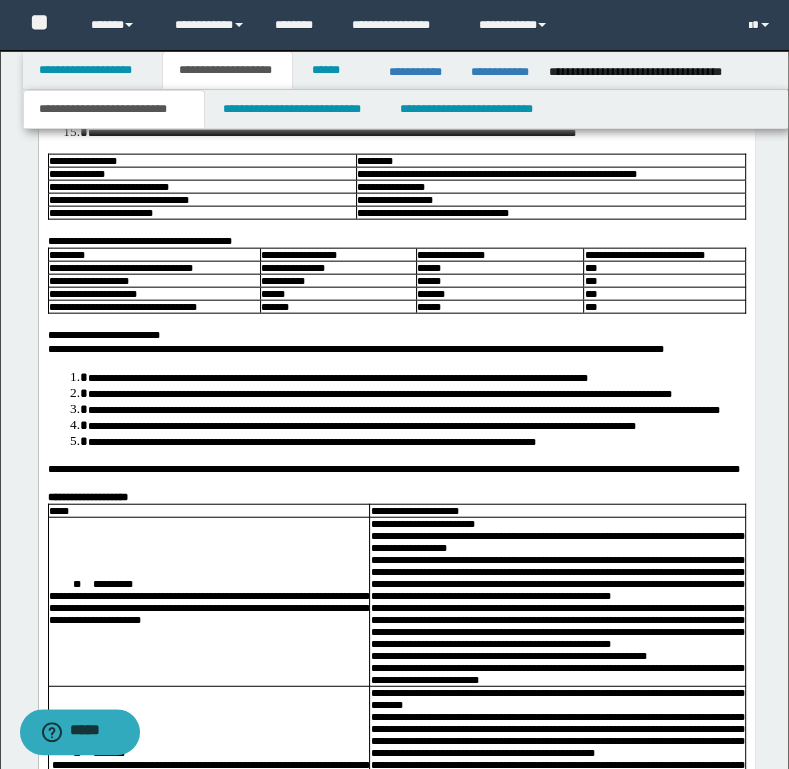 click on "**********" at bounding box center [403, 411] 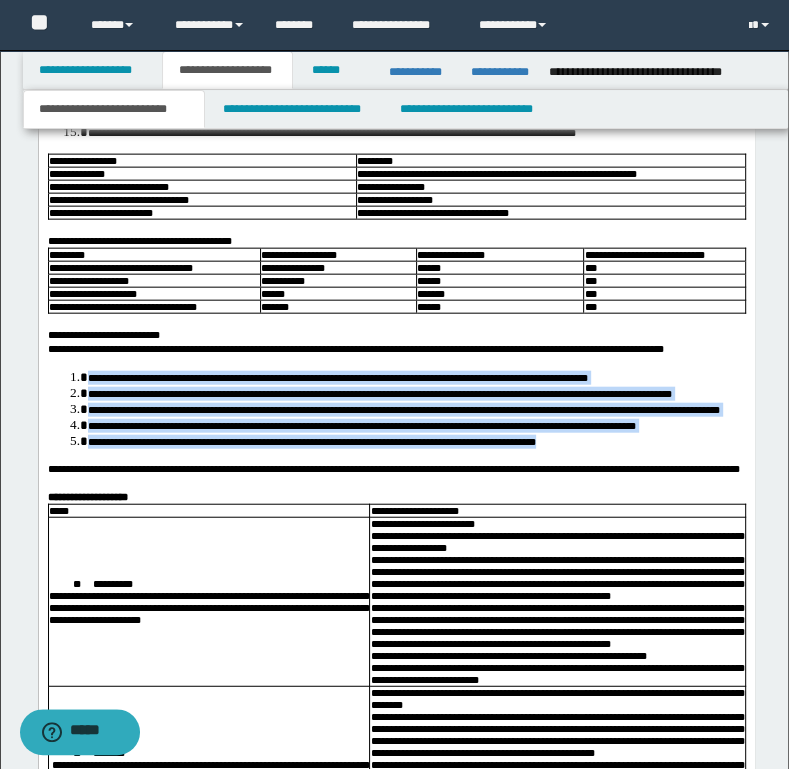 drag, startPoint x: 71, startPoint y: 454, endPoint x: 652, endPoint y: 562, distance: 590.95264 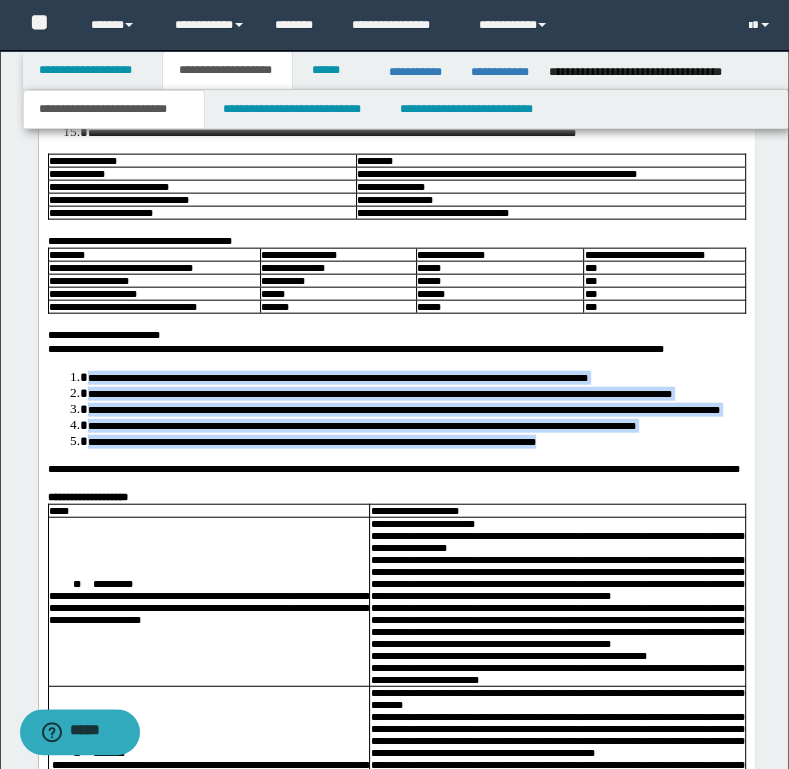 click on "**********" at bounding box center [396, 410] 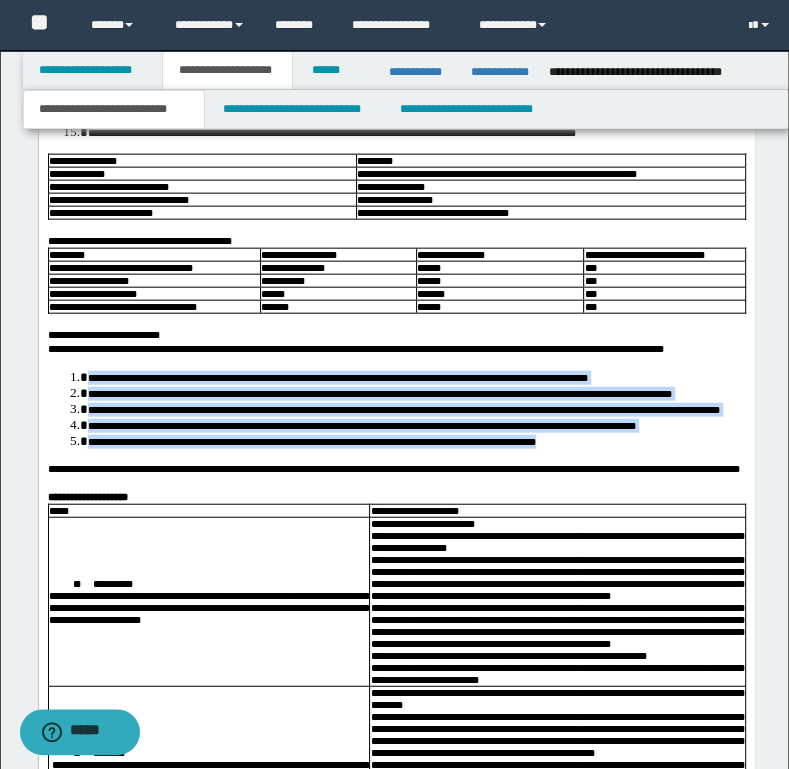 copy on "**********" 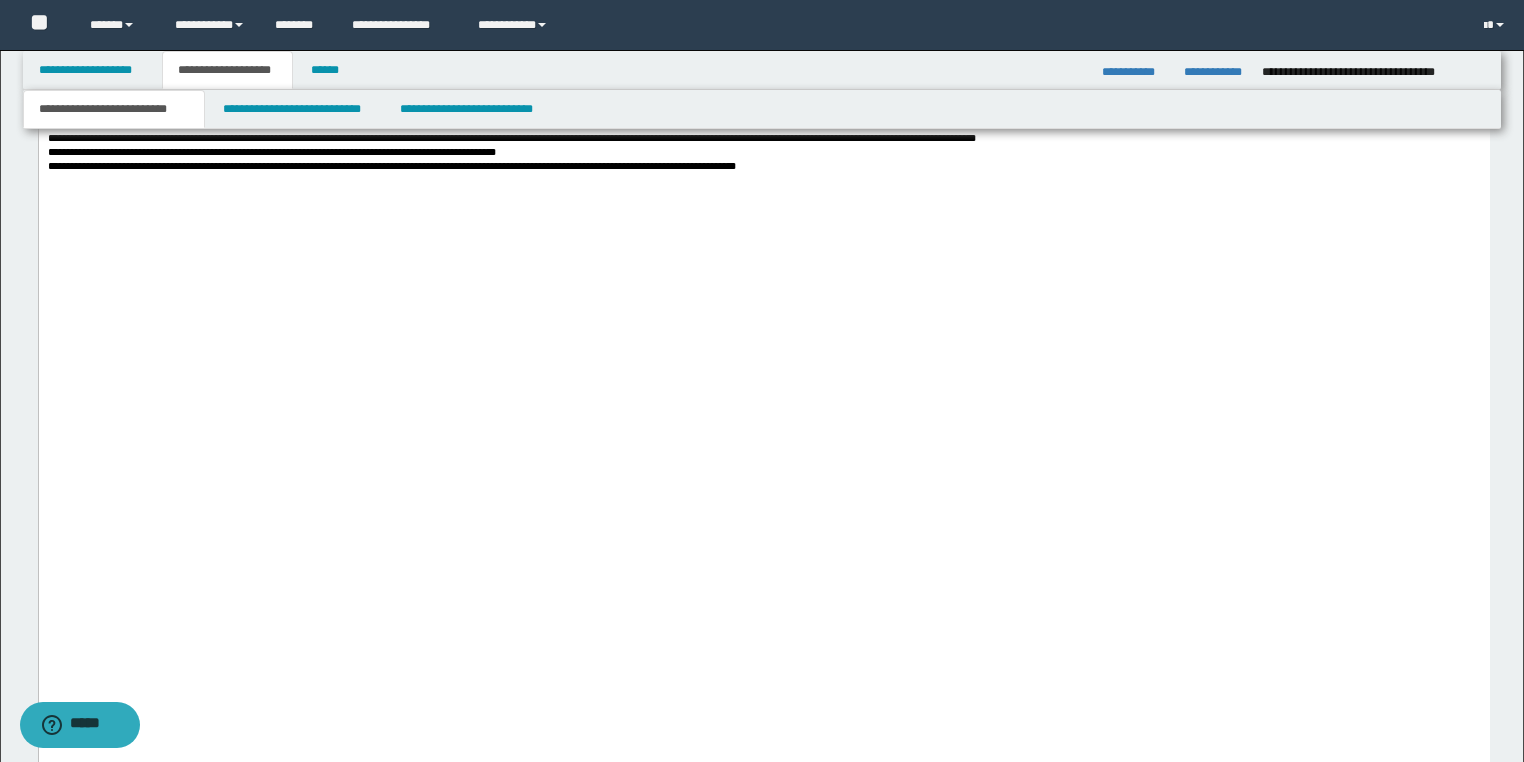 scroll, scrollTop: 2880, scrollLeft: 0, axis: vertical 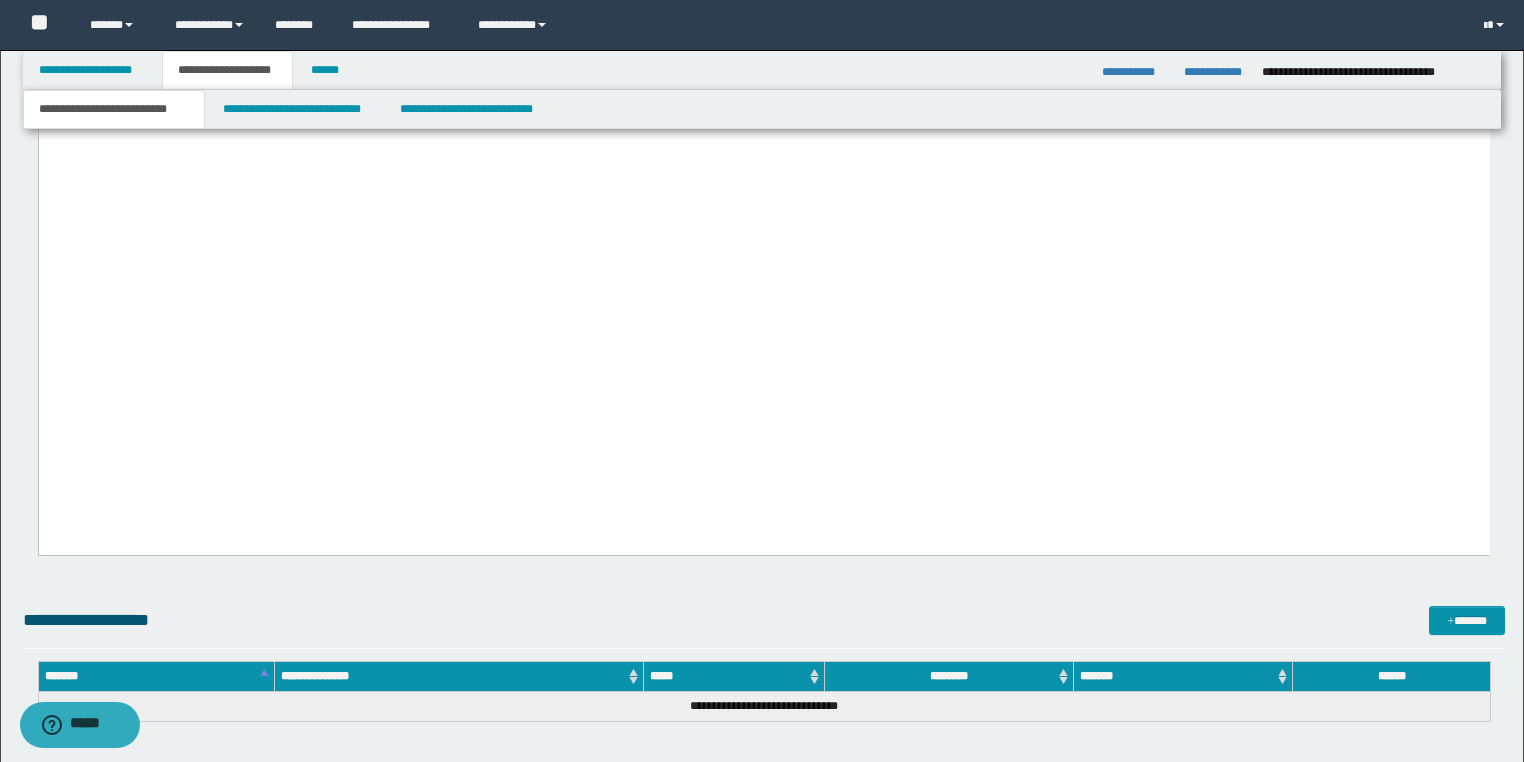 drag, startPoint x: 46, startPoint y: 407, endPoint x: 1142, endPoint y: 414, distance: 1096.0223 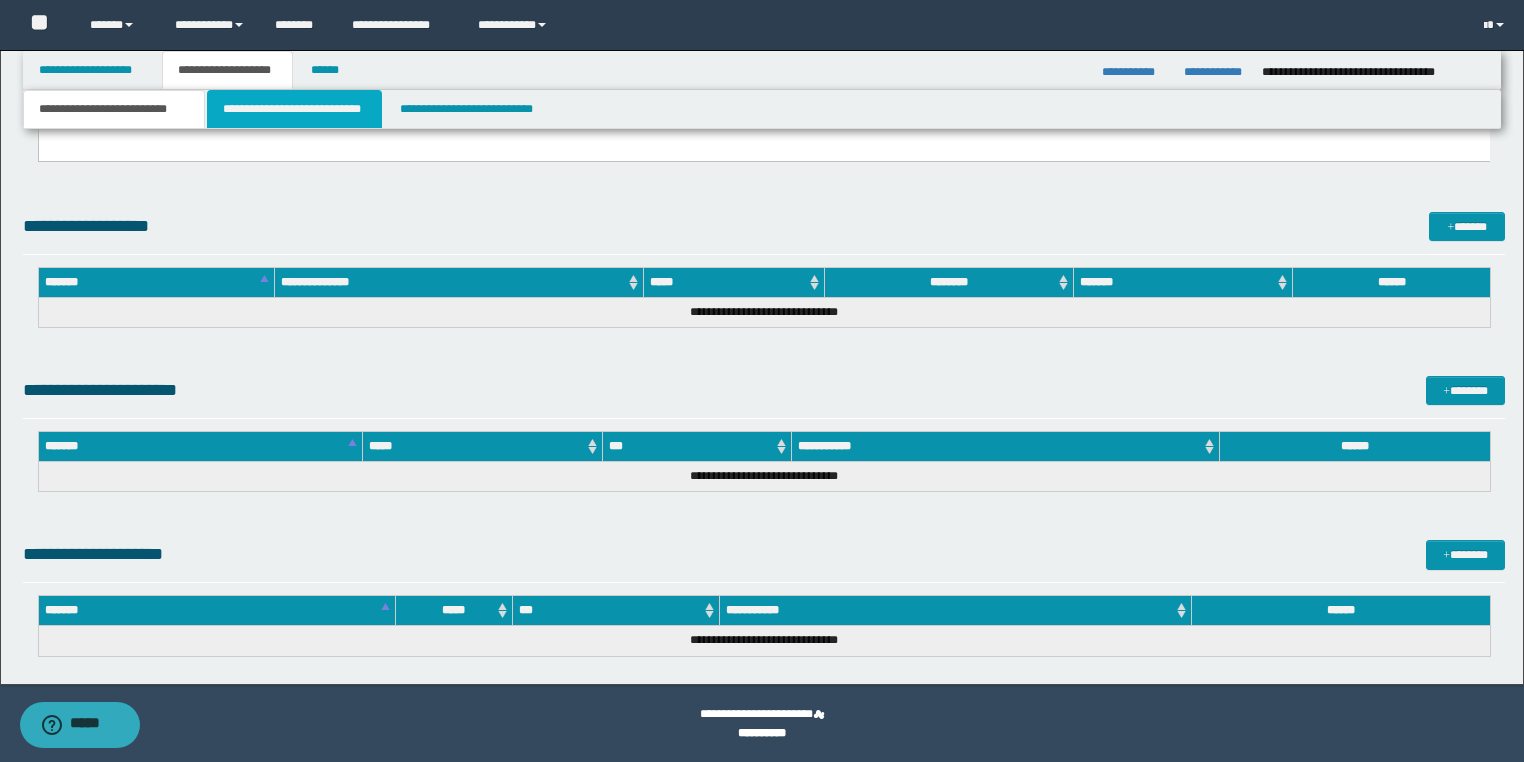 click on "**********" at bounding box center (294, 109) 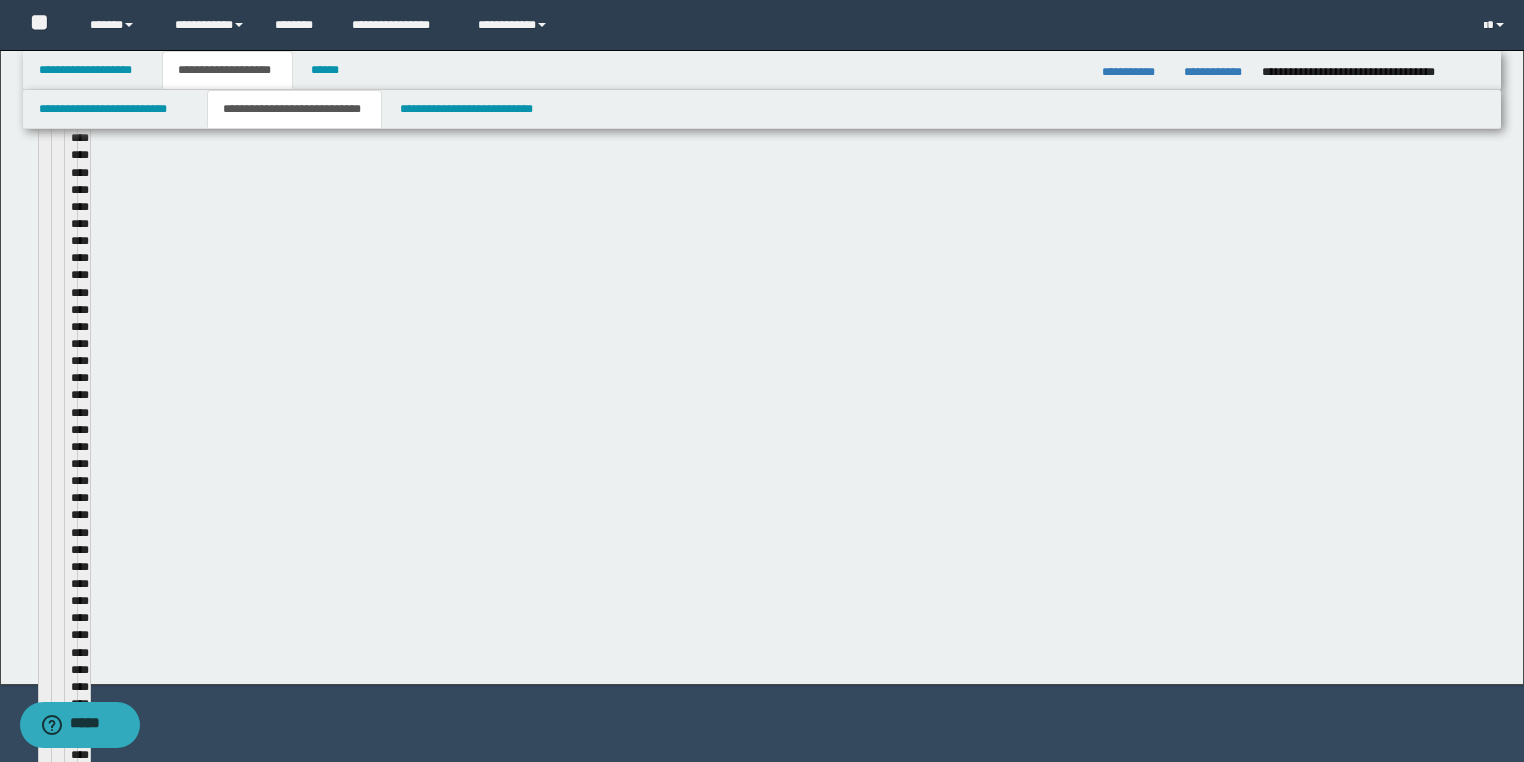 type 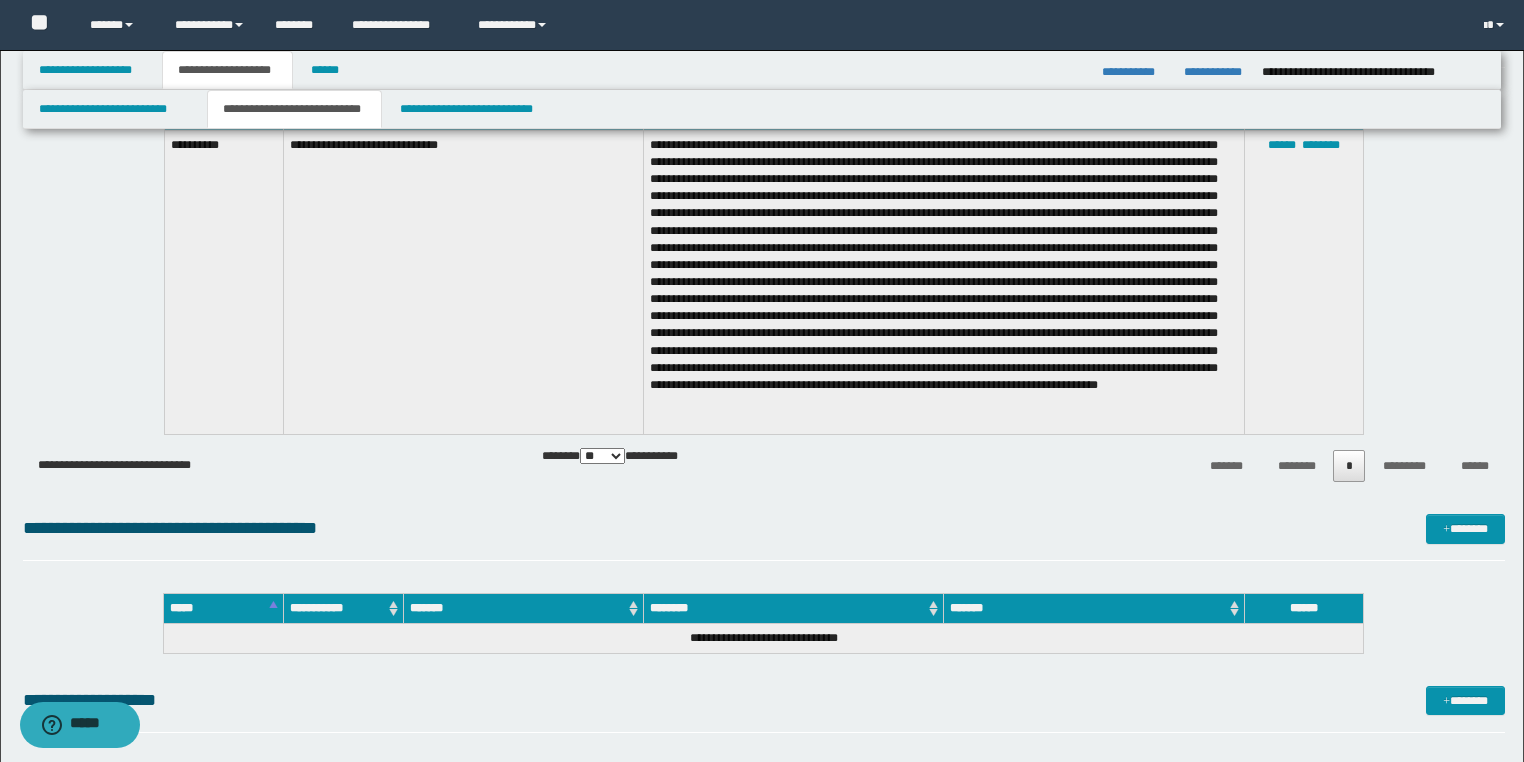 scroll, scrollTop: 1597, scrollLeft: 0, axis: vertical 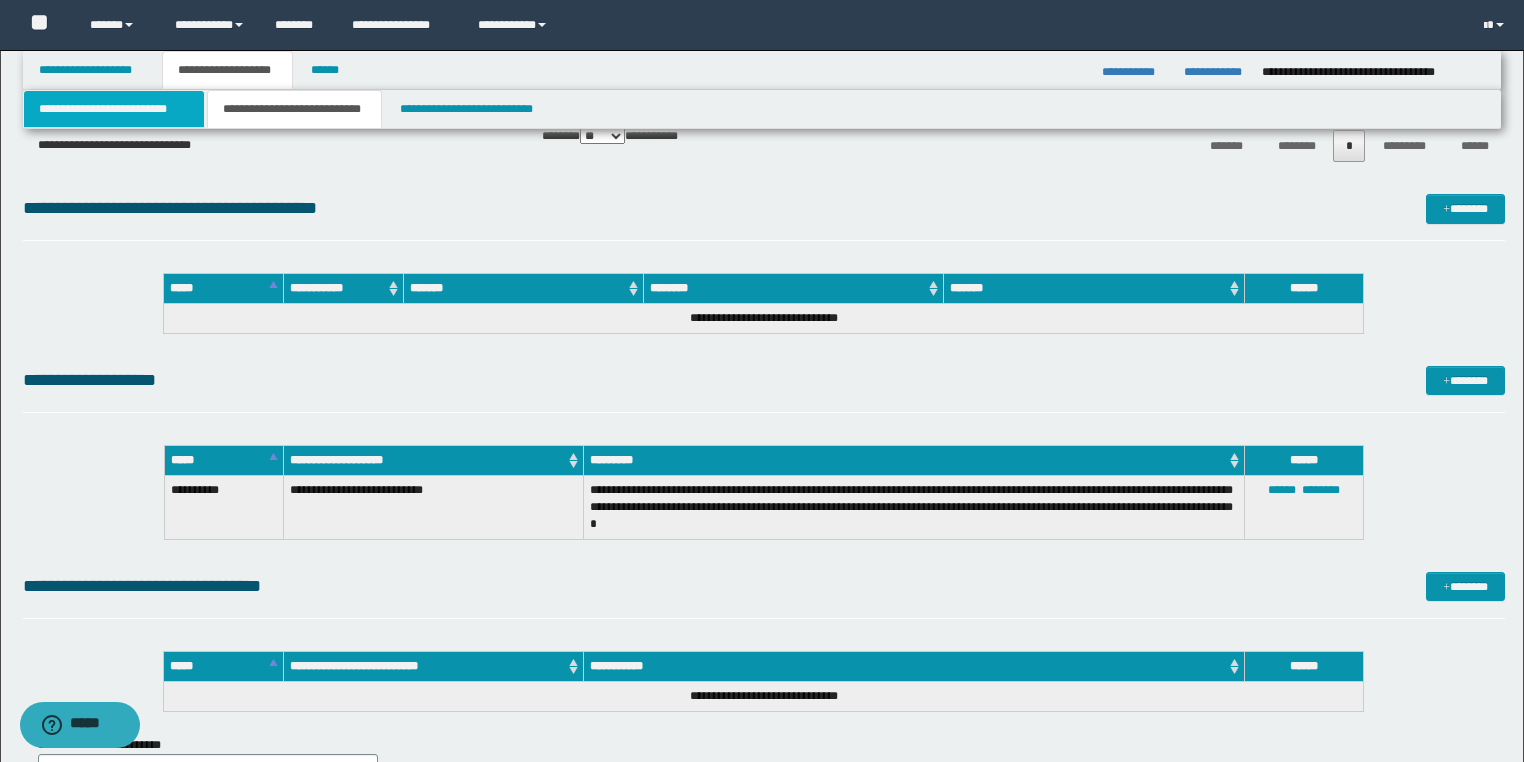 click on "**********" at bounding box center [114, 109] 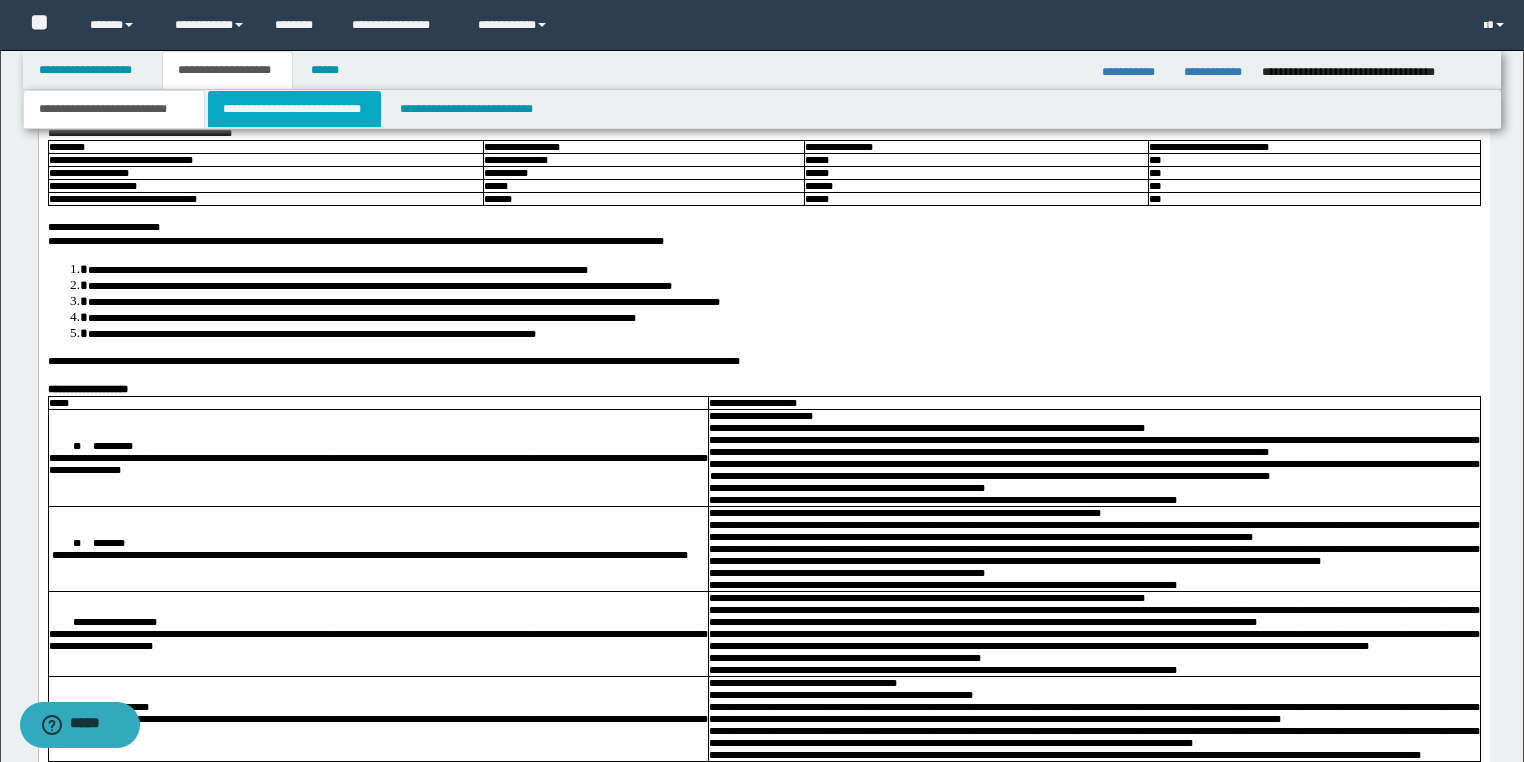 click on "**********" at bounding box center [294, 109] 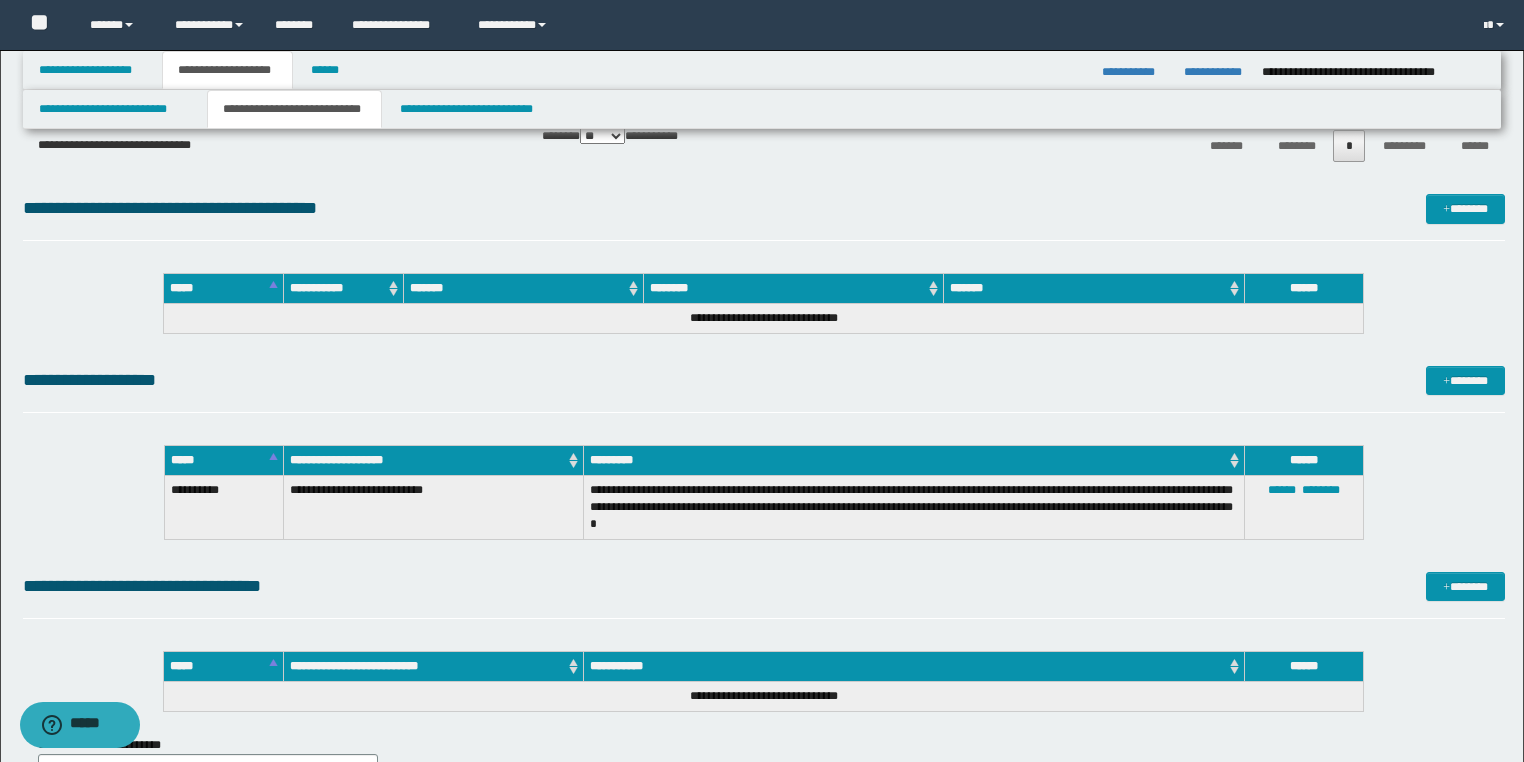 click on "**********" at bounding box center [764, 217] 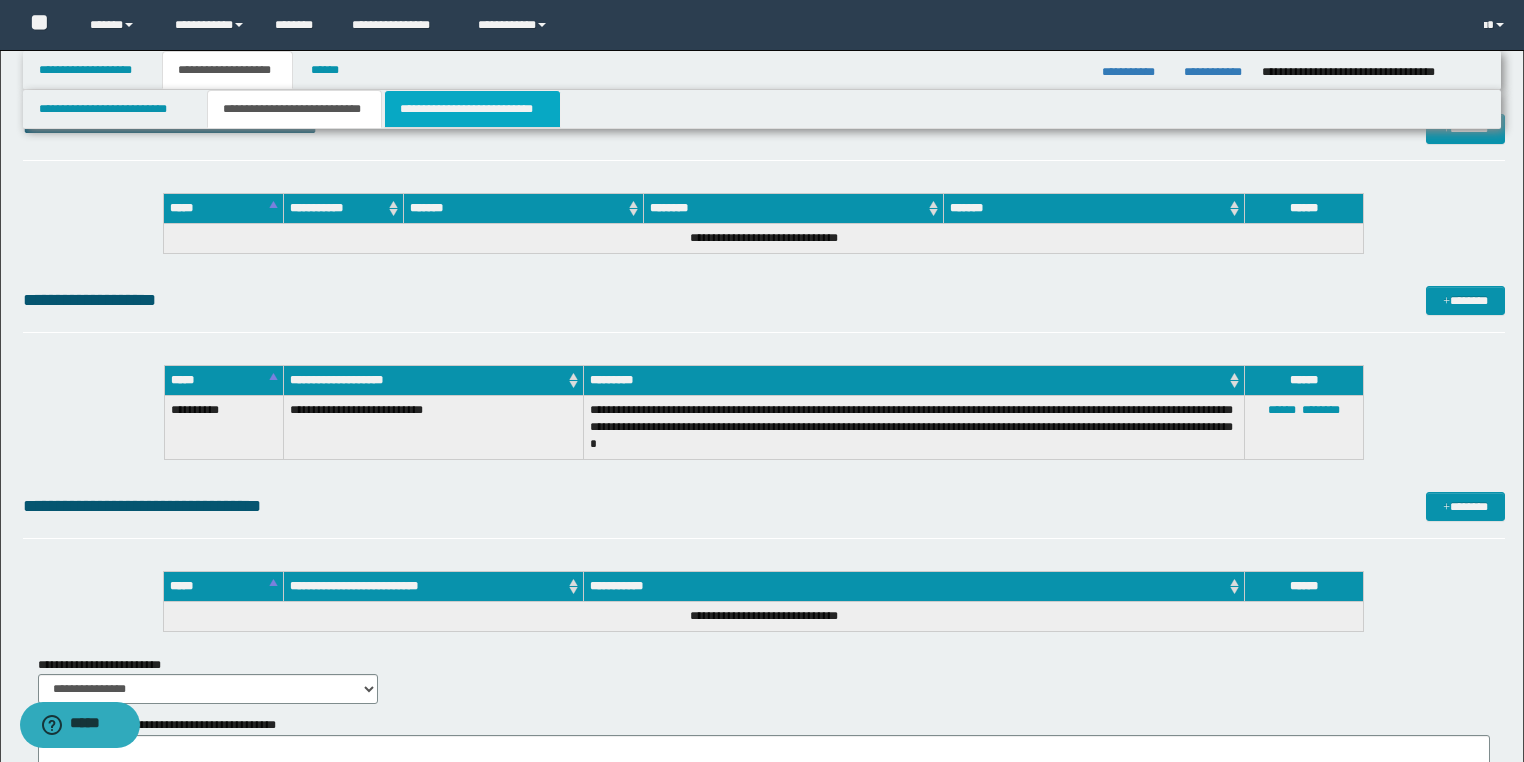 drag, startPoint x: 673, startPoint y: 82, endPoint x: 436, endPoint y: 105, distance: 238.11342 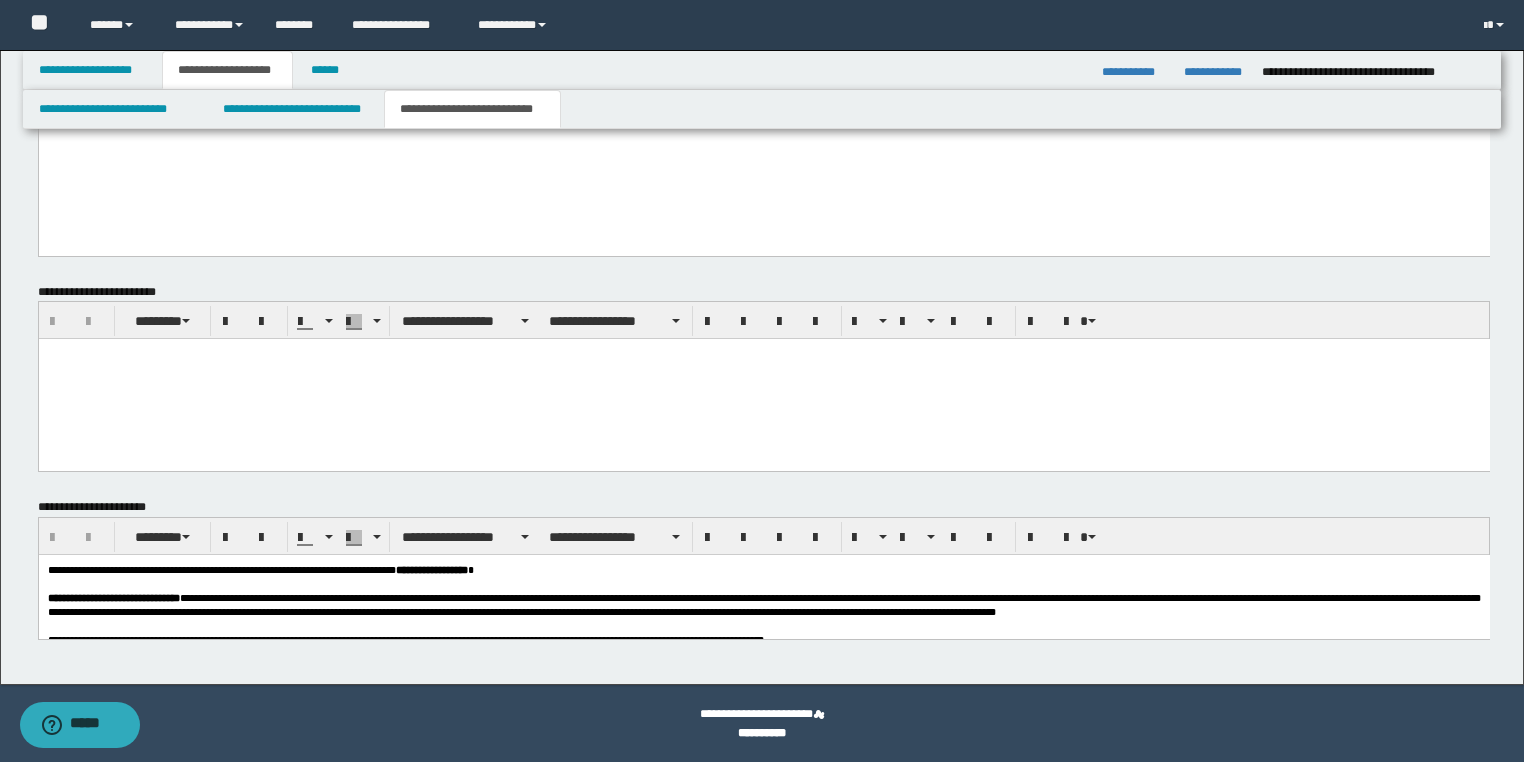 scroll, scrollTop: 1405, scrollLeft: 0, axis: vertical 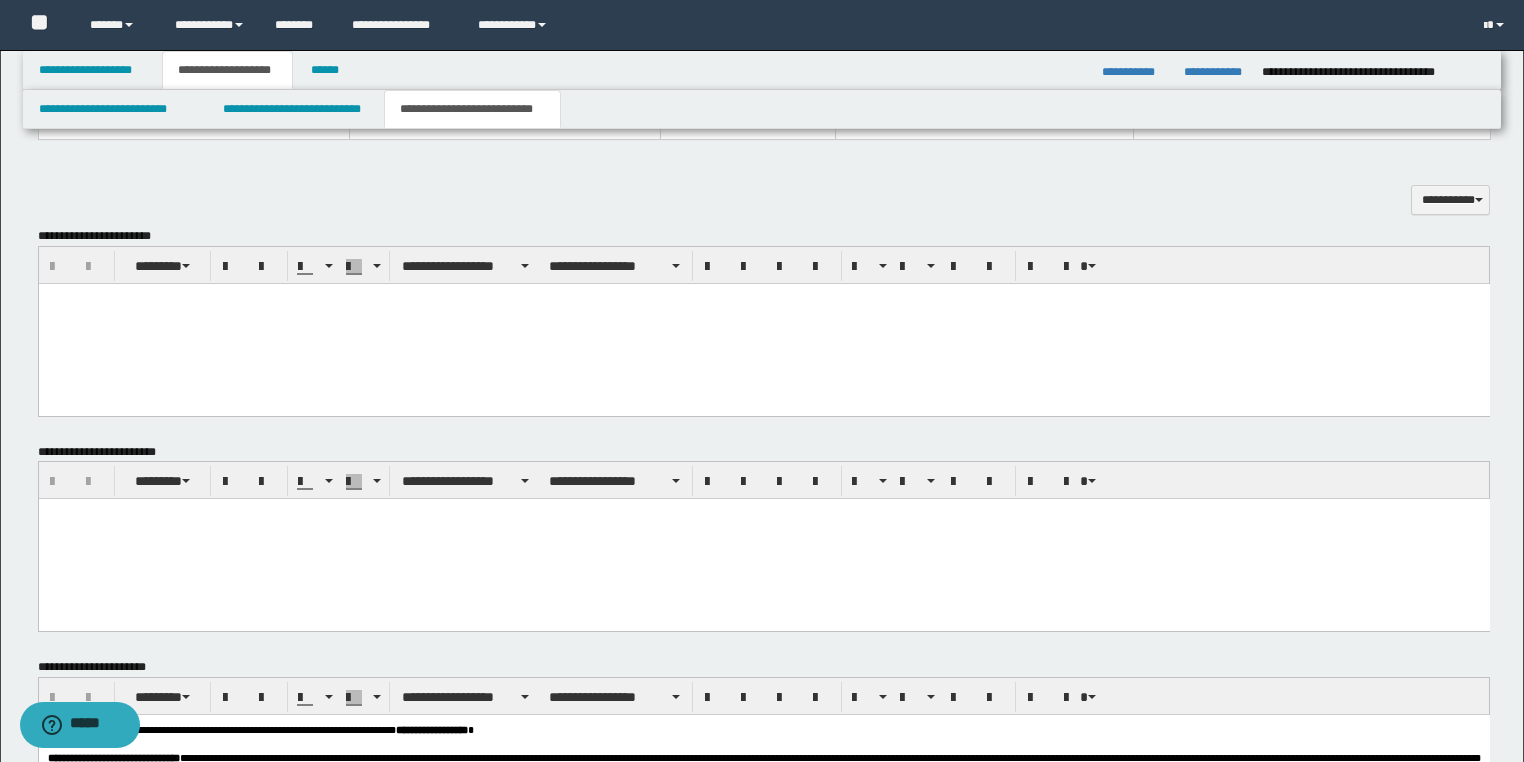click at bounding box center [763, 323] 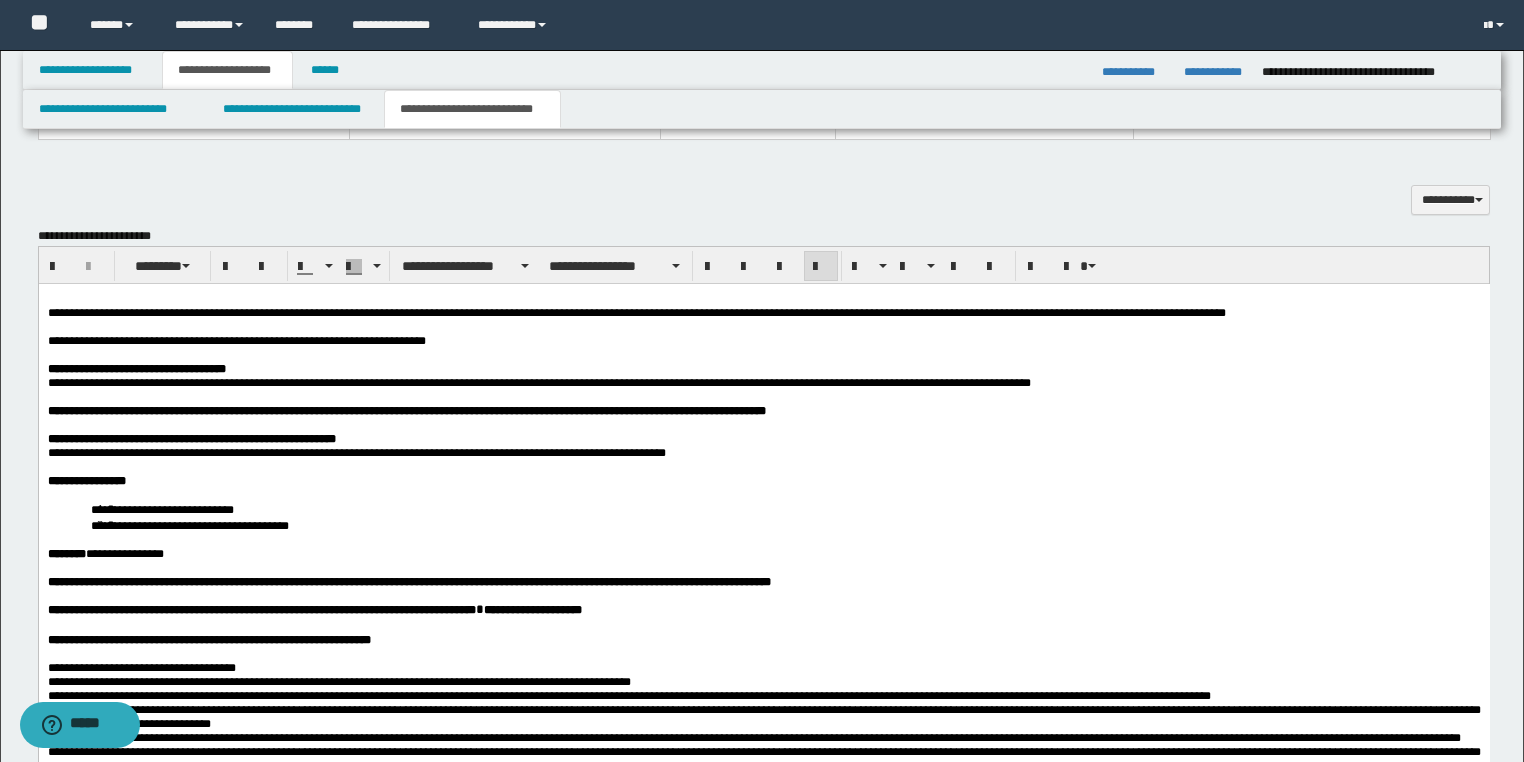 click on "**********" at bounding box center (236, 340) 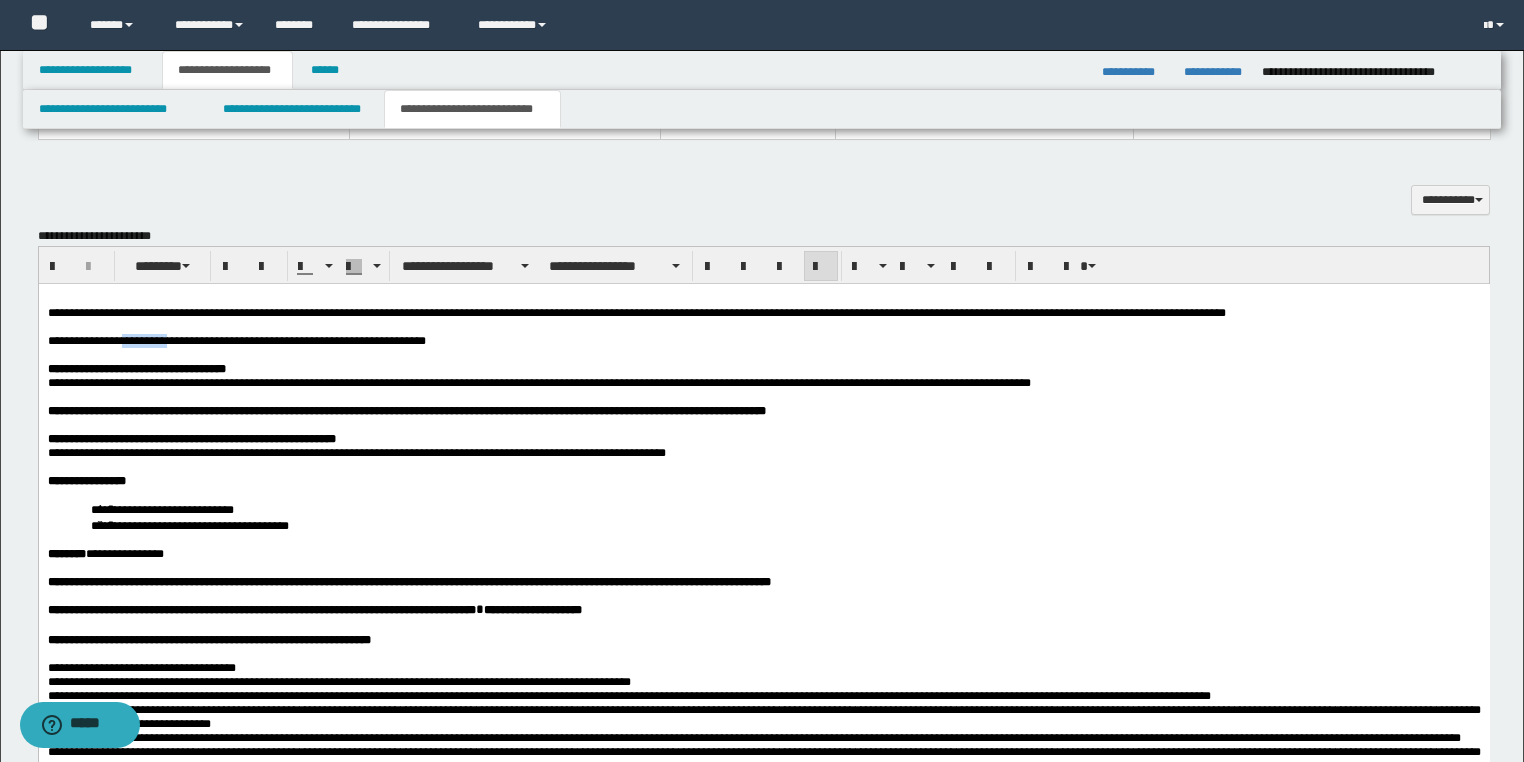 click on "**********" at bounding box center (236, 340) 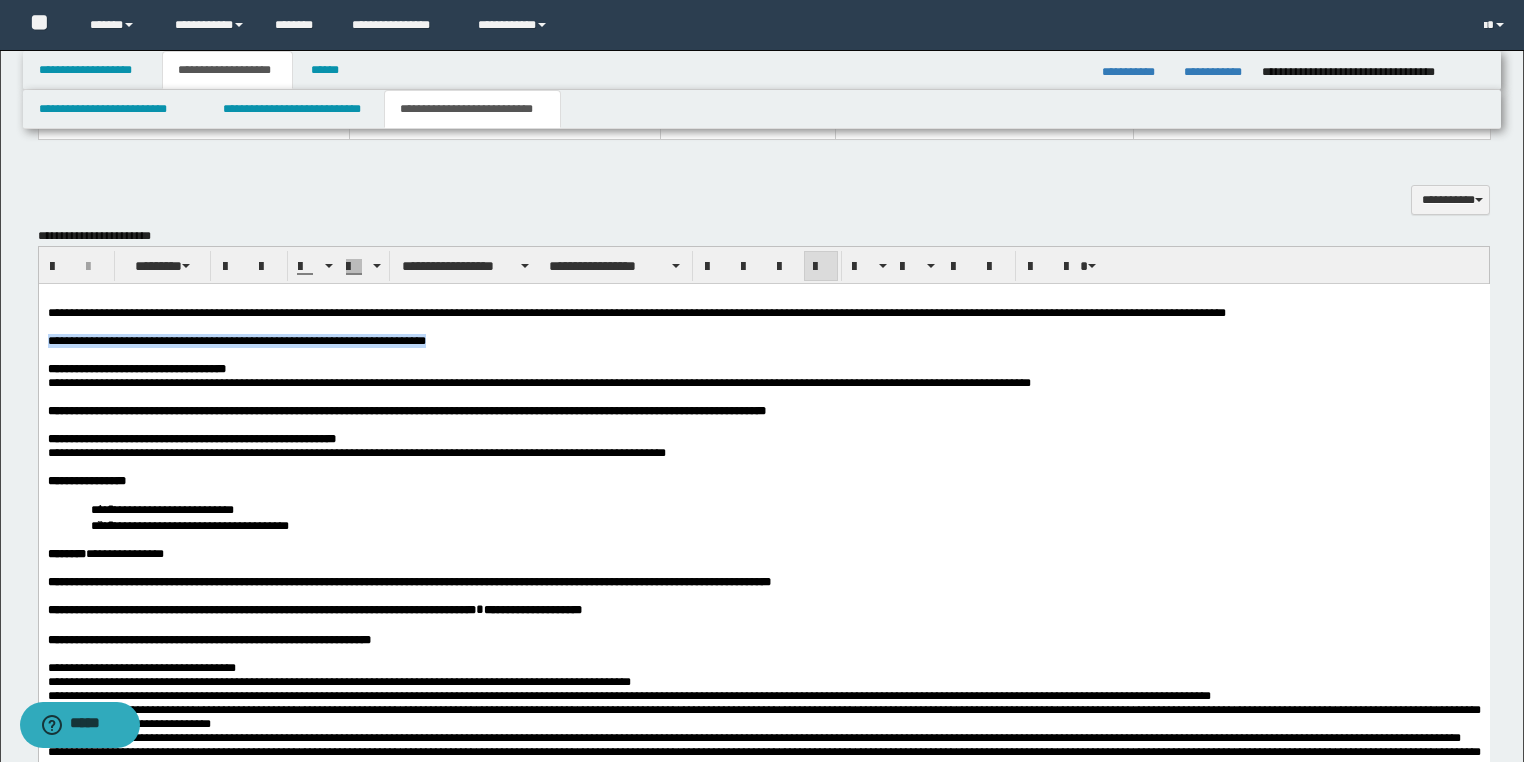 click on "**********" at bounding box center [236, 340] 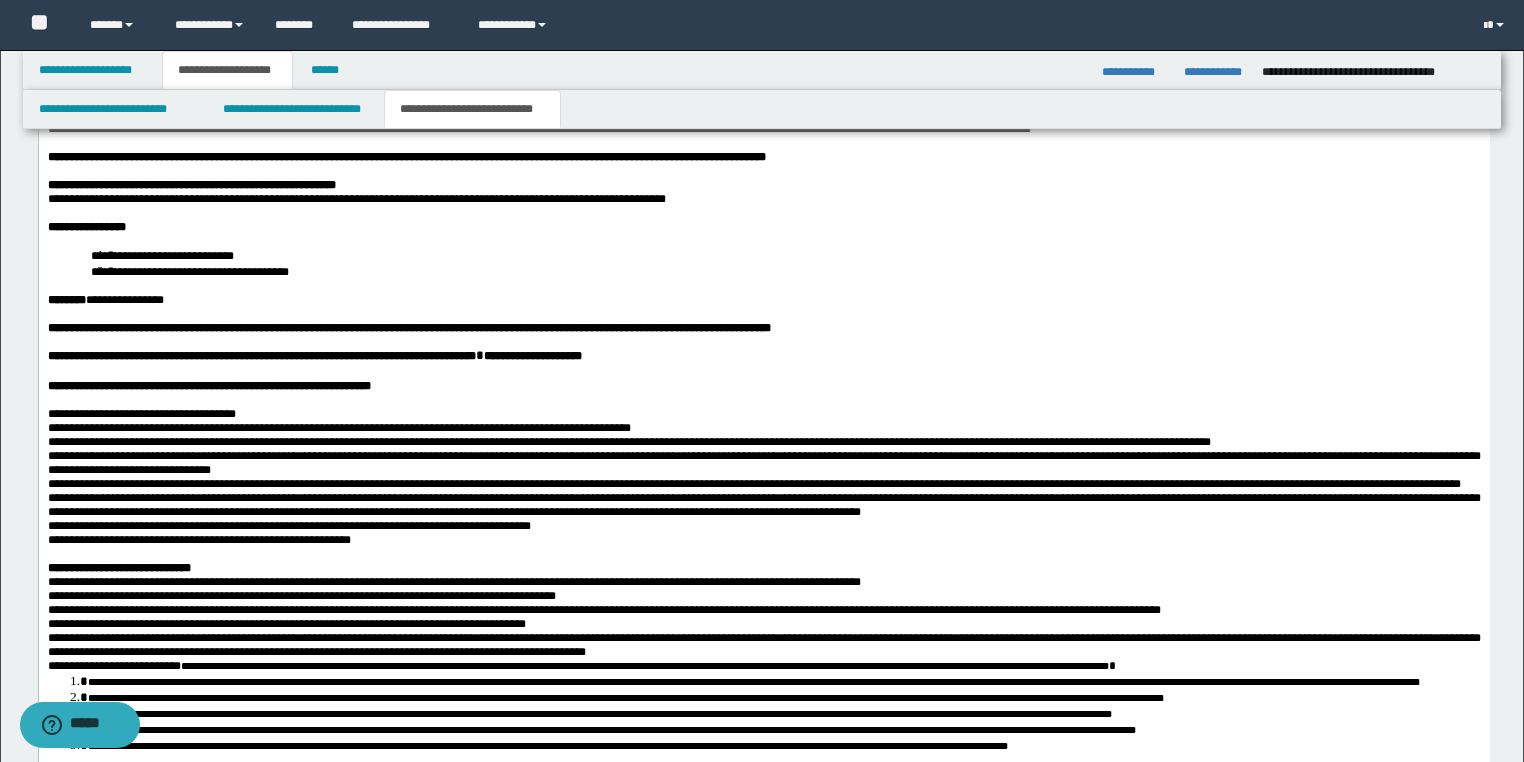 scroll, scrollTop: 1725, scrollLeft: 0, axis: vertical 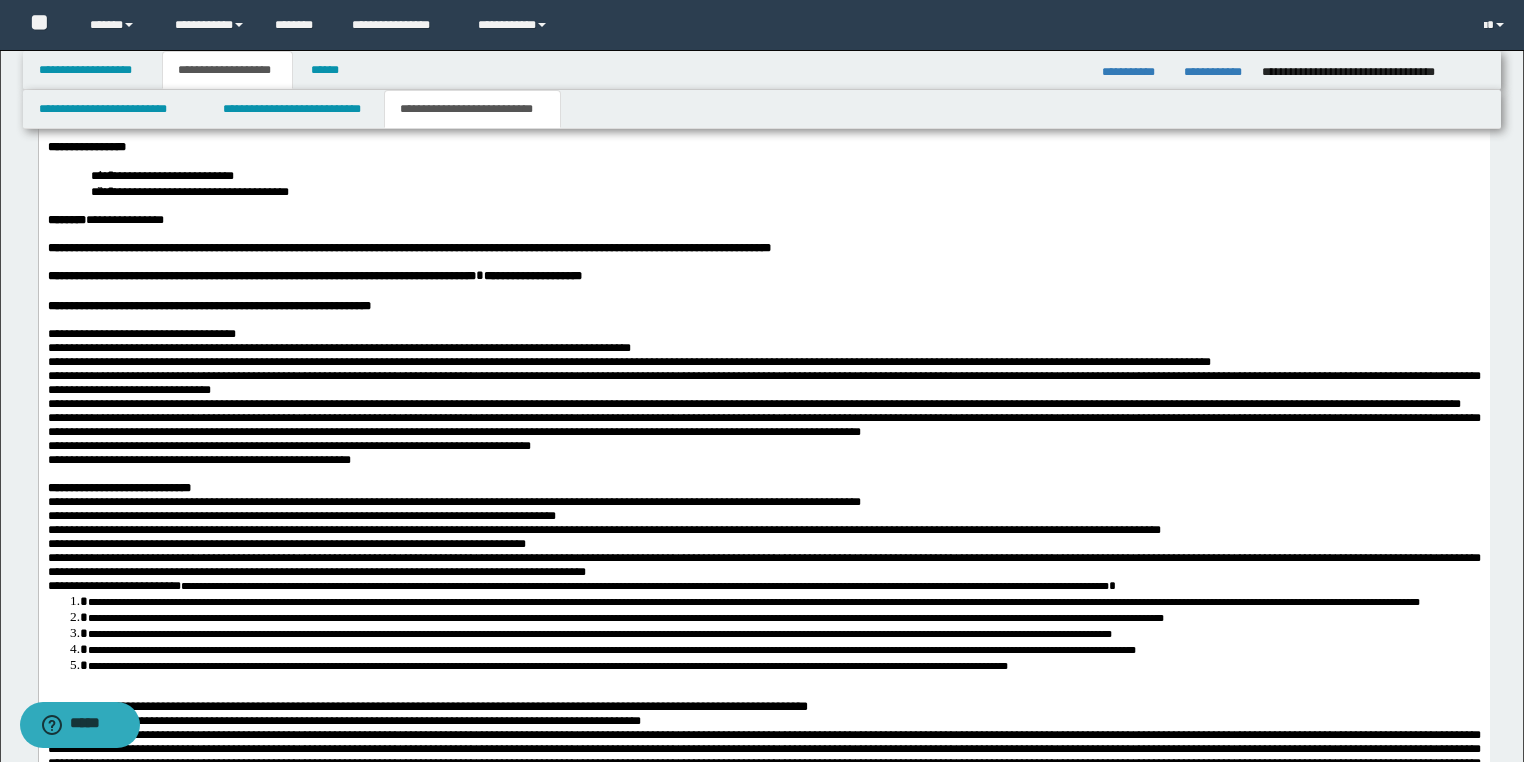 click on "**********" at bounding box center (141, 334) 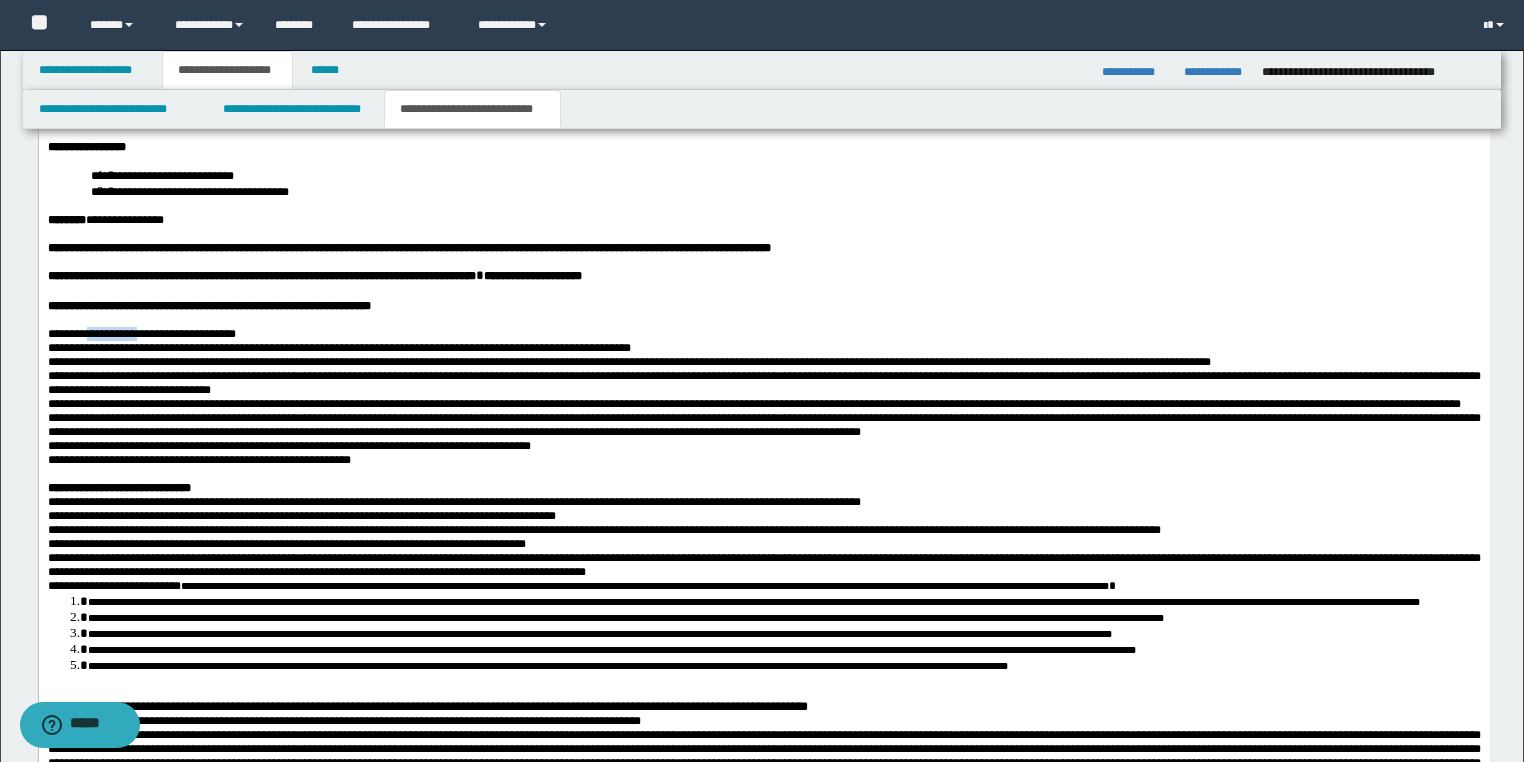 click on "**********" at bounding box center [141, 334] 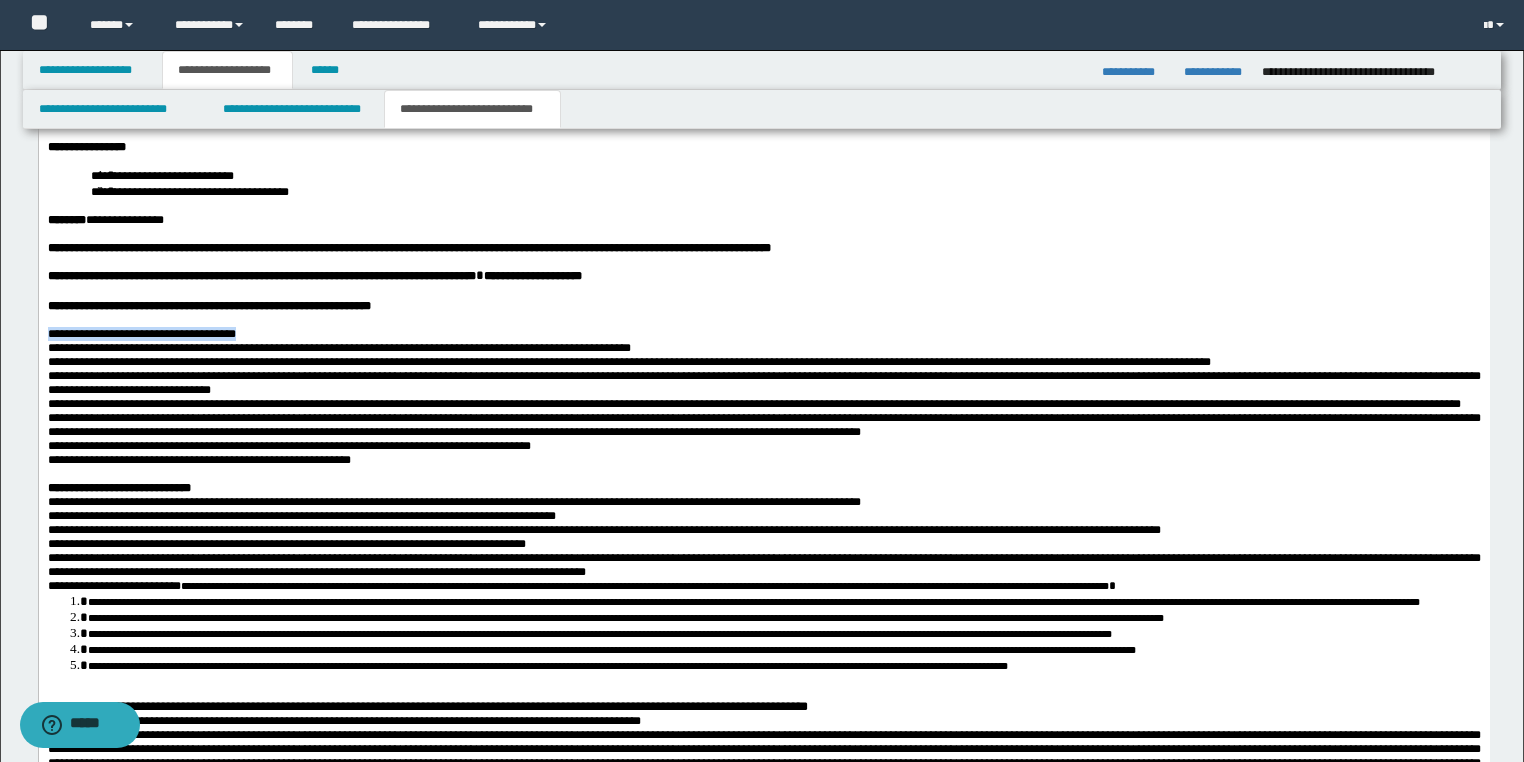 click on "**********" at bounding box center (141, 334) 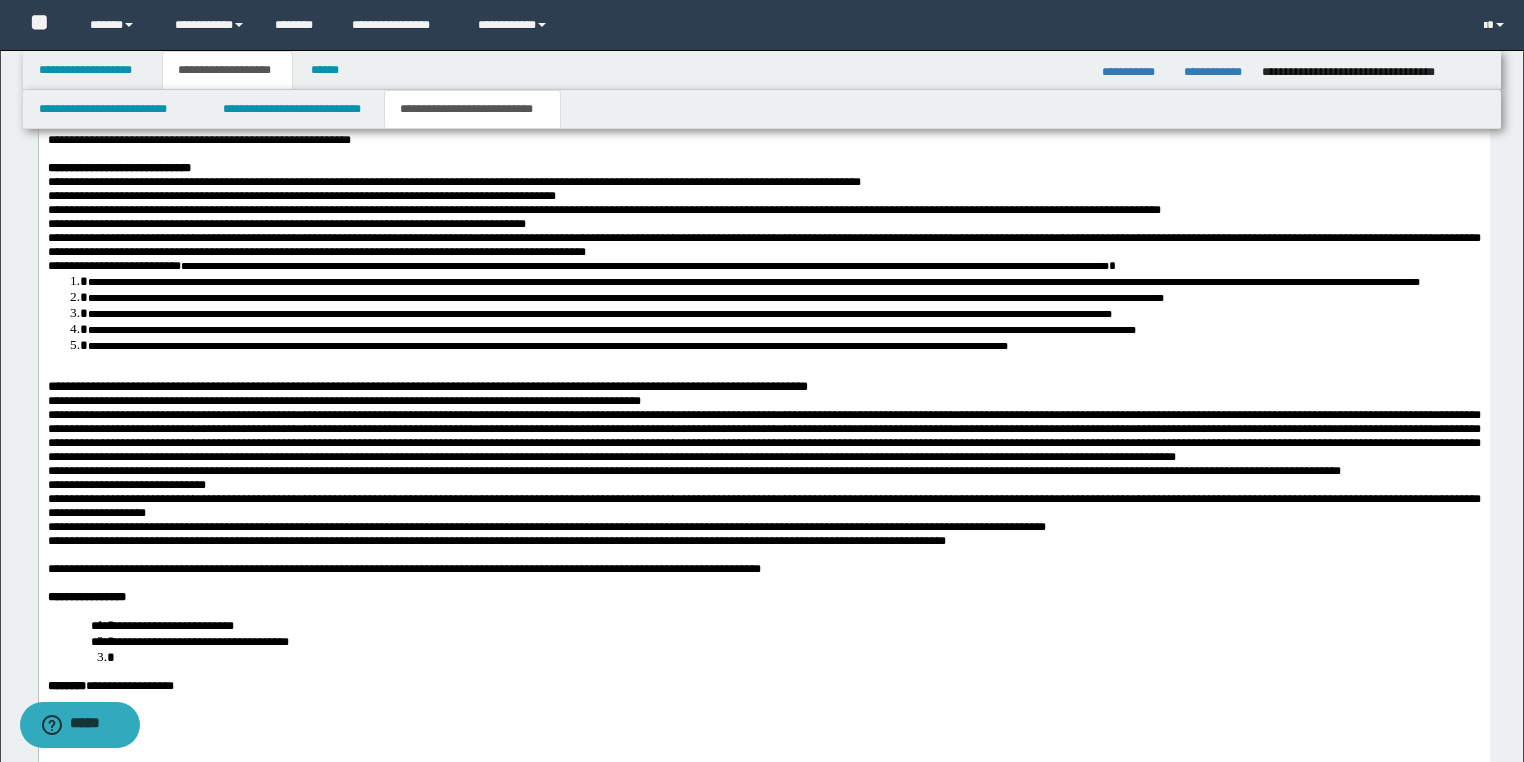 scroll, scrollTop: 2125, scrollLeft: 0, axis: vertical 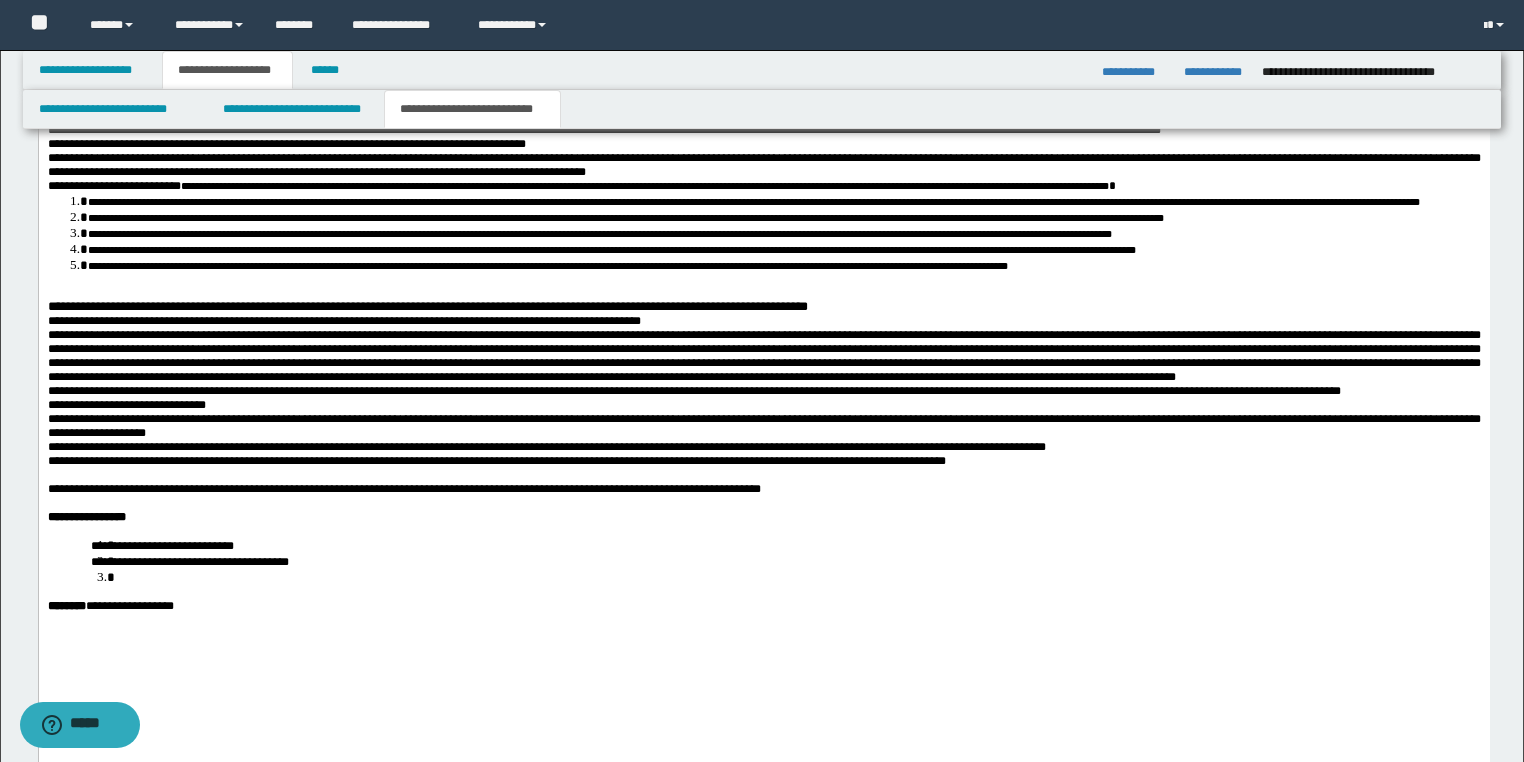 click on "**********" at bounding box center [763, 307] 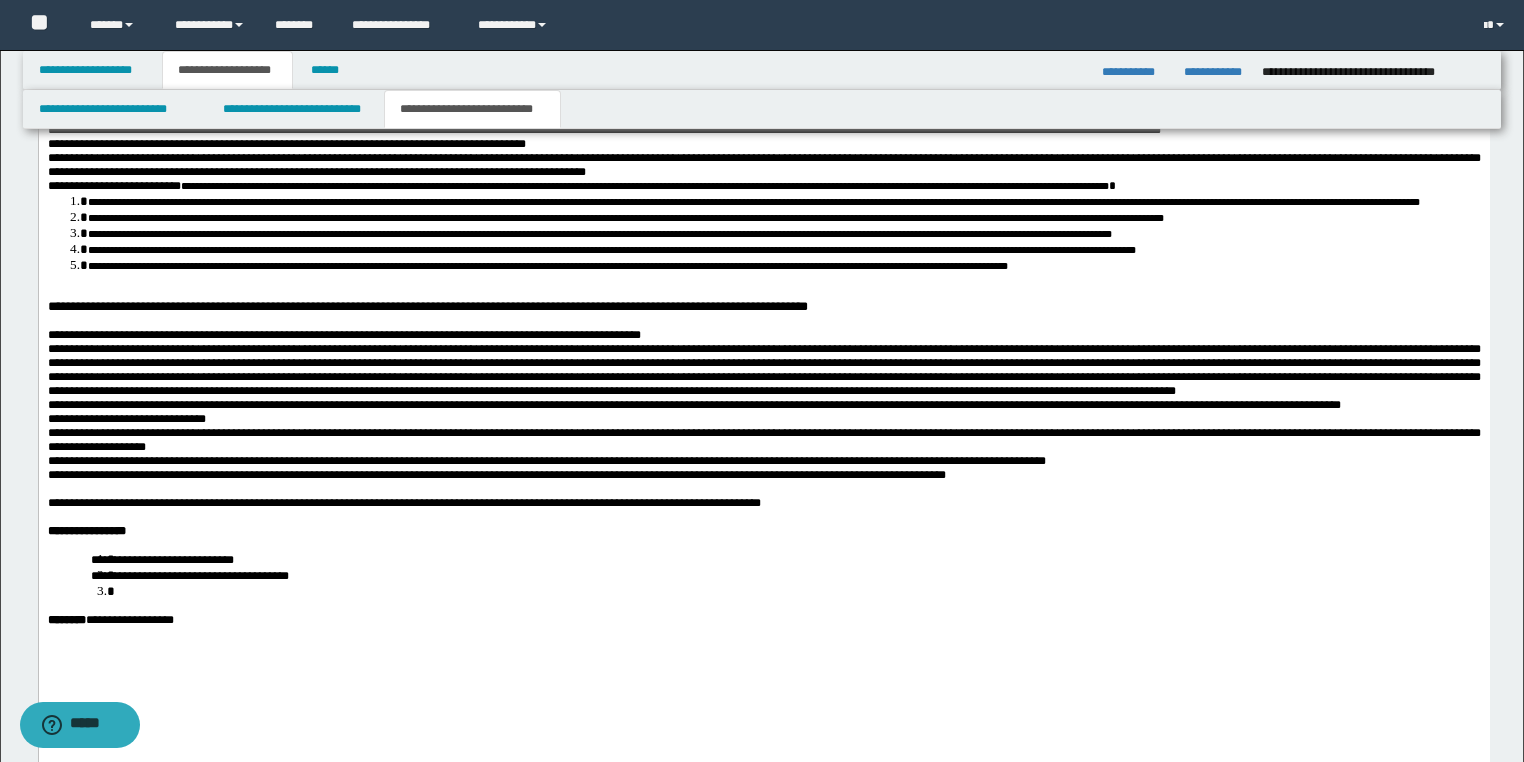 click on "**********" at bounding box center [763, 124] 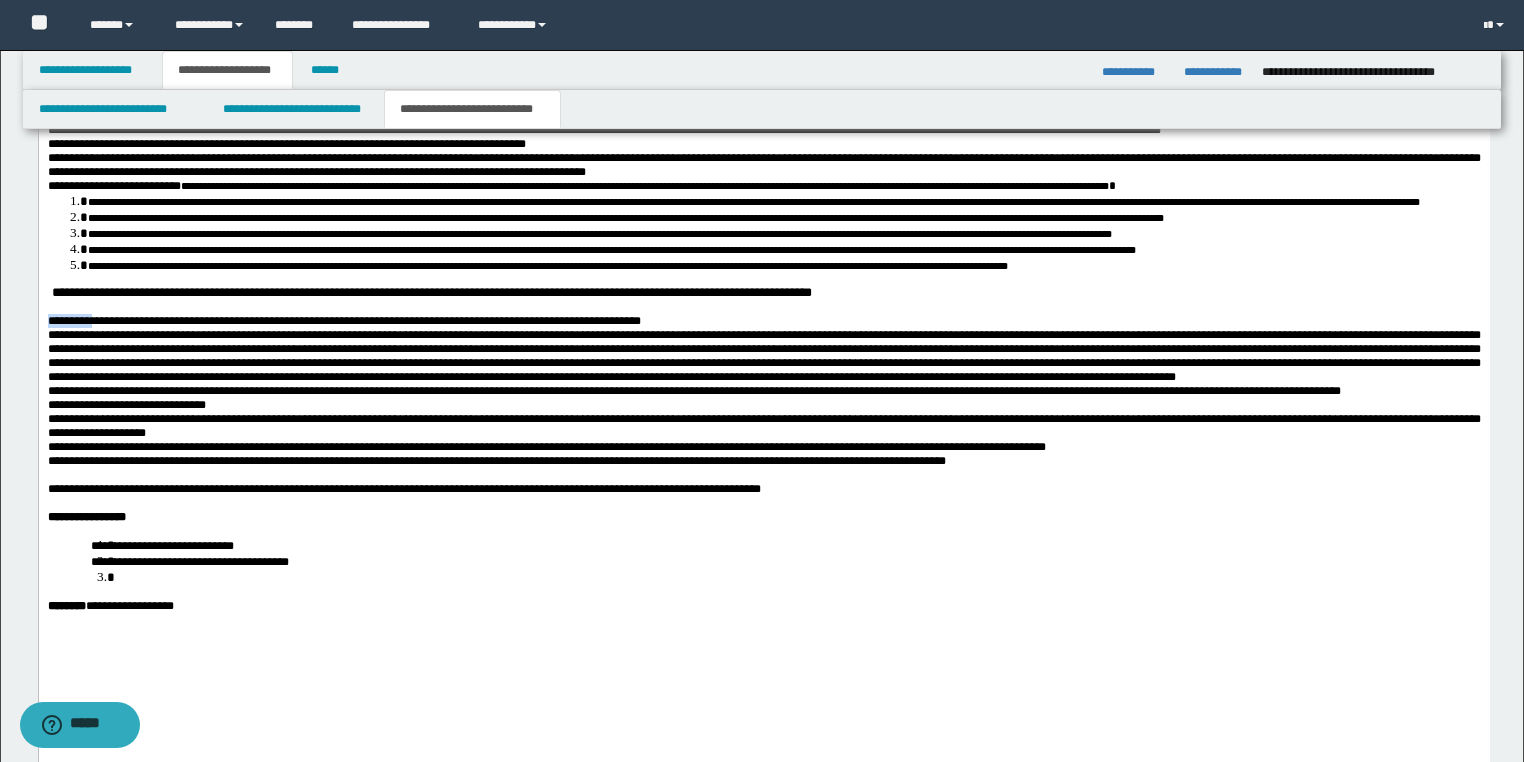 drag, startPoint x: 117, startPoint y: 433, endPoint x: -46, endPoint y: 433, distance: 163 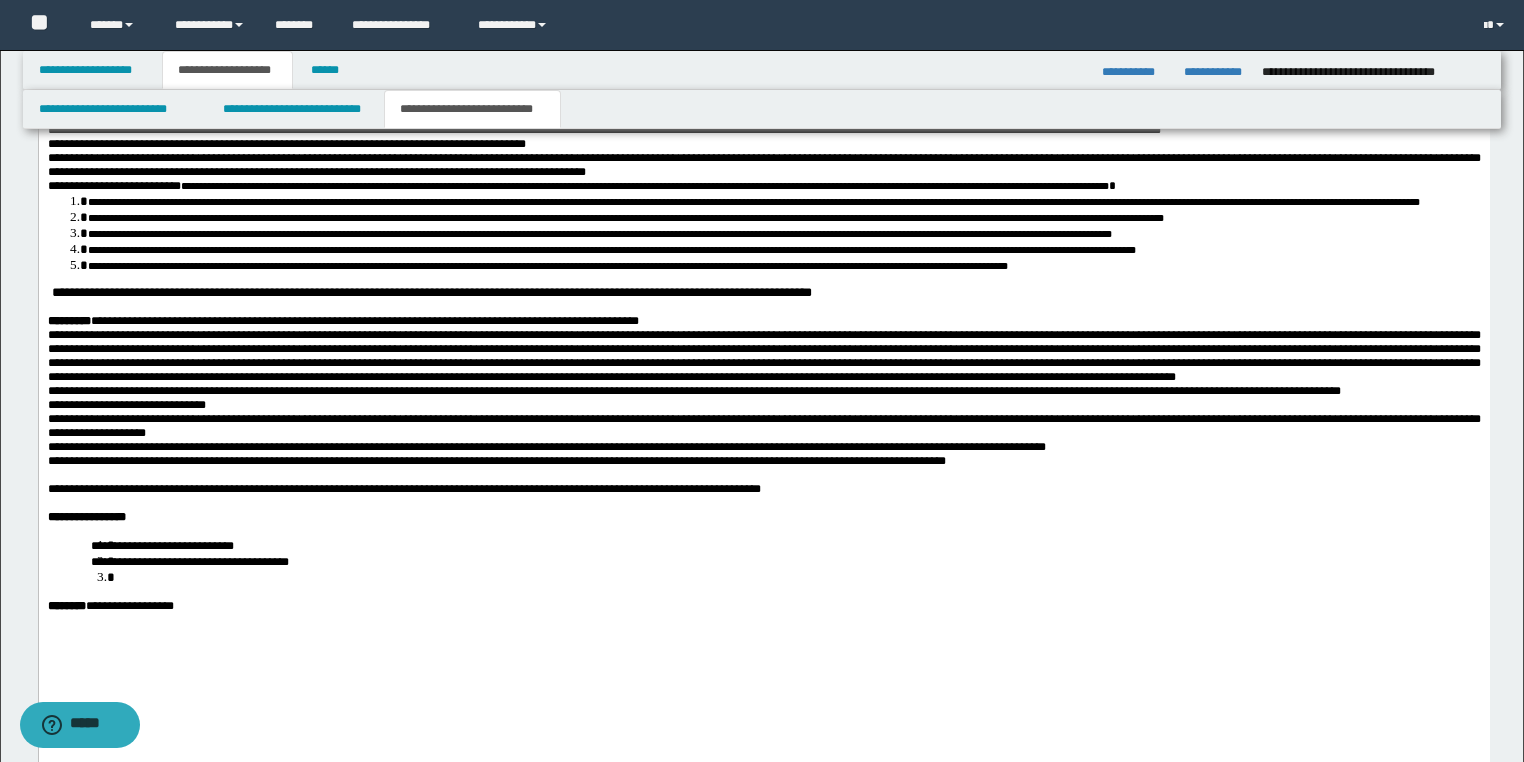 click on "**********" at bounding box center [763, 405] 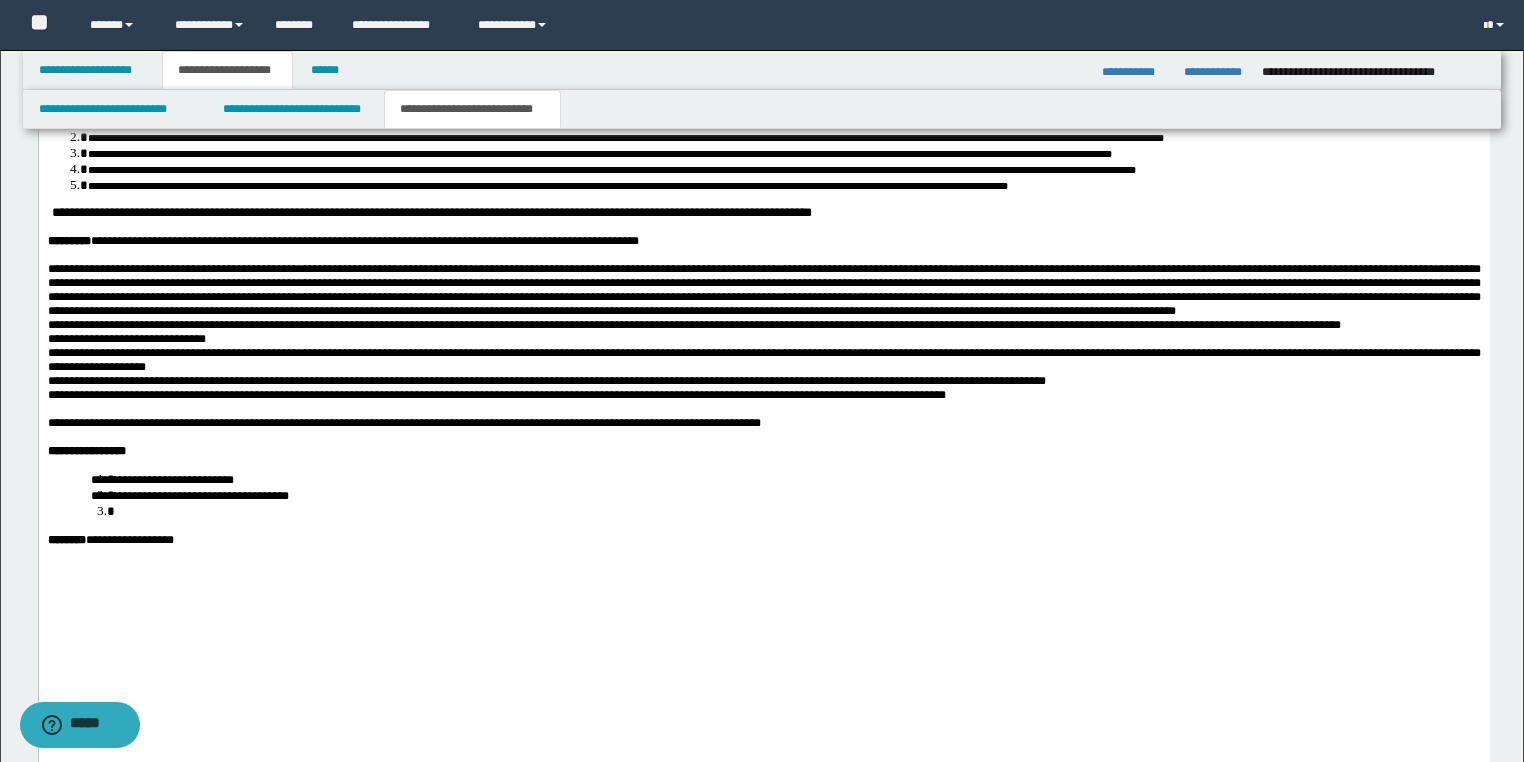 scroll, scrollTop: 2285, scrollLeft: 0, axis: vertical 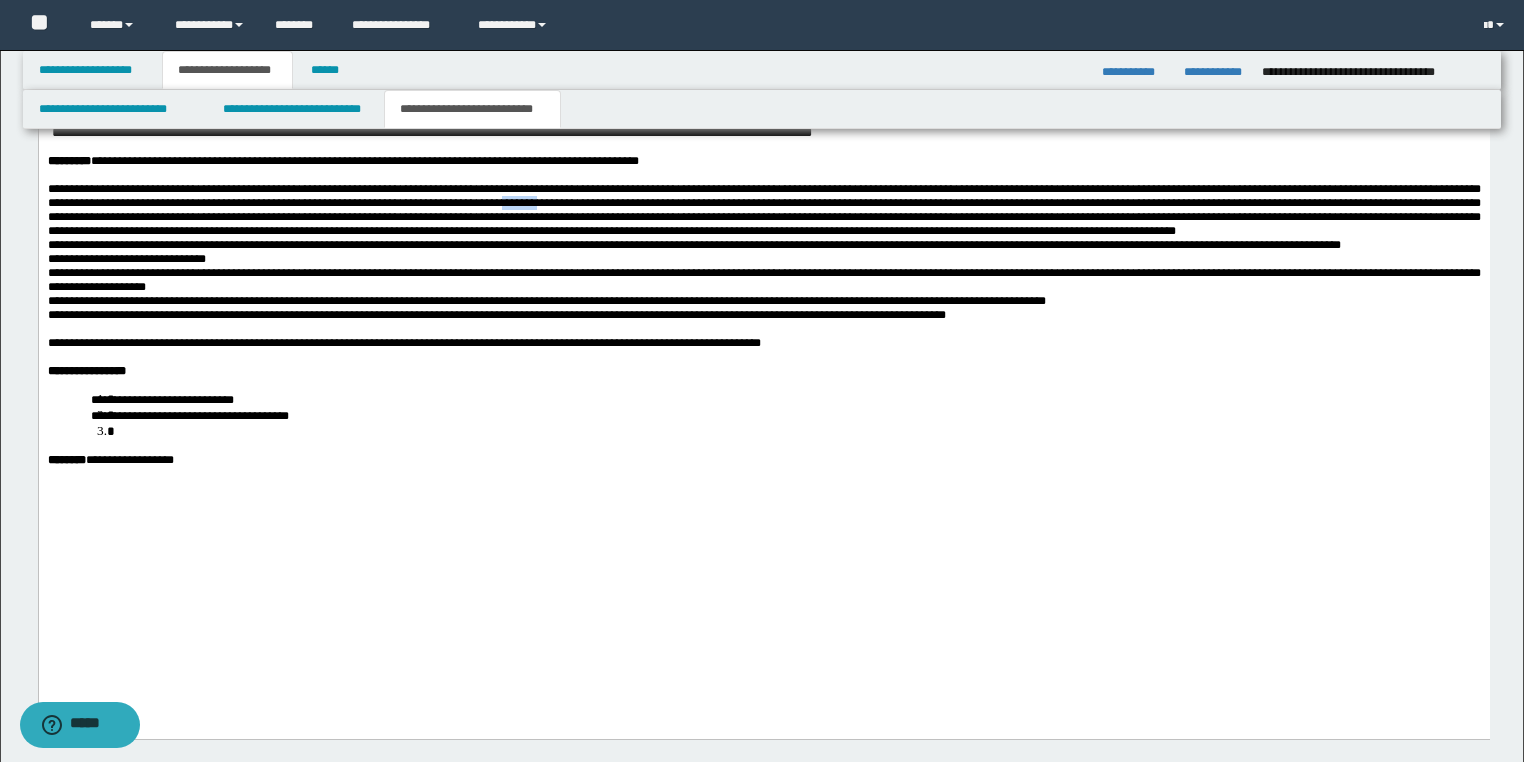 drag, startPoint x: 631, startPoint y: 325, endPoint x: 672, endPoint y: 325, distance: 41 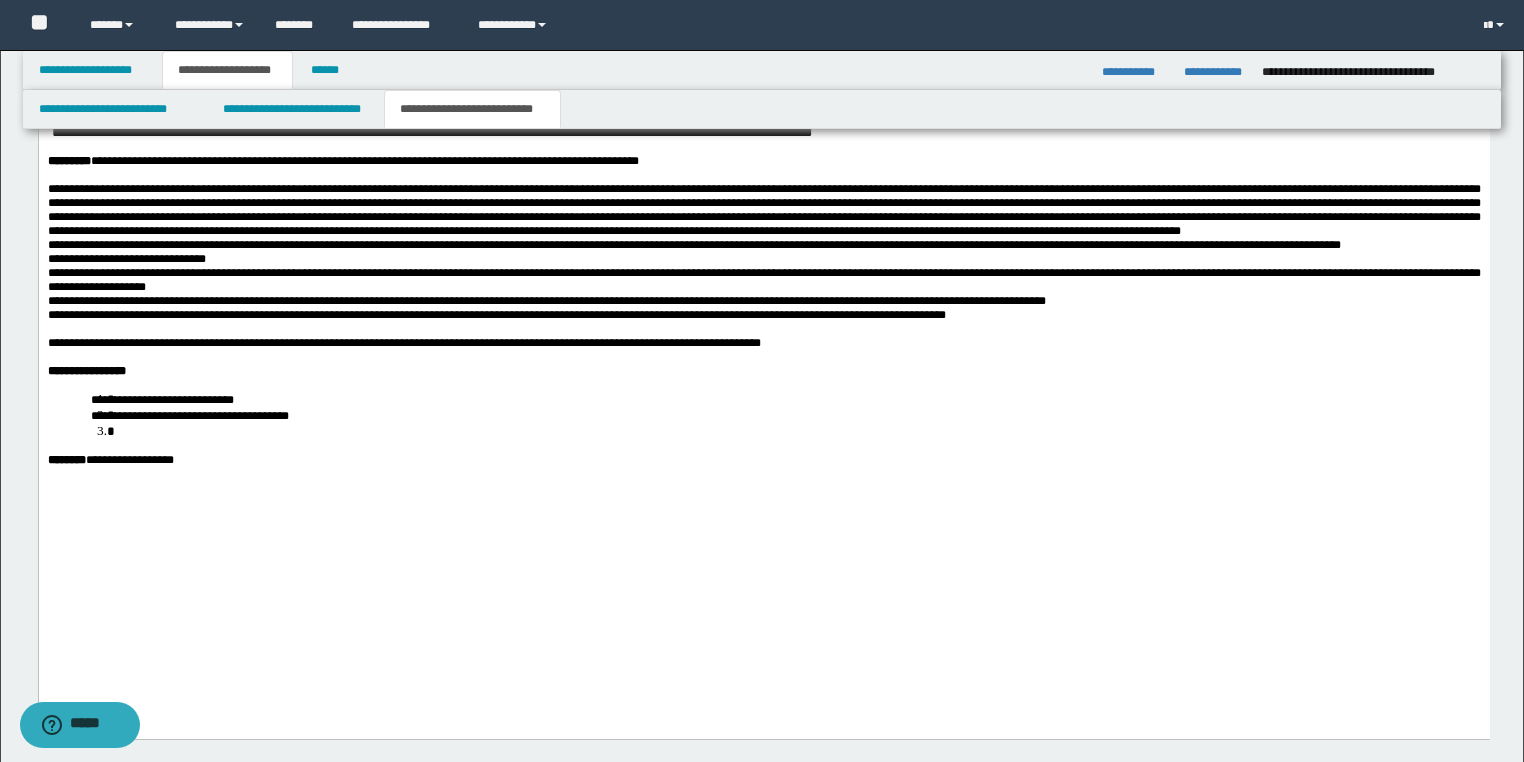 click at bounding box center [763, 210] 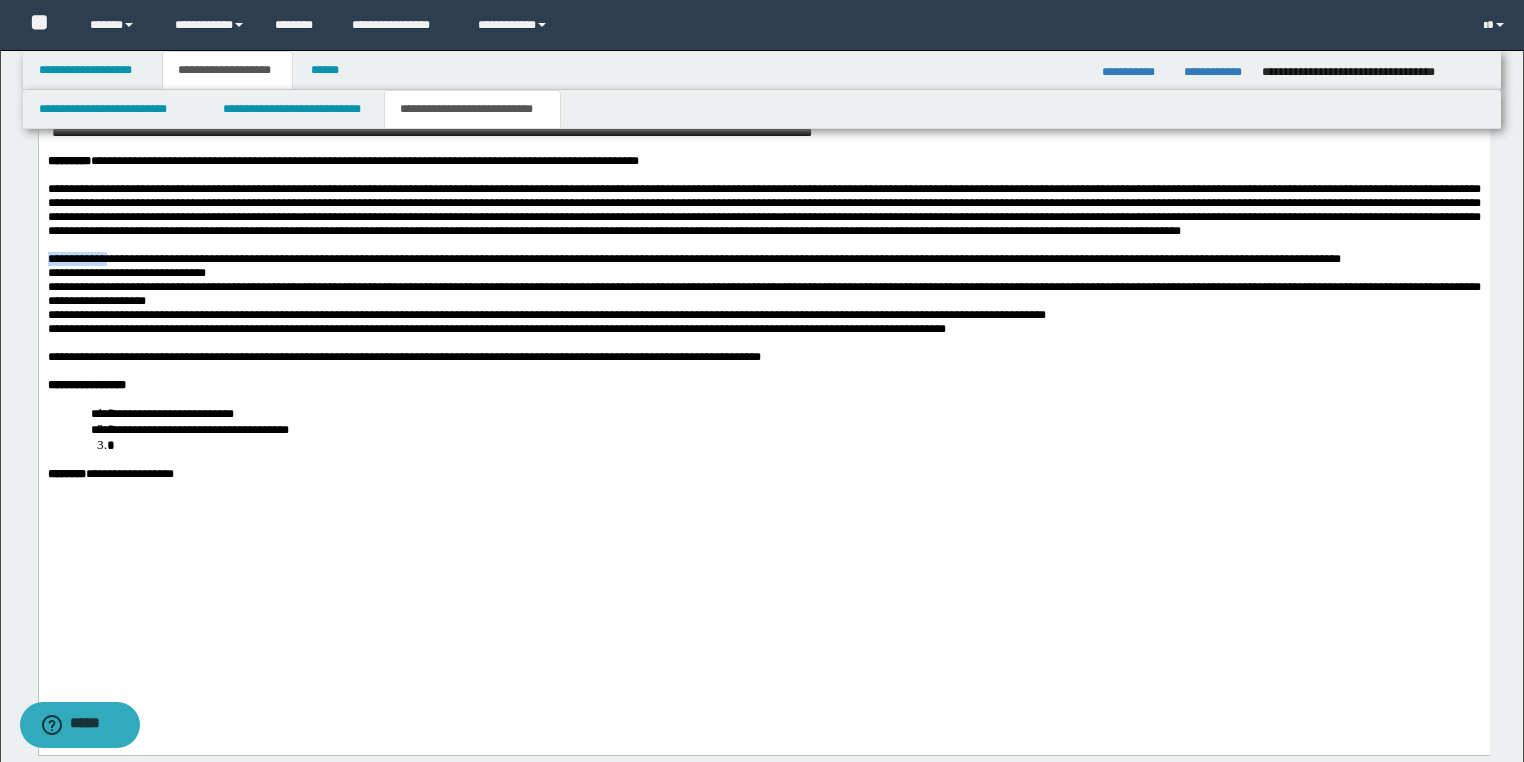 drag, startPoint x: 113, startPoint y: 404, endPoint x: 39, endPoint y: 404, distance: 74 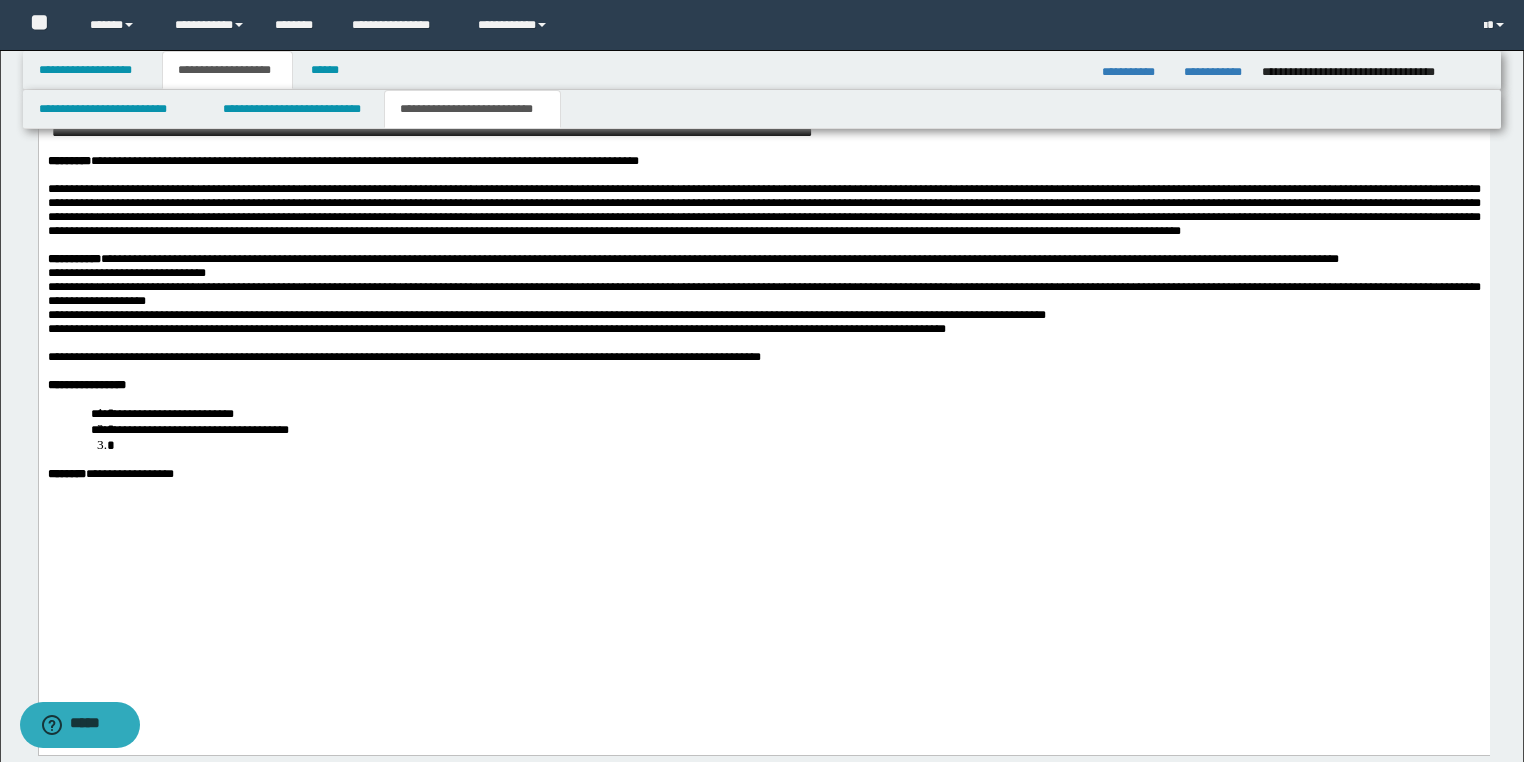 click on "**********" at bounding box center [546, 315] 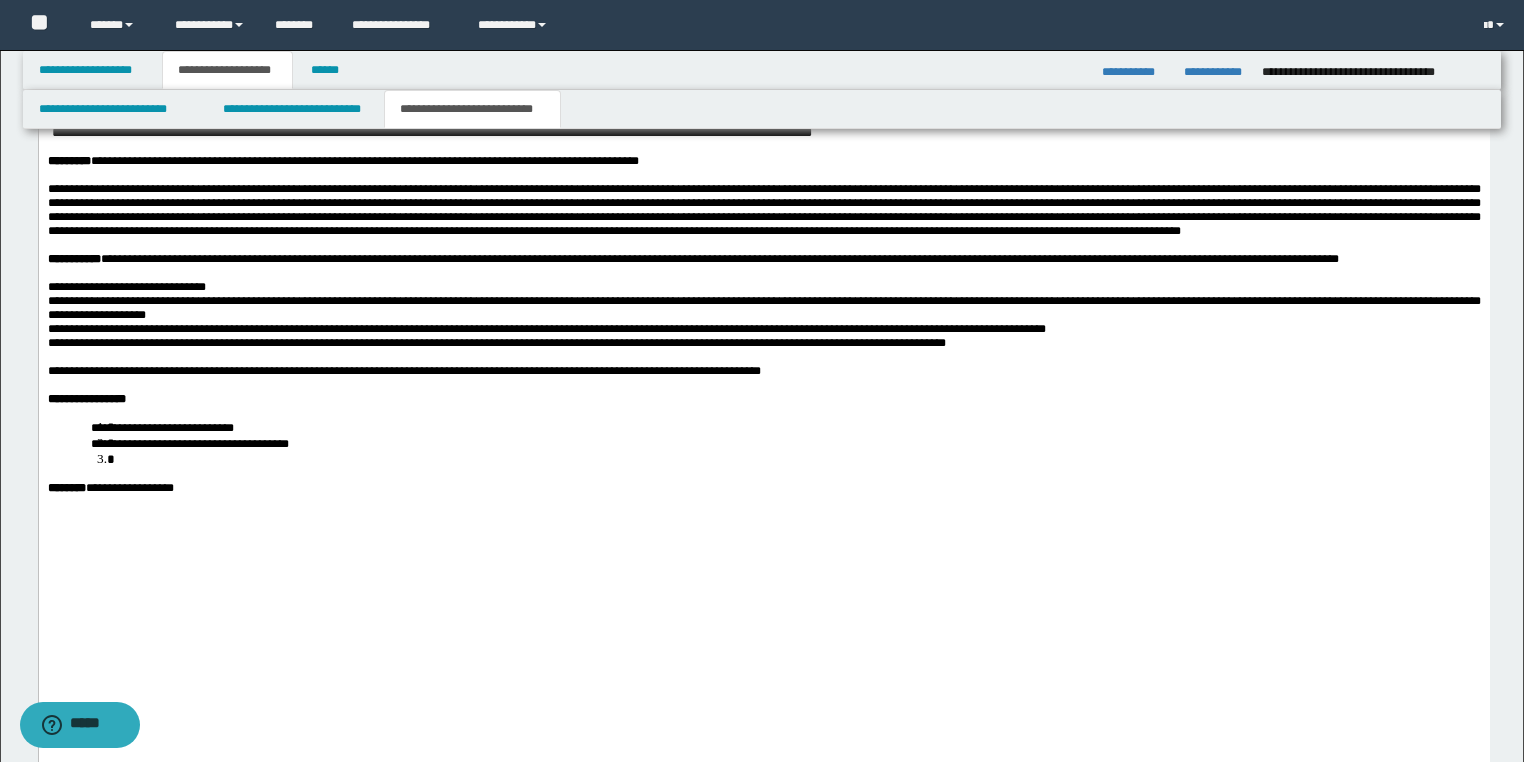 click on "**********" at bounding box center (763, 287) 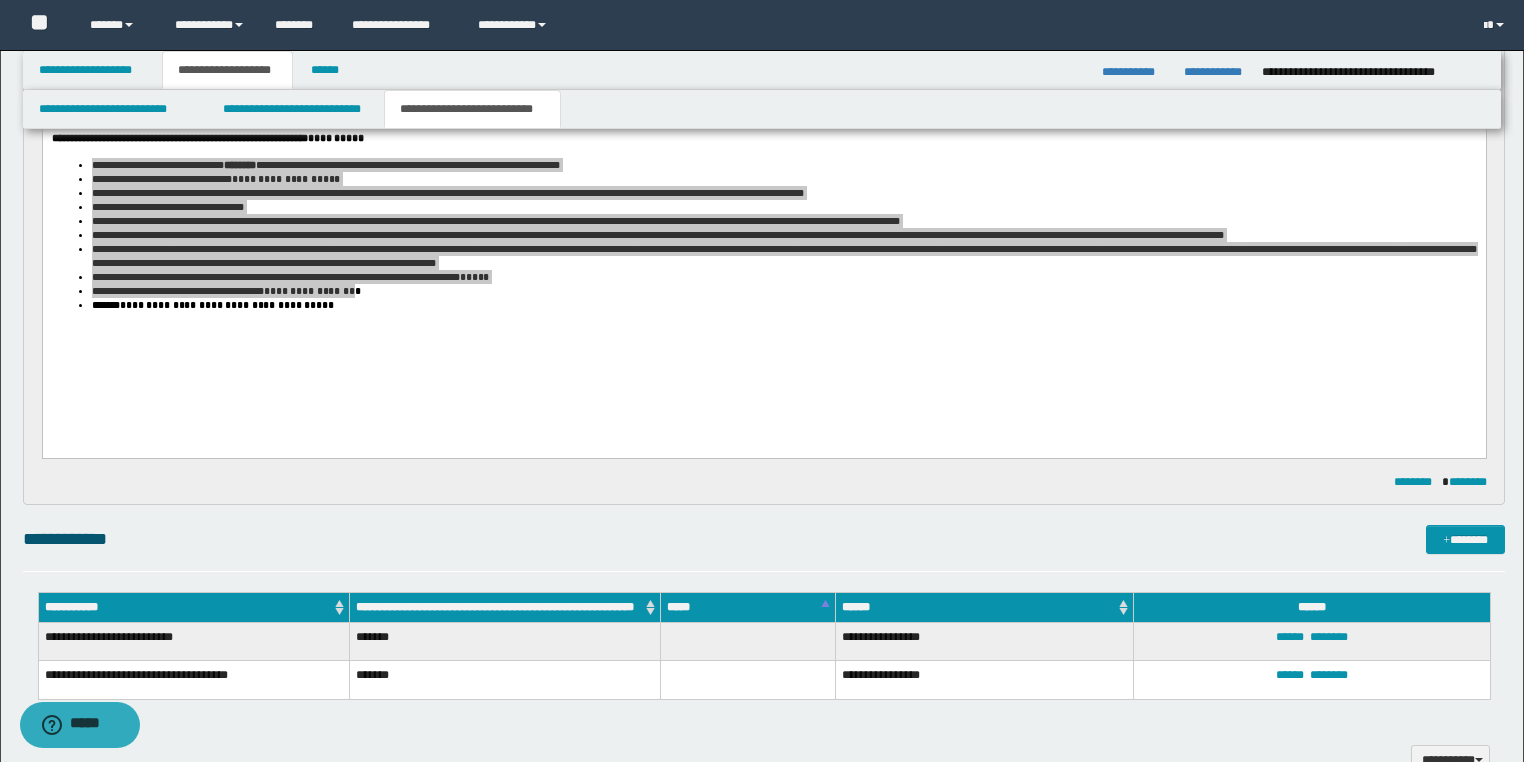 scroll, scrollTop: 1085, scrollLeft: 0, axis: vertical 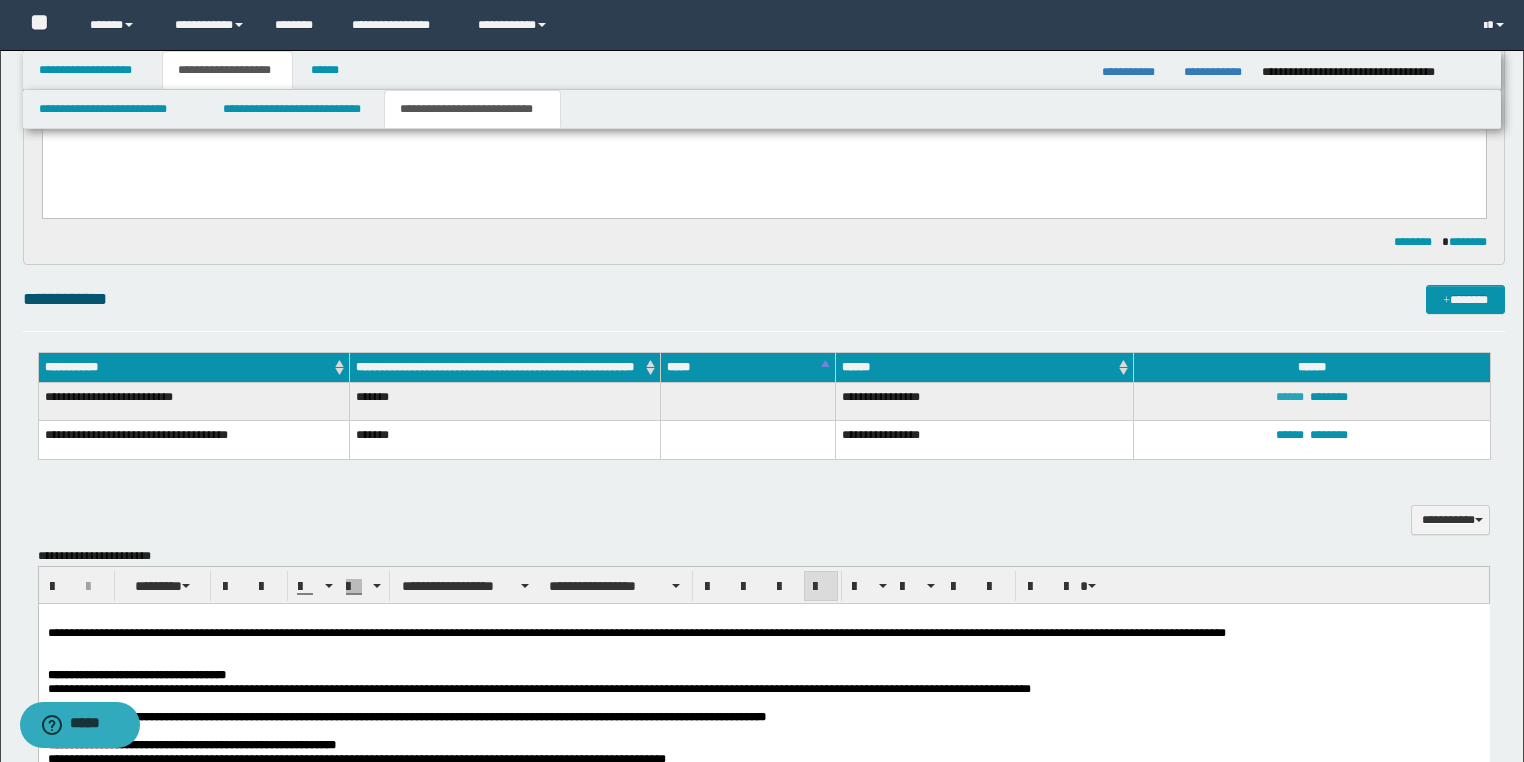 click on "******" at bounding box center [1290, 397] 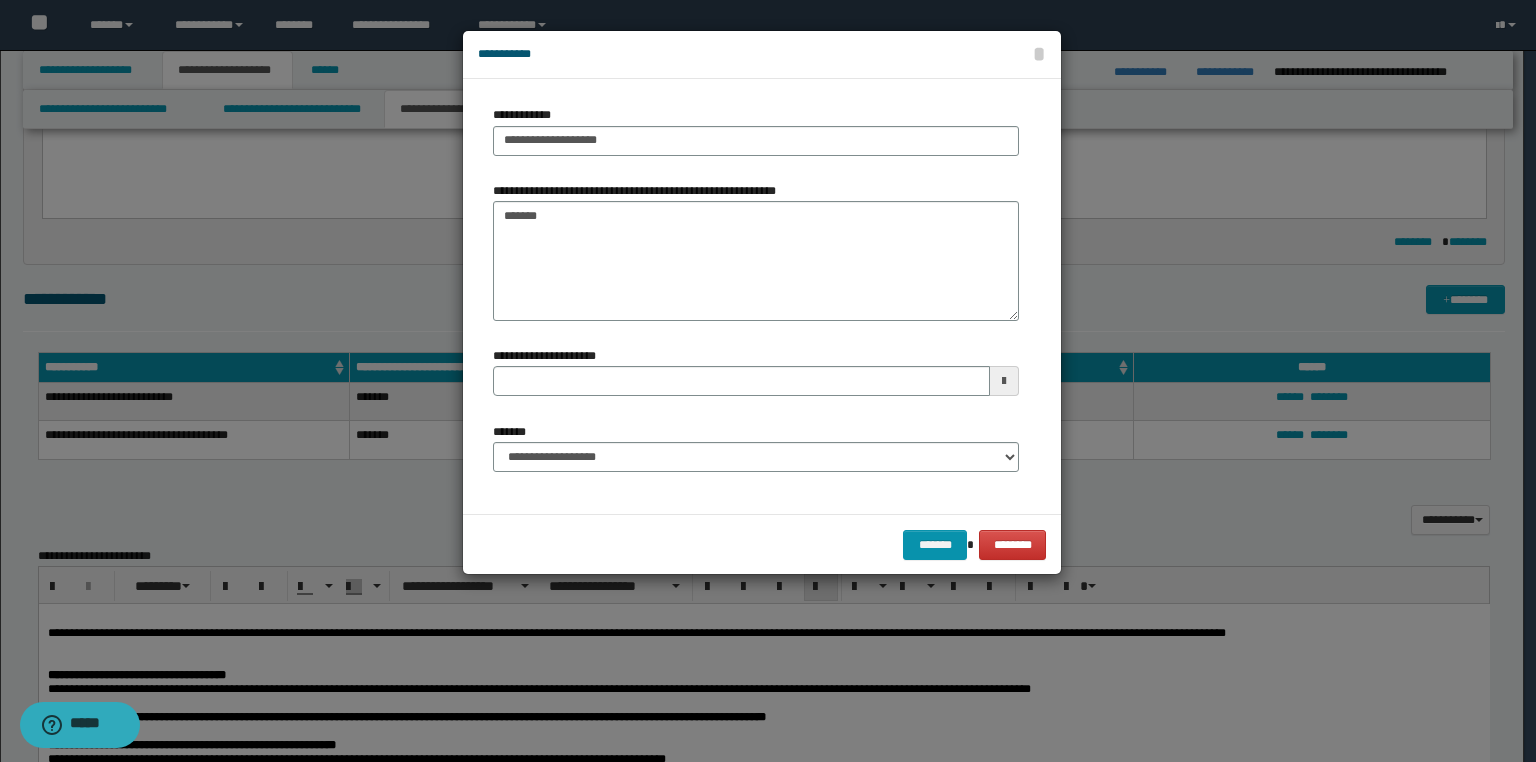 type 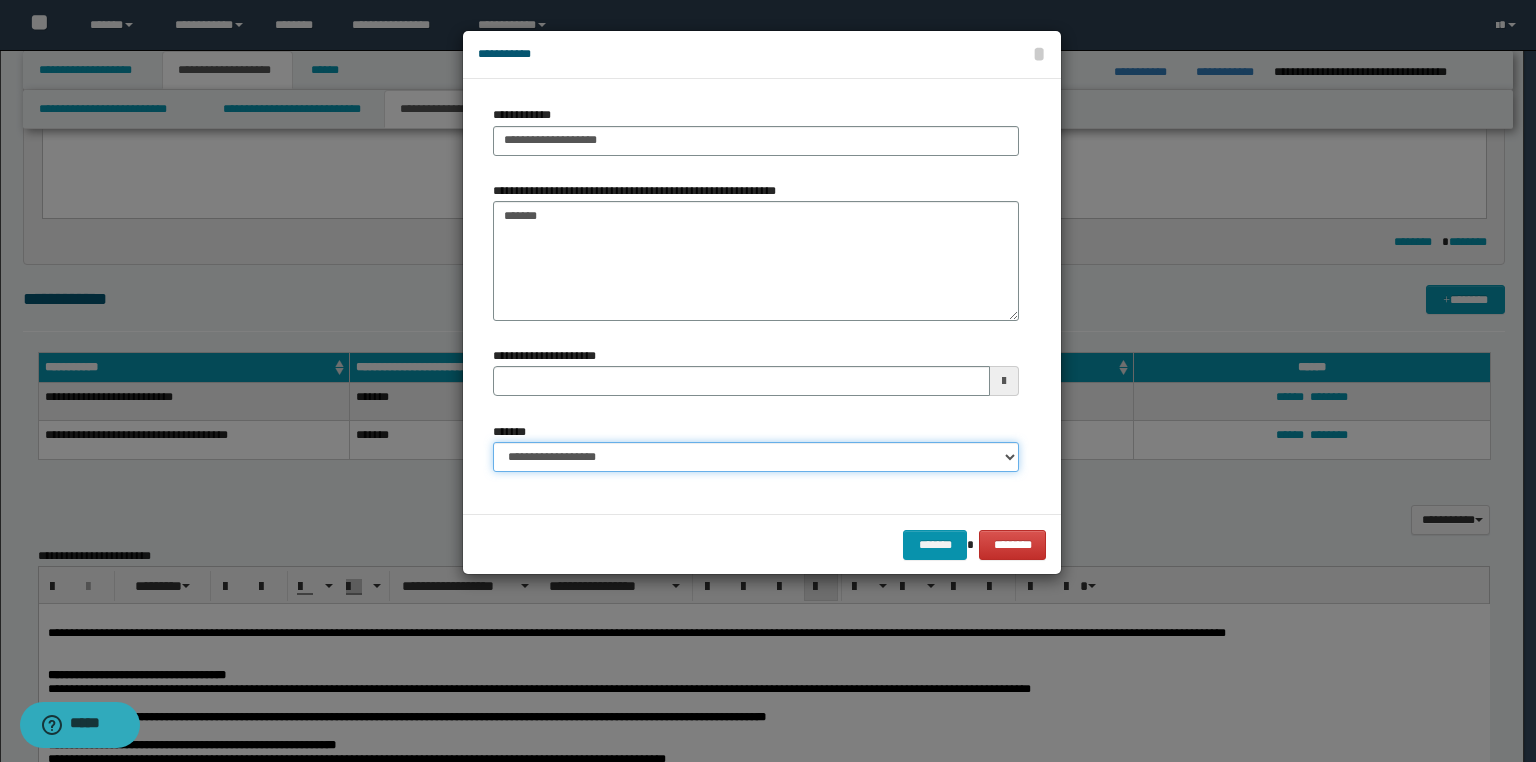 click on "**********" at bounding box center (756, 457) 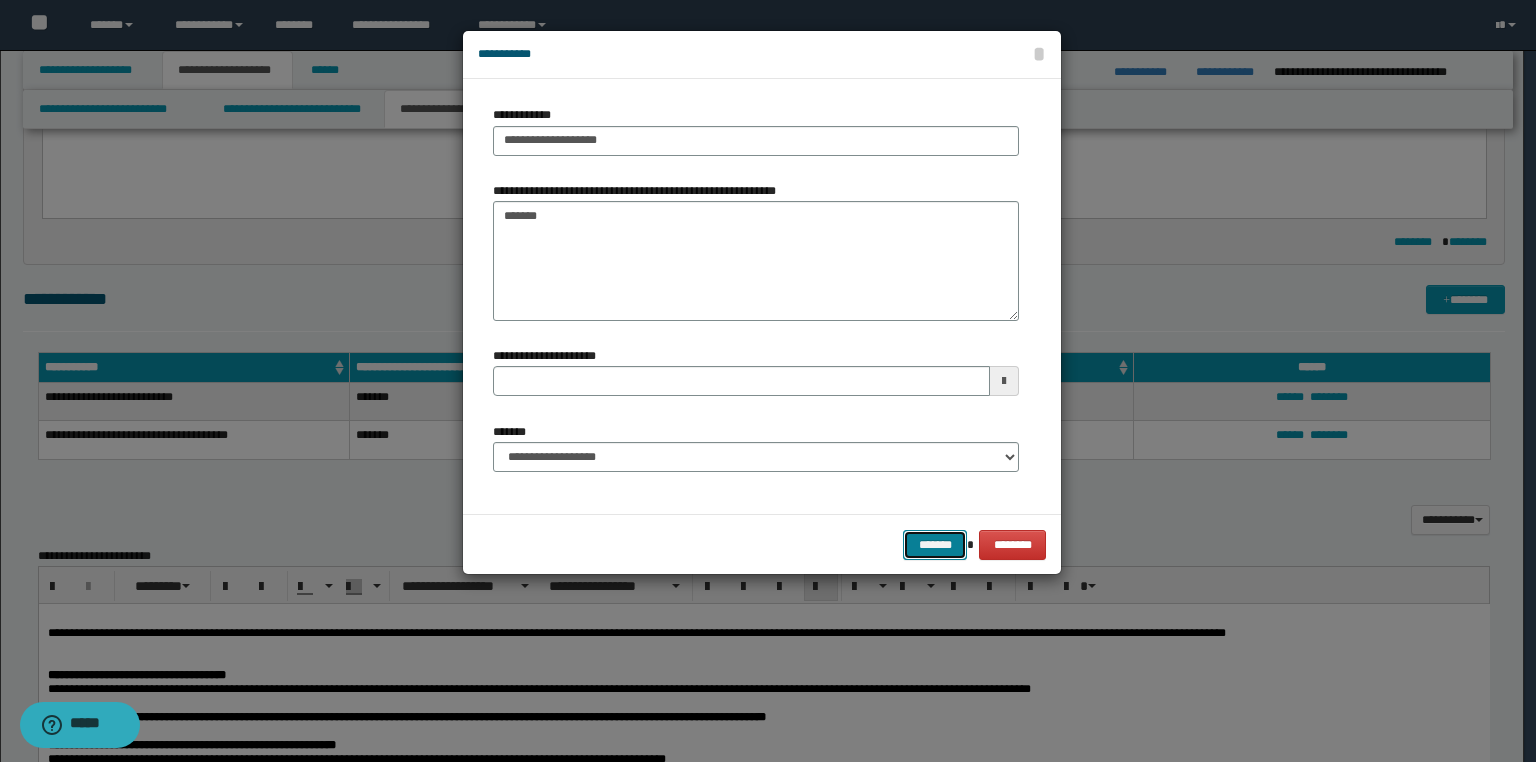 click on "*******" at bounding box center [935, 545] 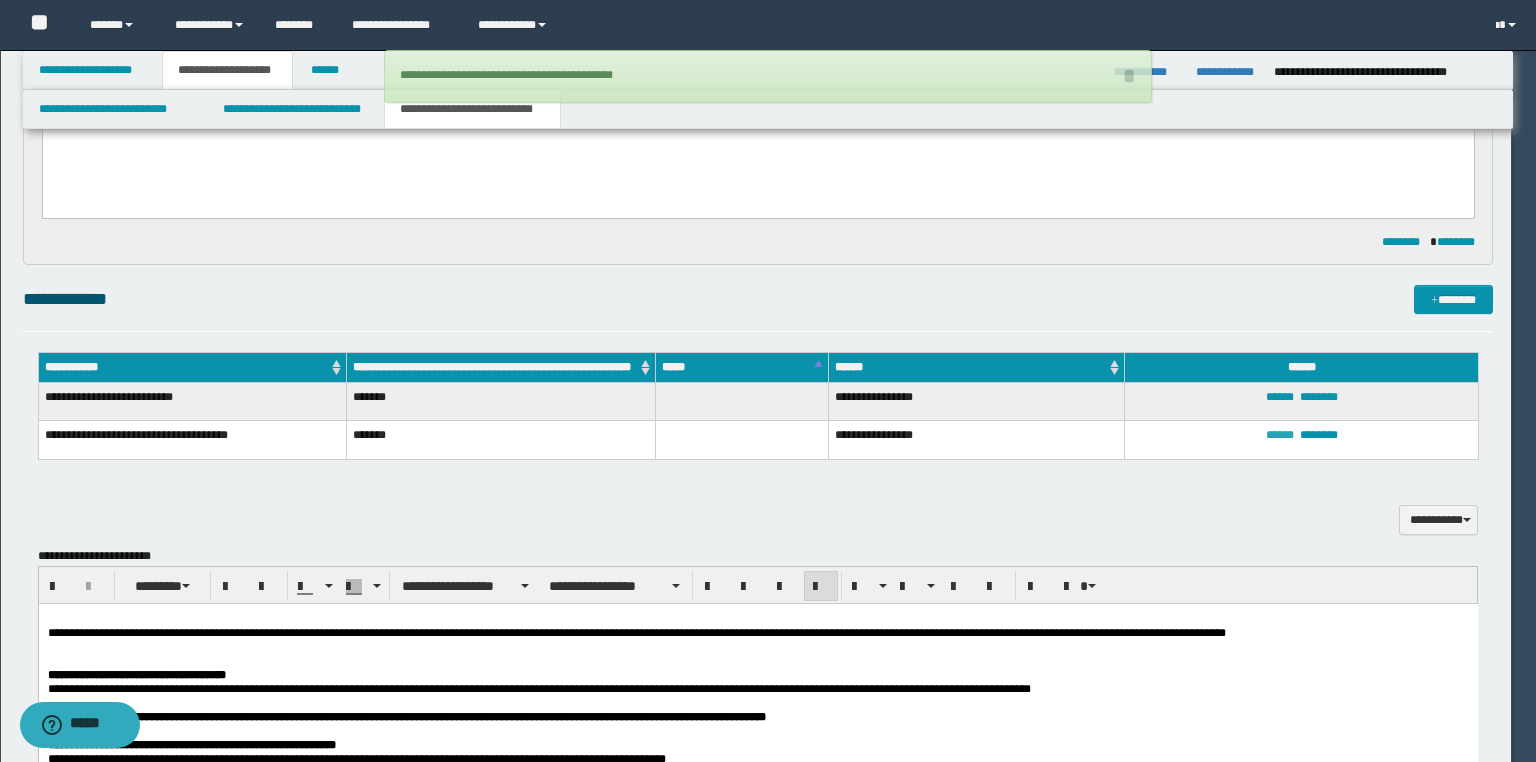 type 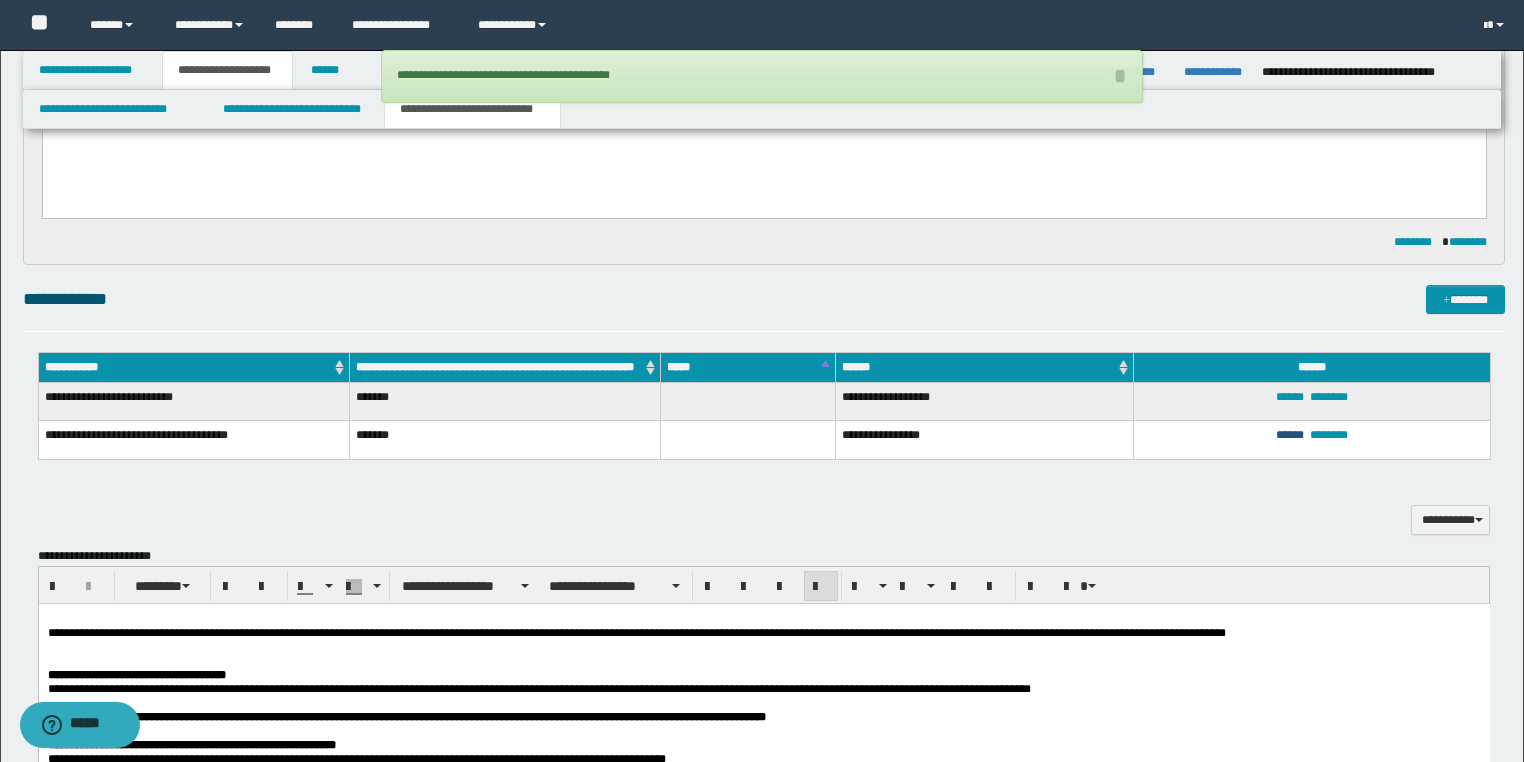 click on "******" at bounding box center [1290, 435] 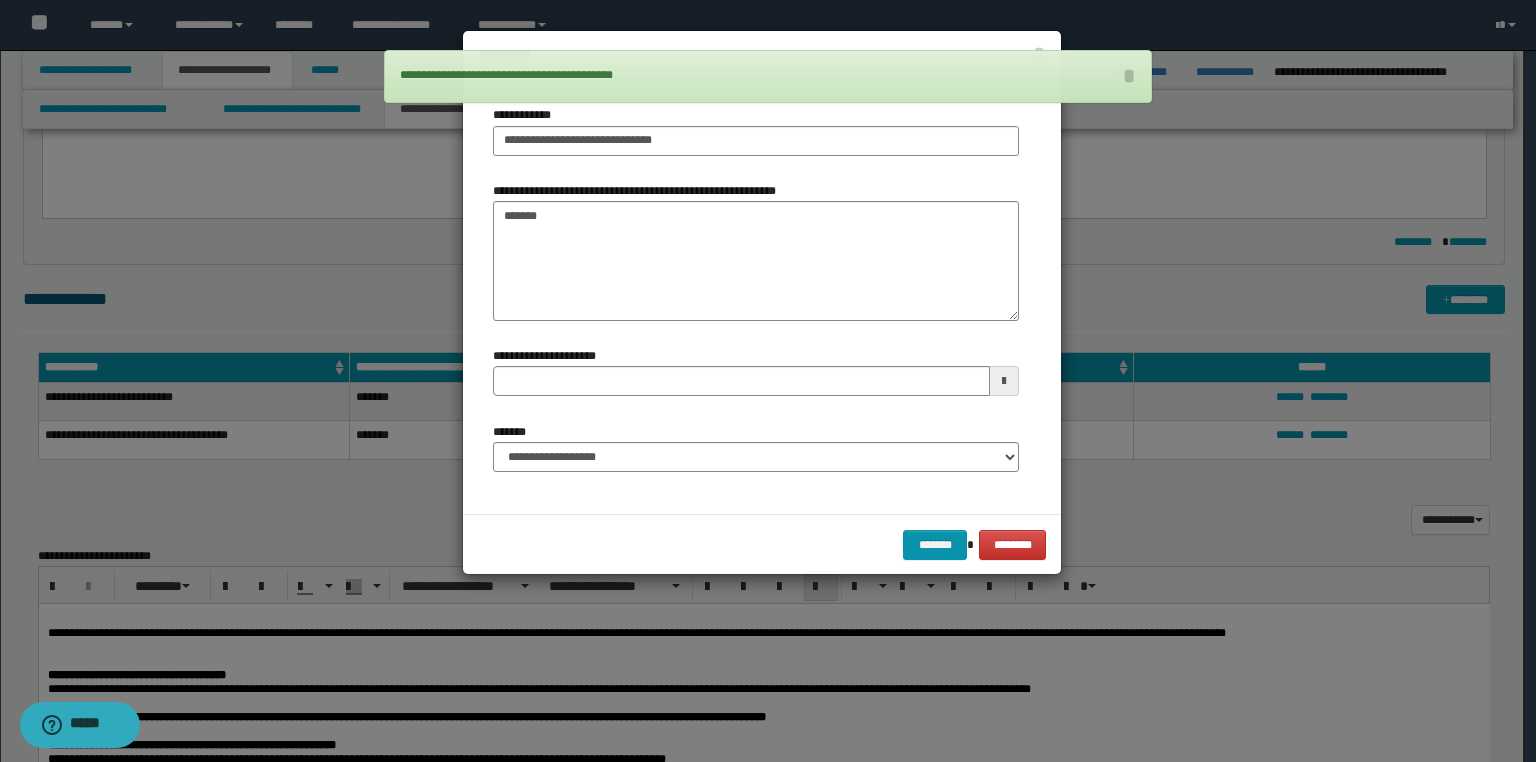 type 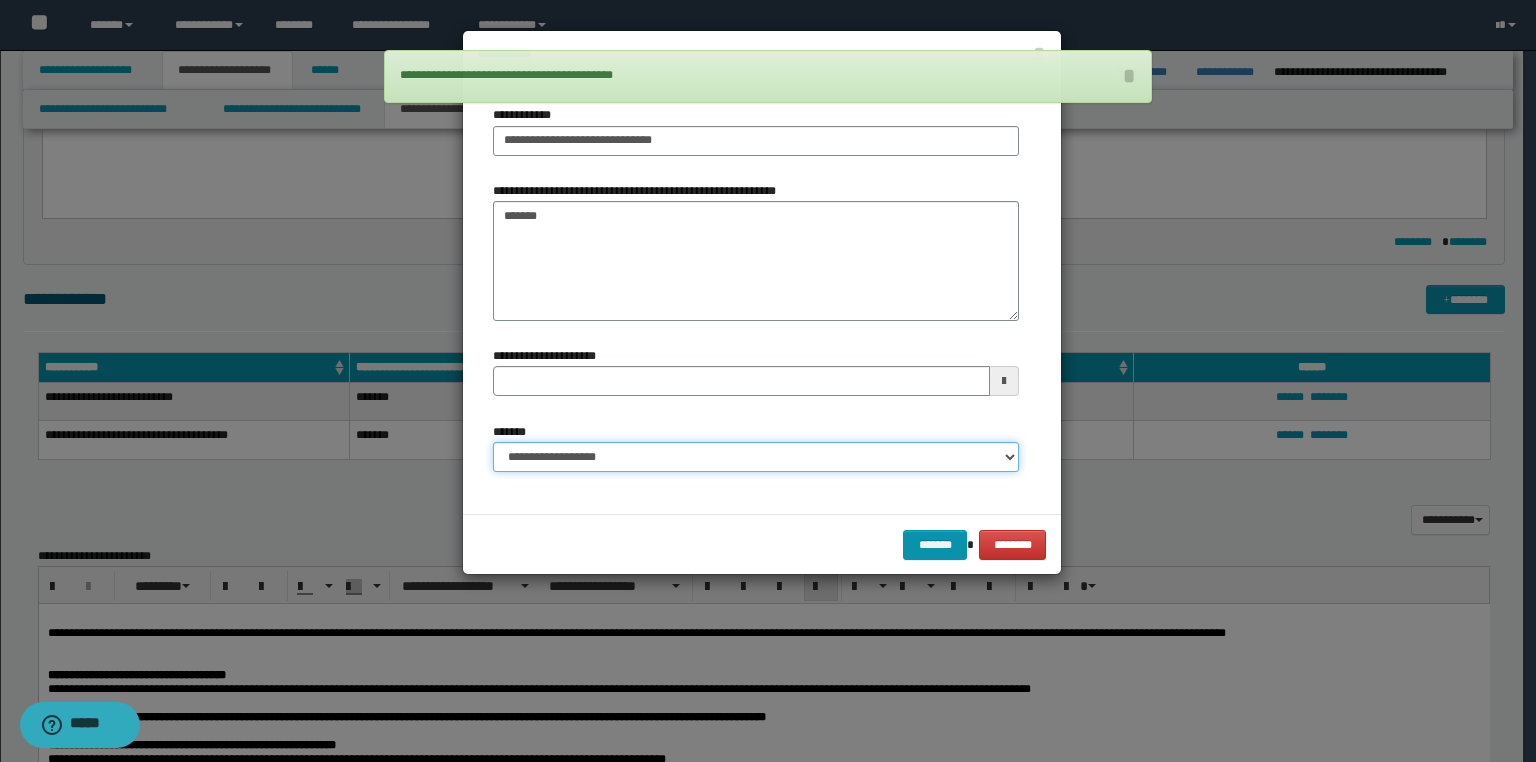 click on "**********" at bounding box center [756, 457] 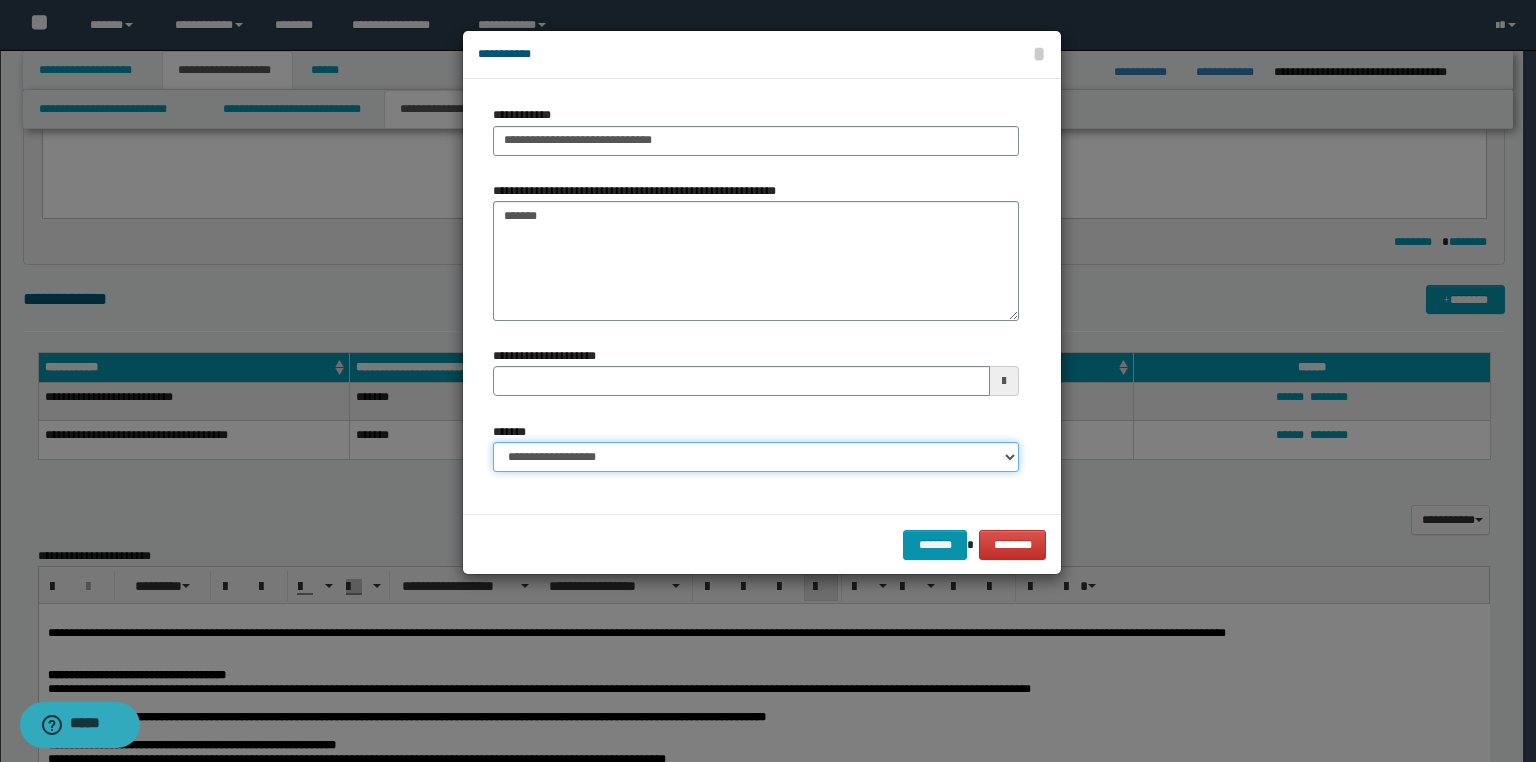 select on "*" 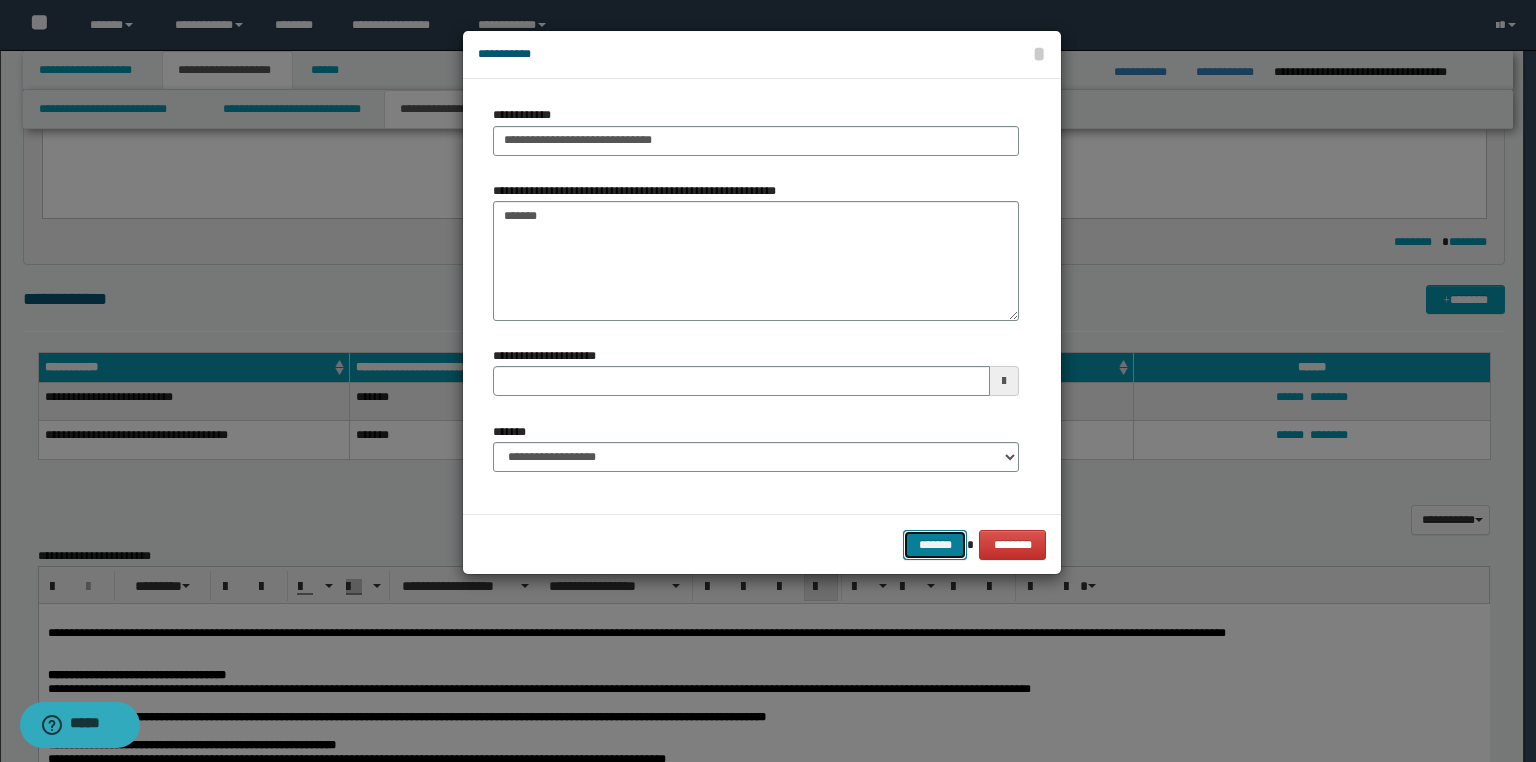 click on "*******" at bounding box center (935, 545) 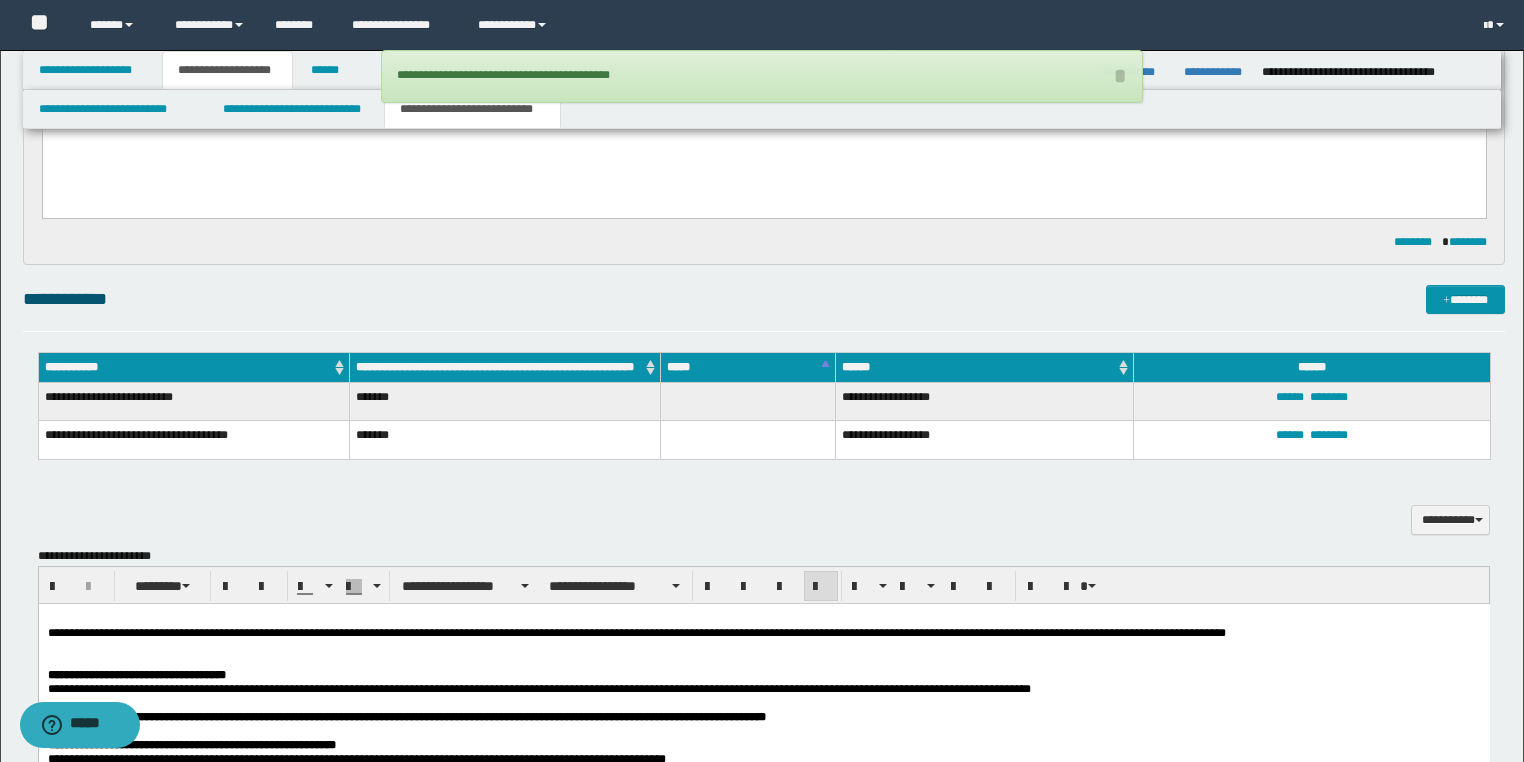 scroll, scrollTop: 765, scrollLeft: 0, axis: vertical 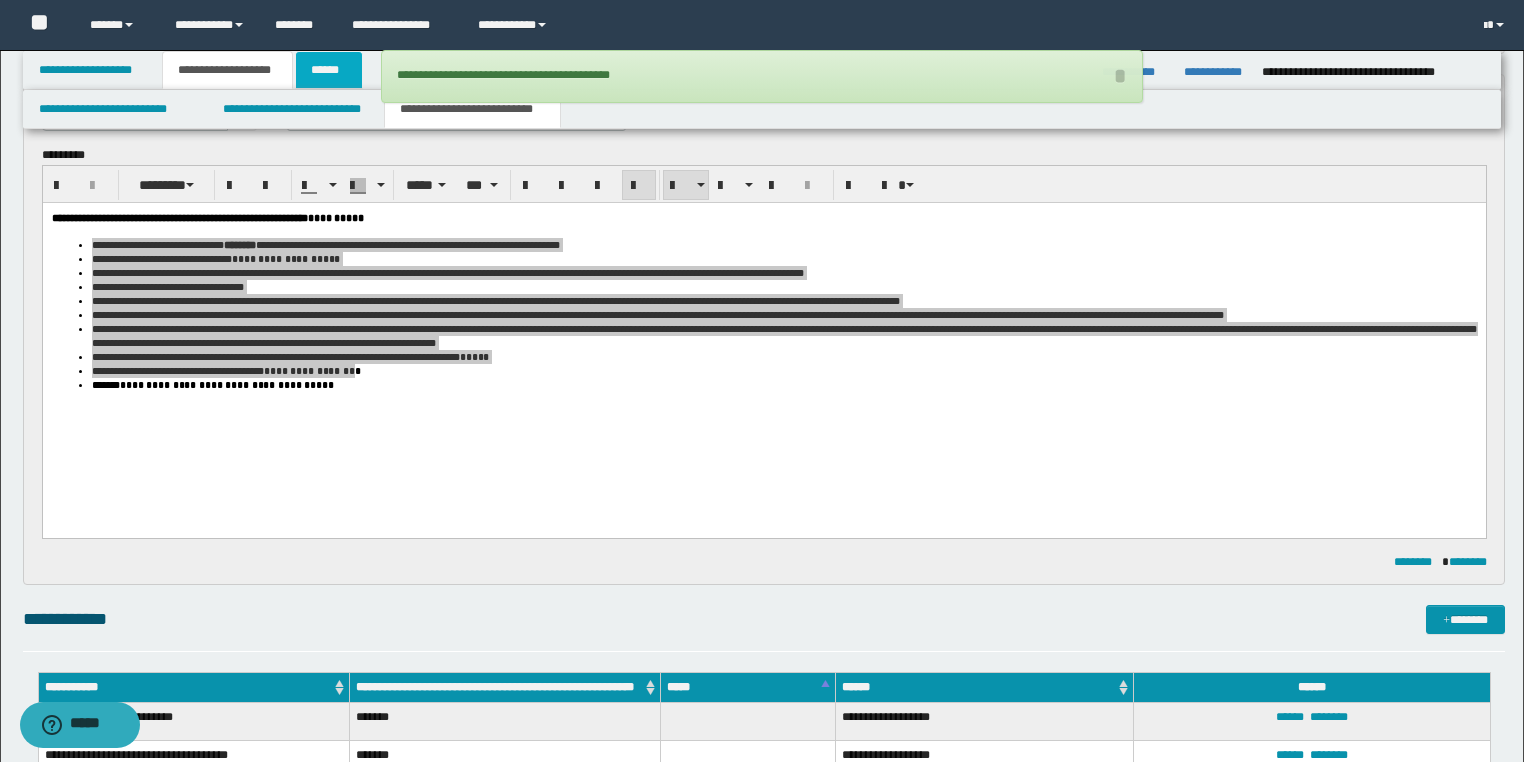 click on "******" at bounding box center (329, 70) 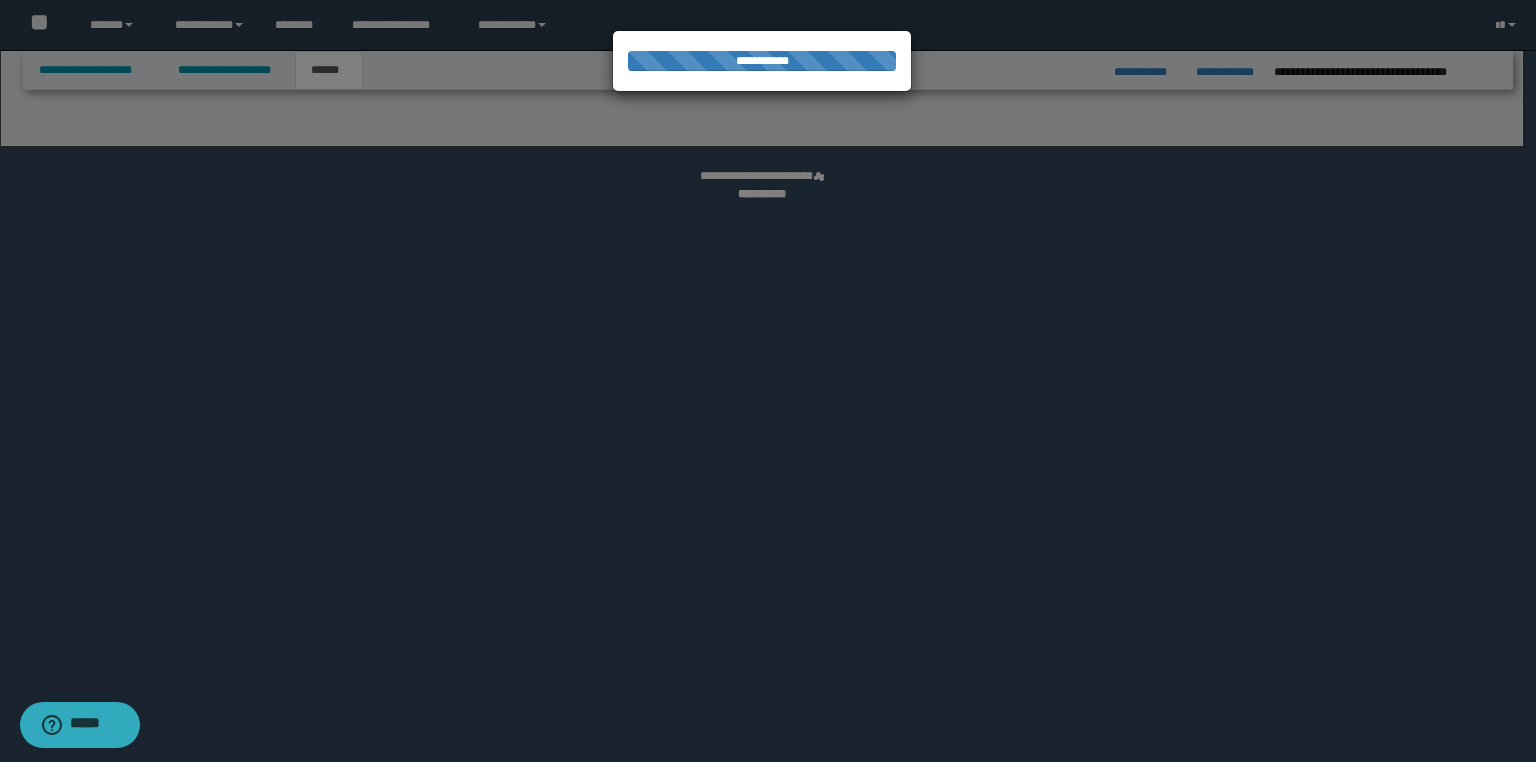 select on "*" 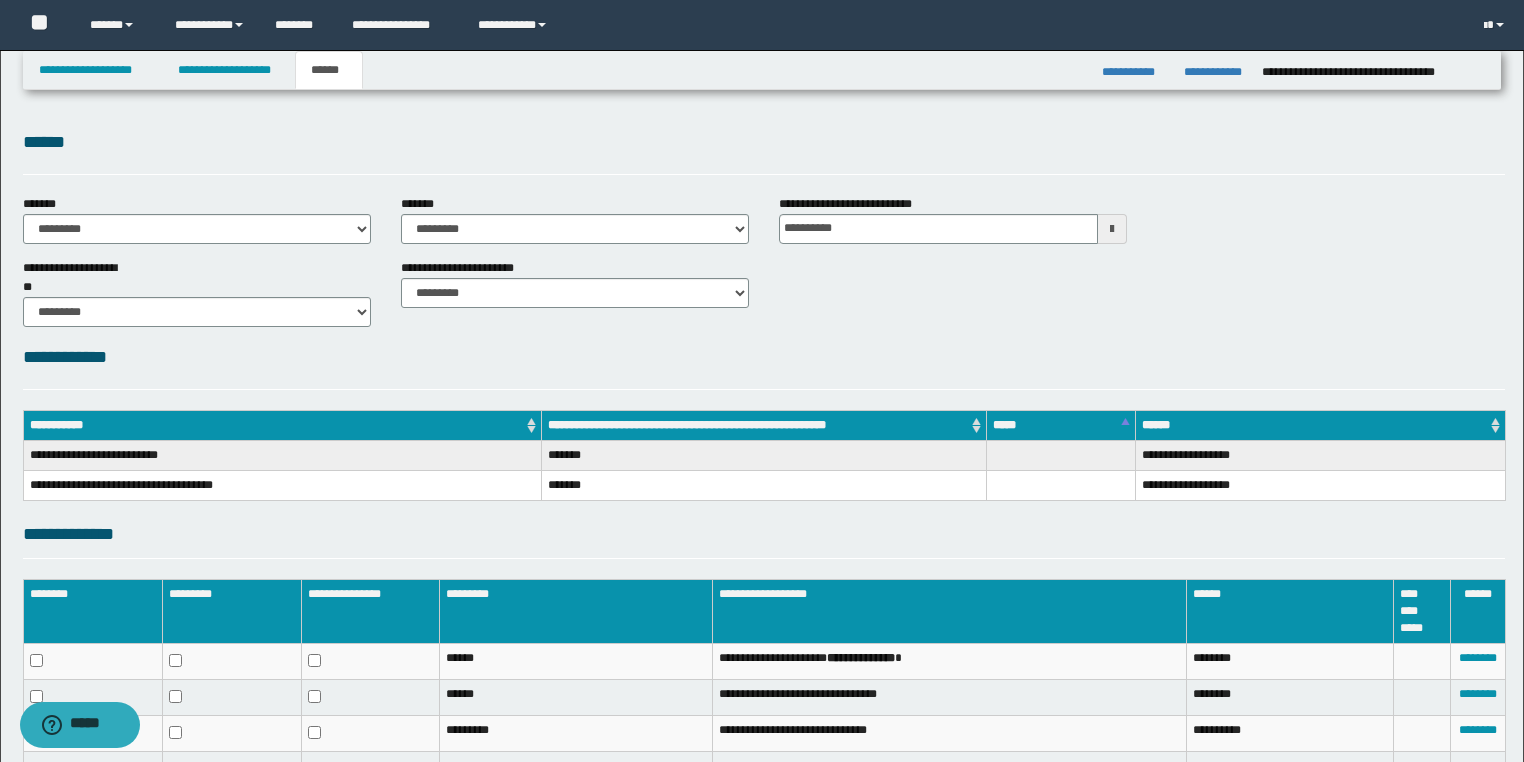 scroll, scrollTop: 0, scrollLeft: 0, axis: both 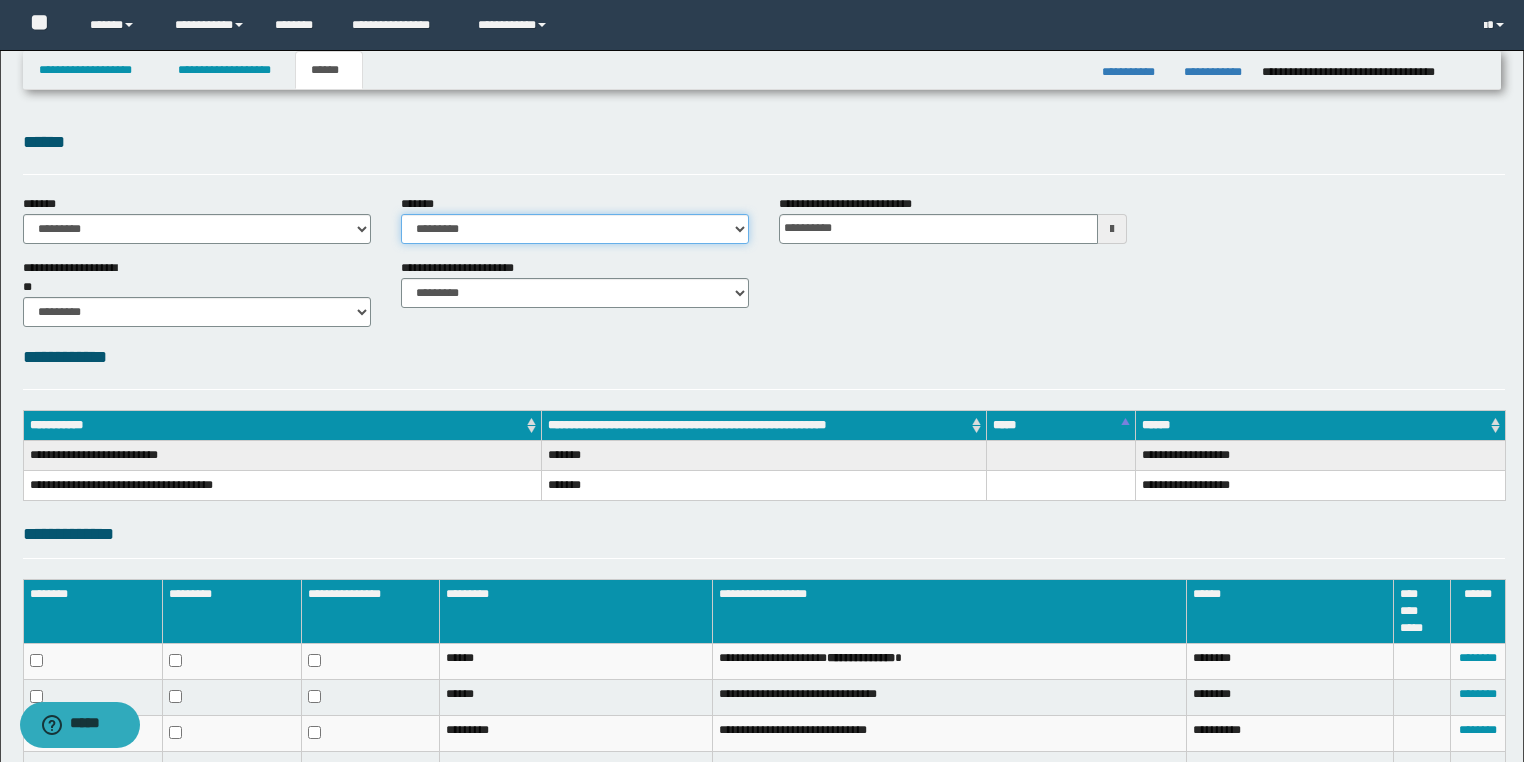 click on "**********" at bounding box center (575, 229) 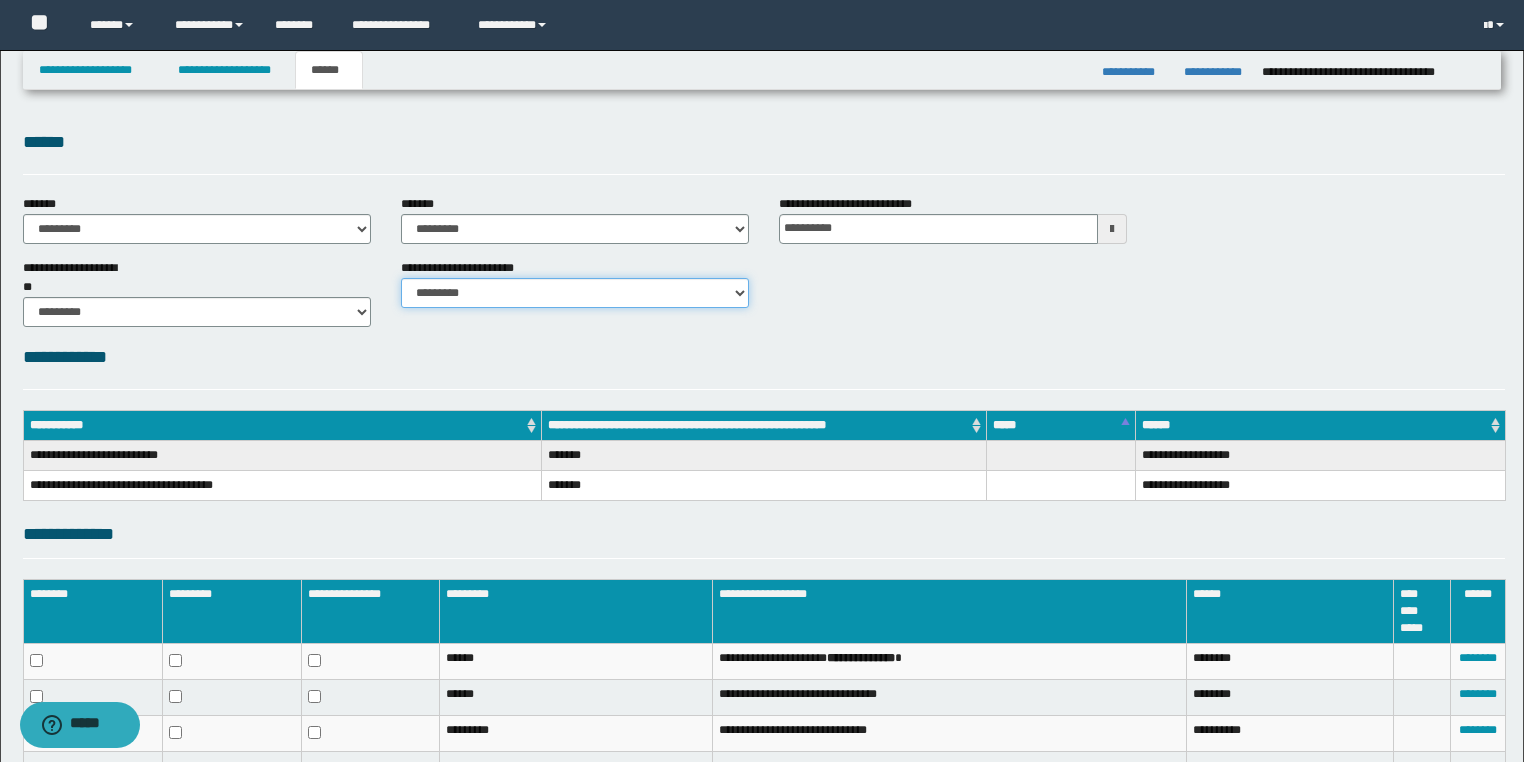 click on "*********
*********
*********" at bounding box center (575, 293) 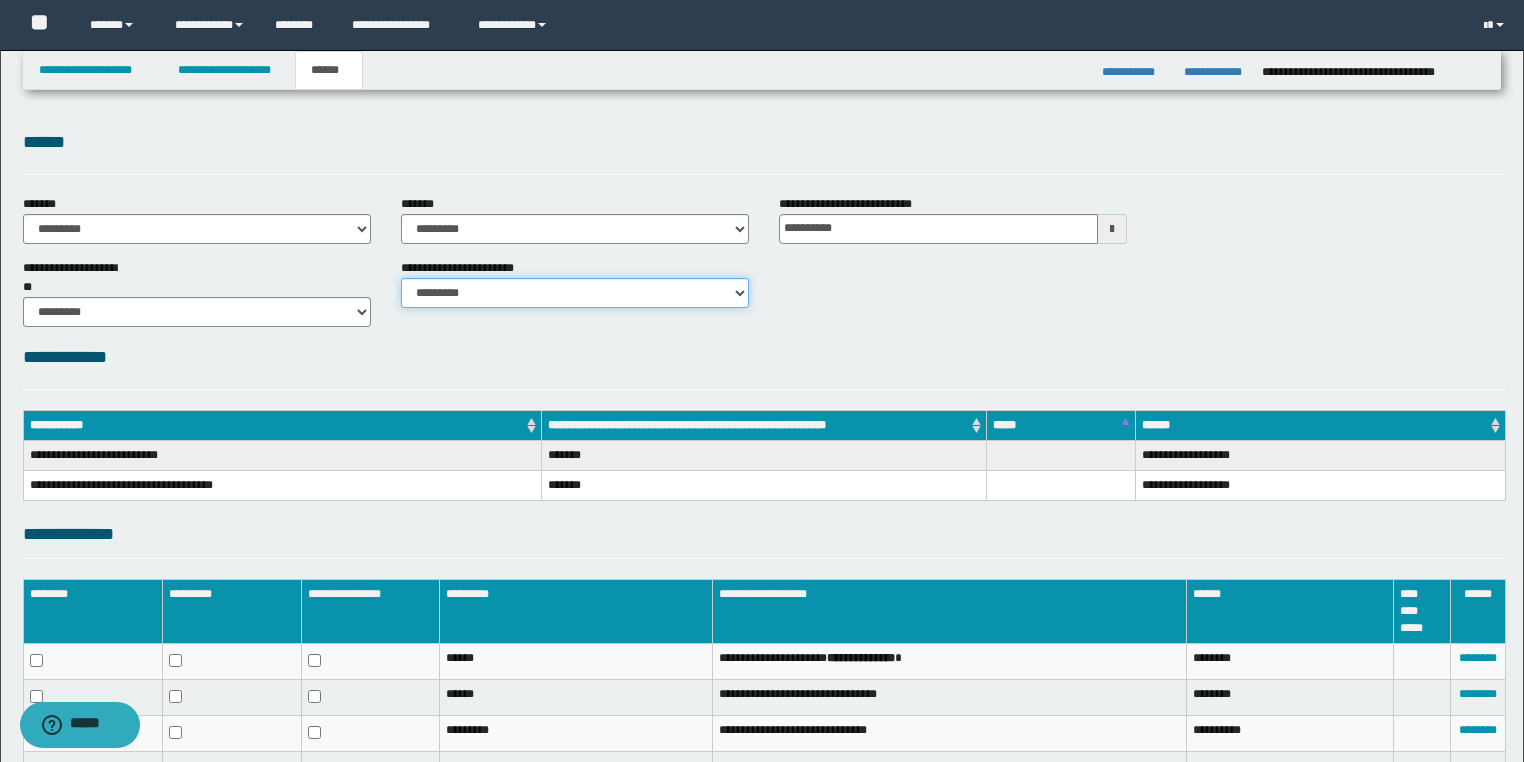 select on "*" 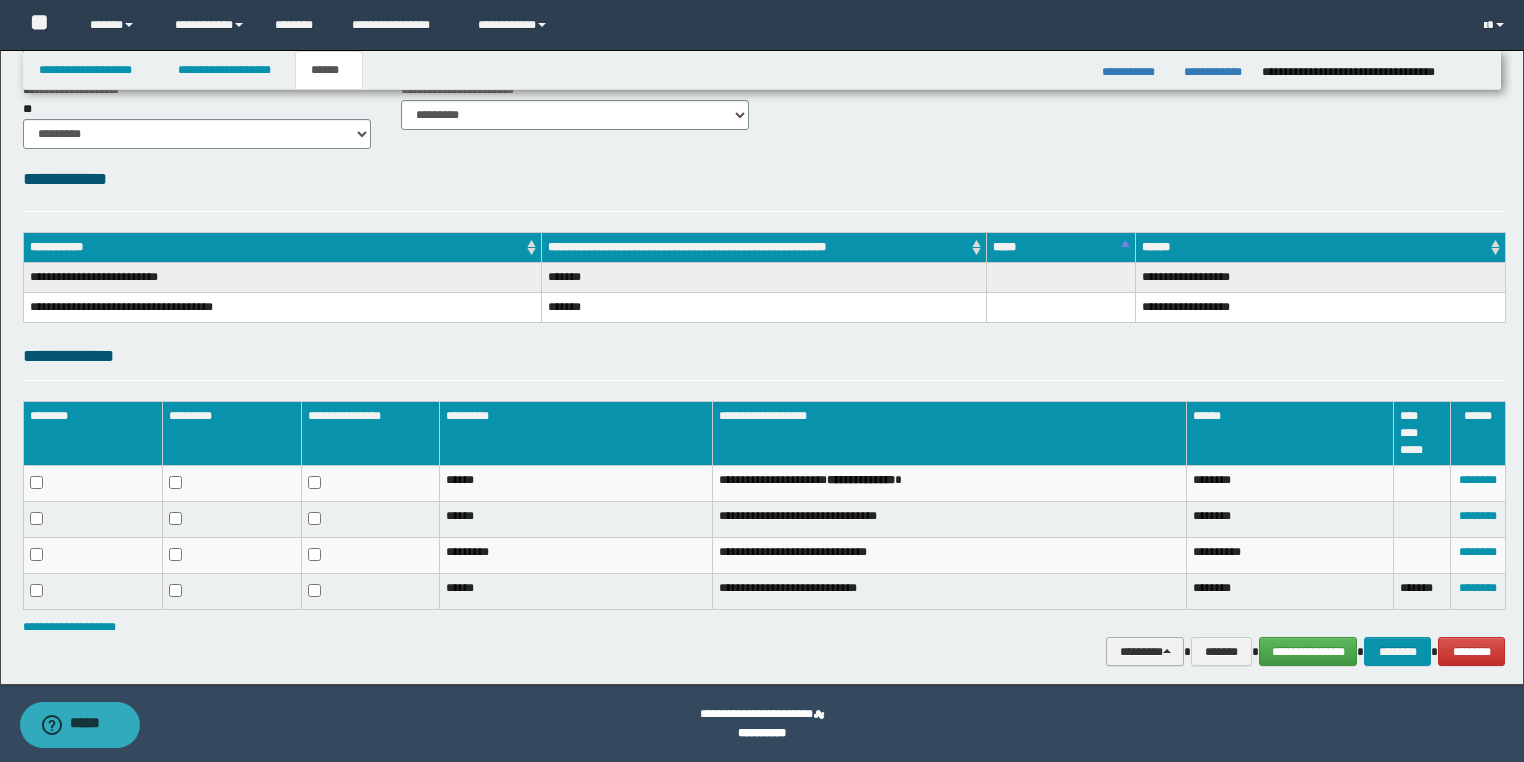 click on "********" at bounding box center [1145, 652] 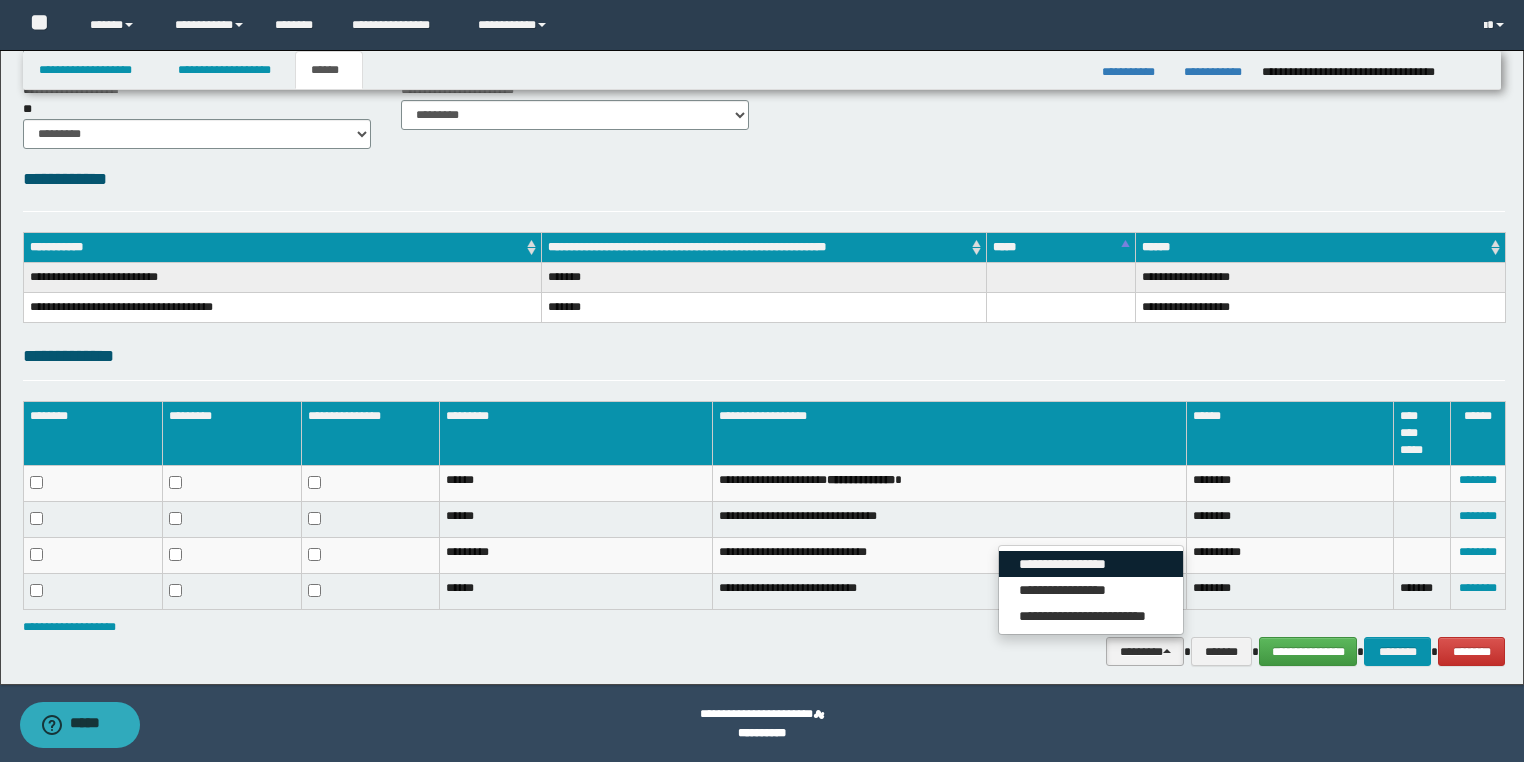 click on "**********" at bounding box center [1091, 564] 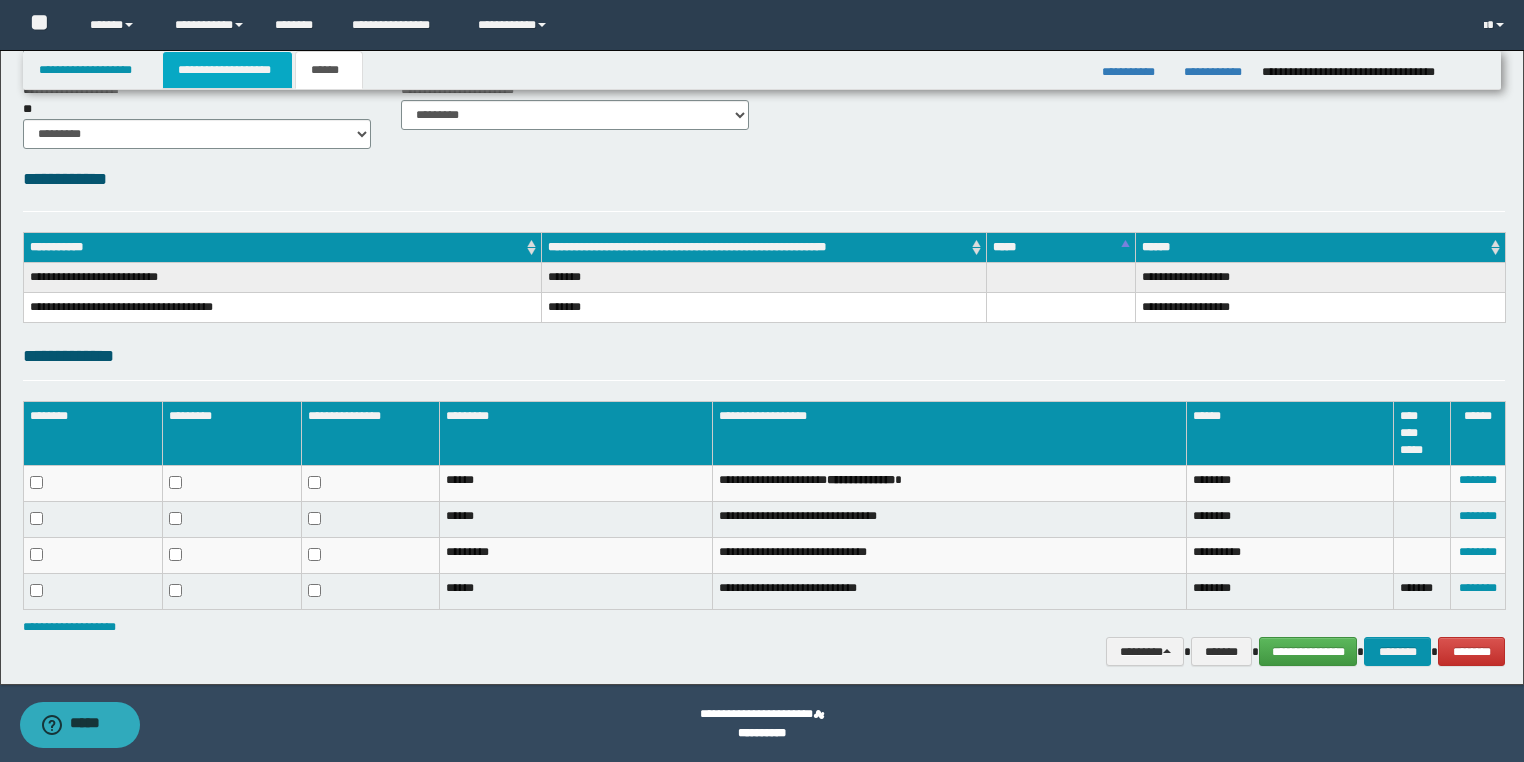 click on "**********" at bounding box center [227, 70] 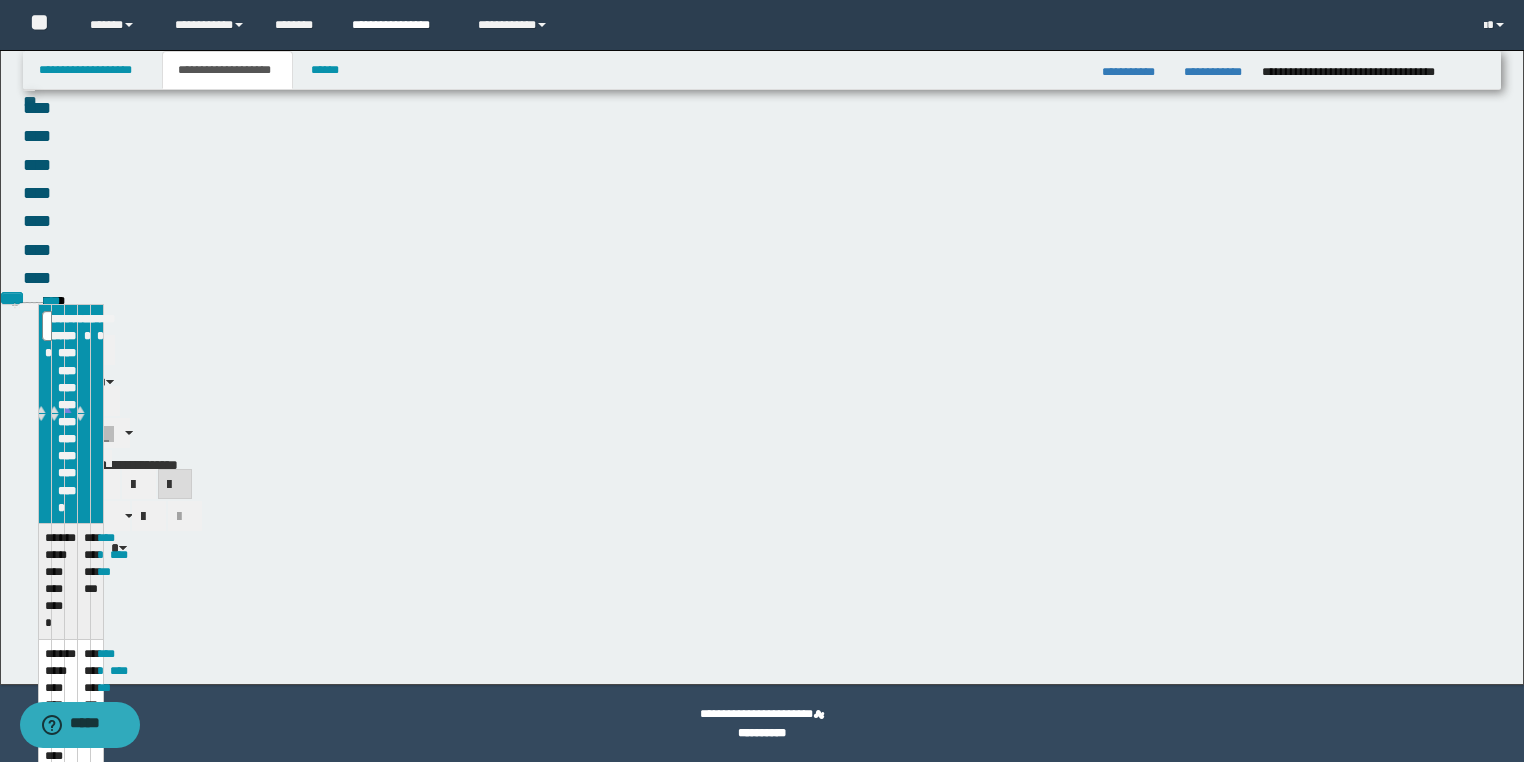 scroll, scrollTop: 209, scrollLeft: 0, axis: vertical 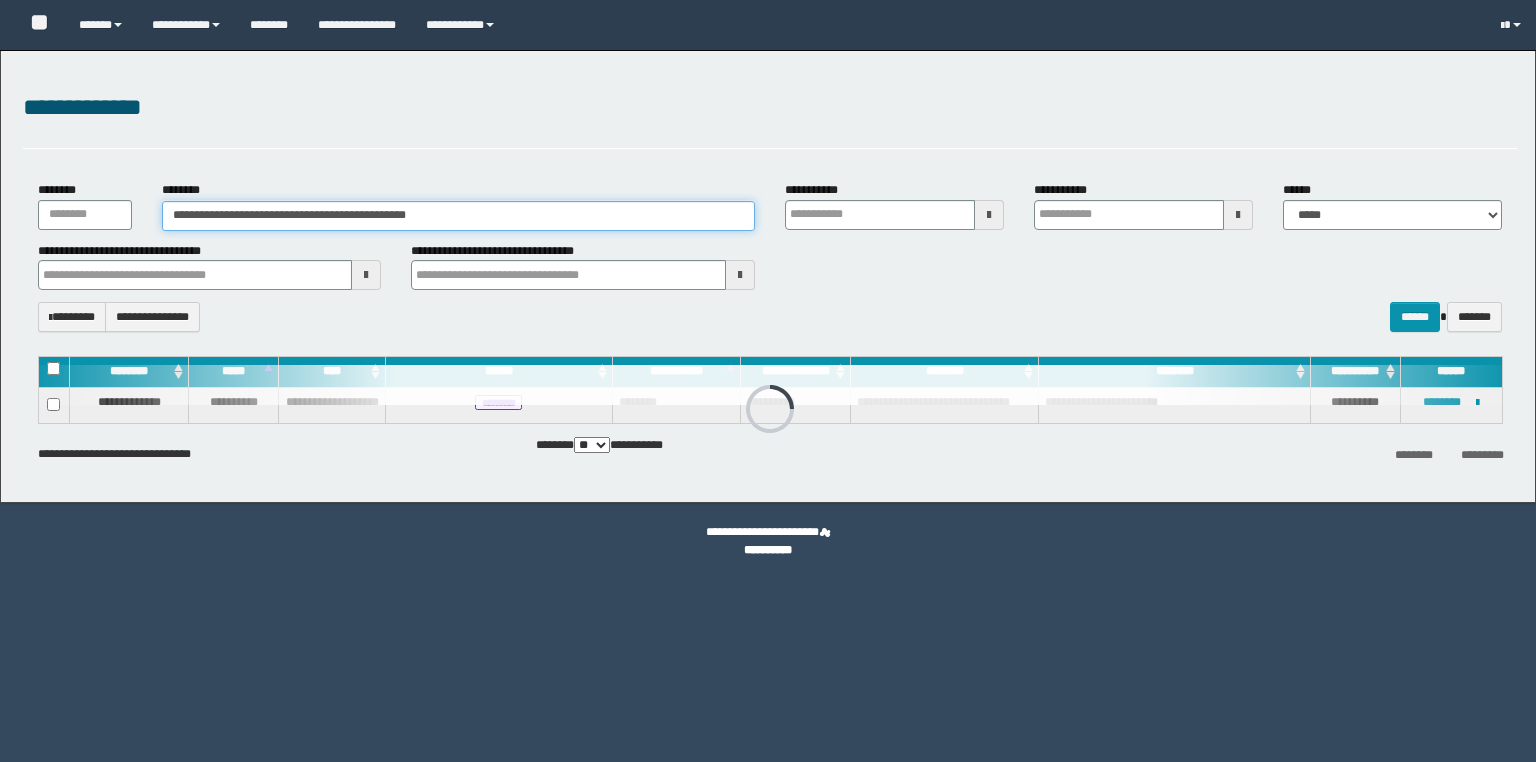 click on "**********" at bounding box center [768, 381] 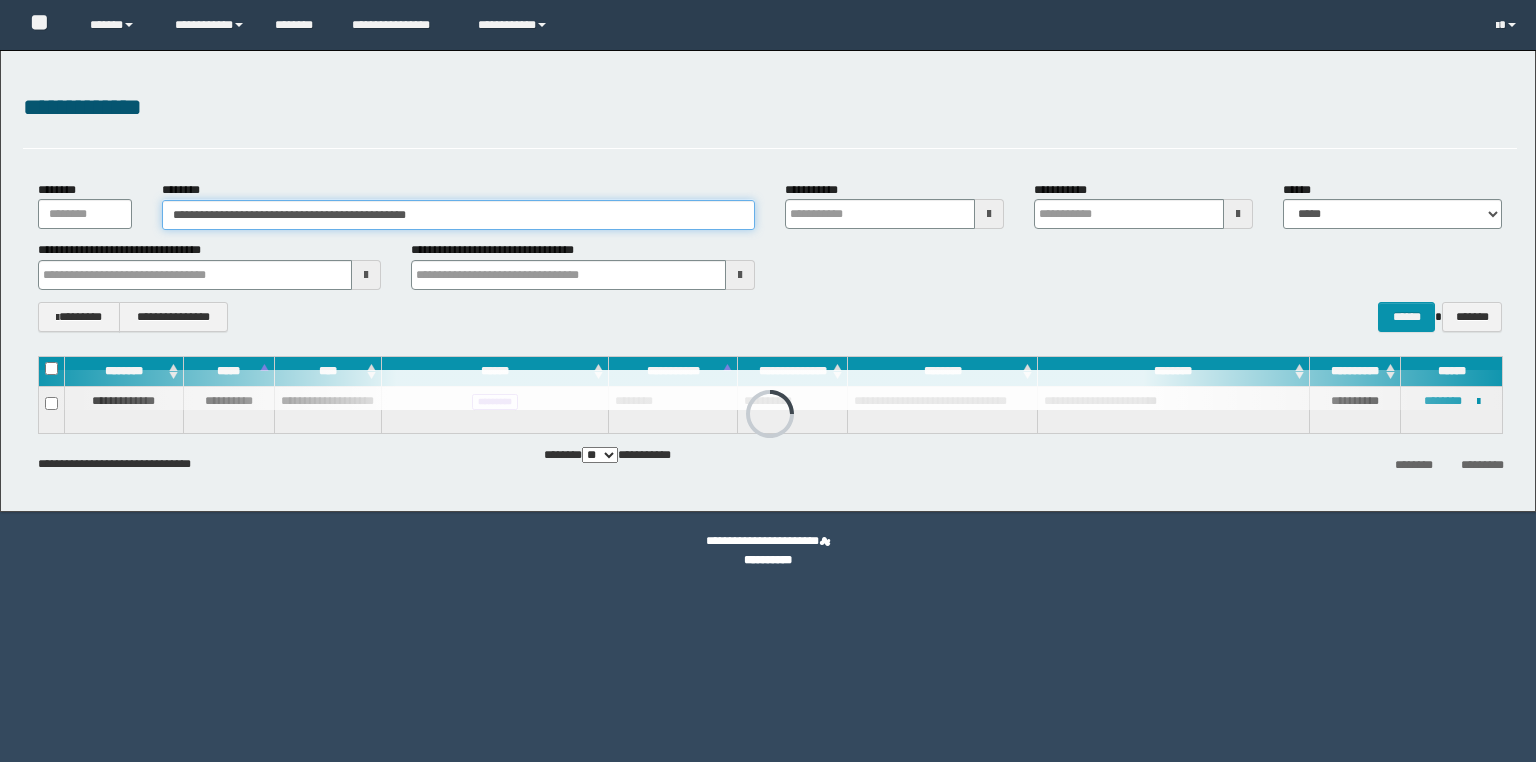 scroll, scrollTop: 0, scrollLeft: 0, axis: both 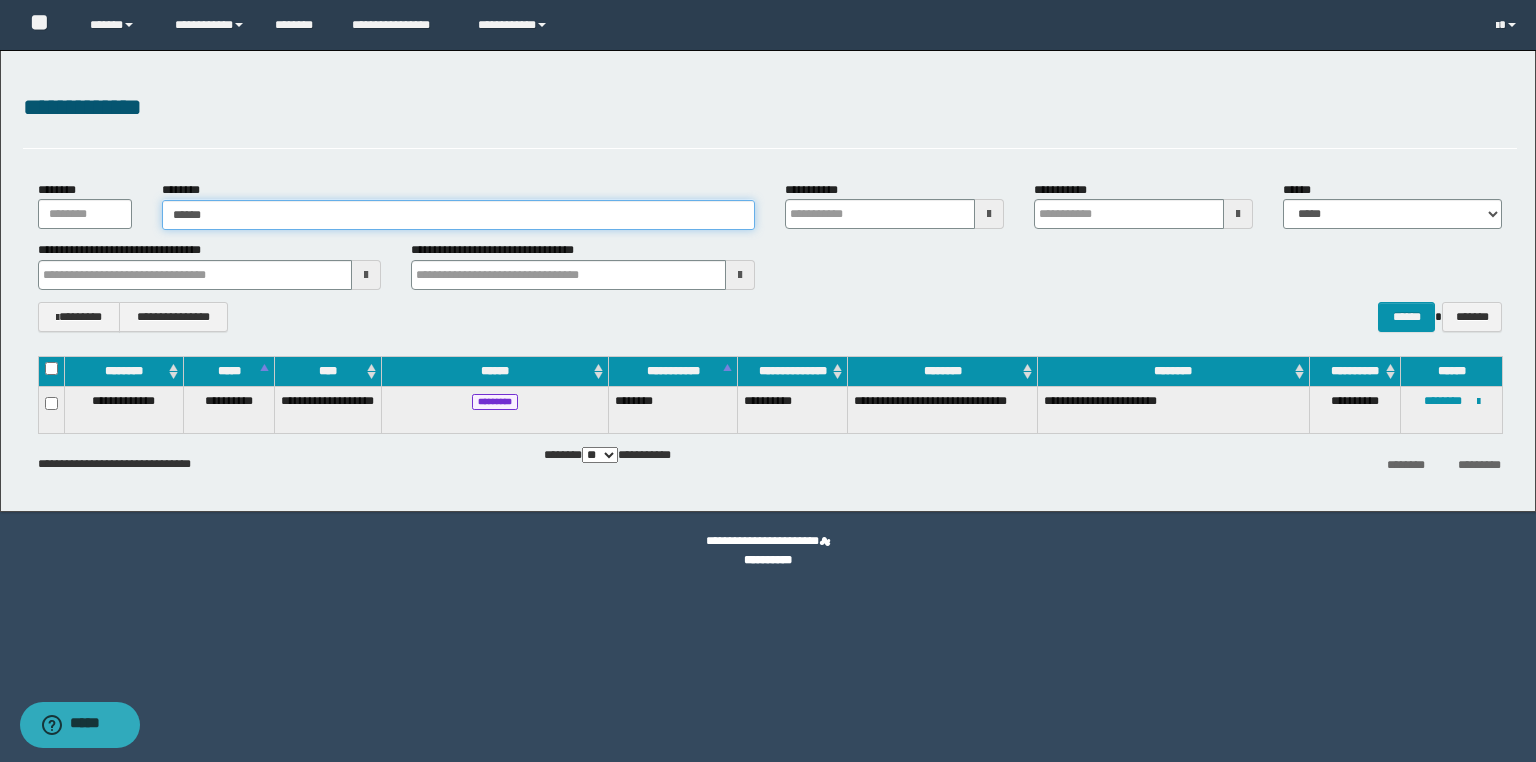 type on "*******" 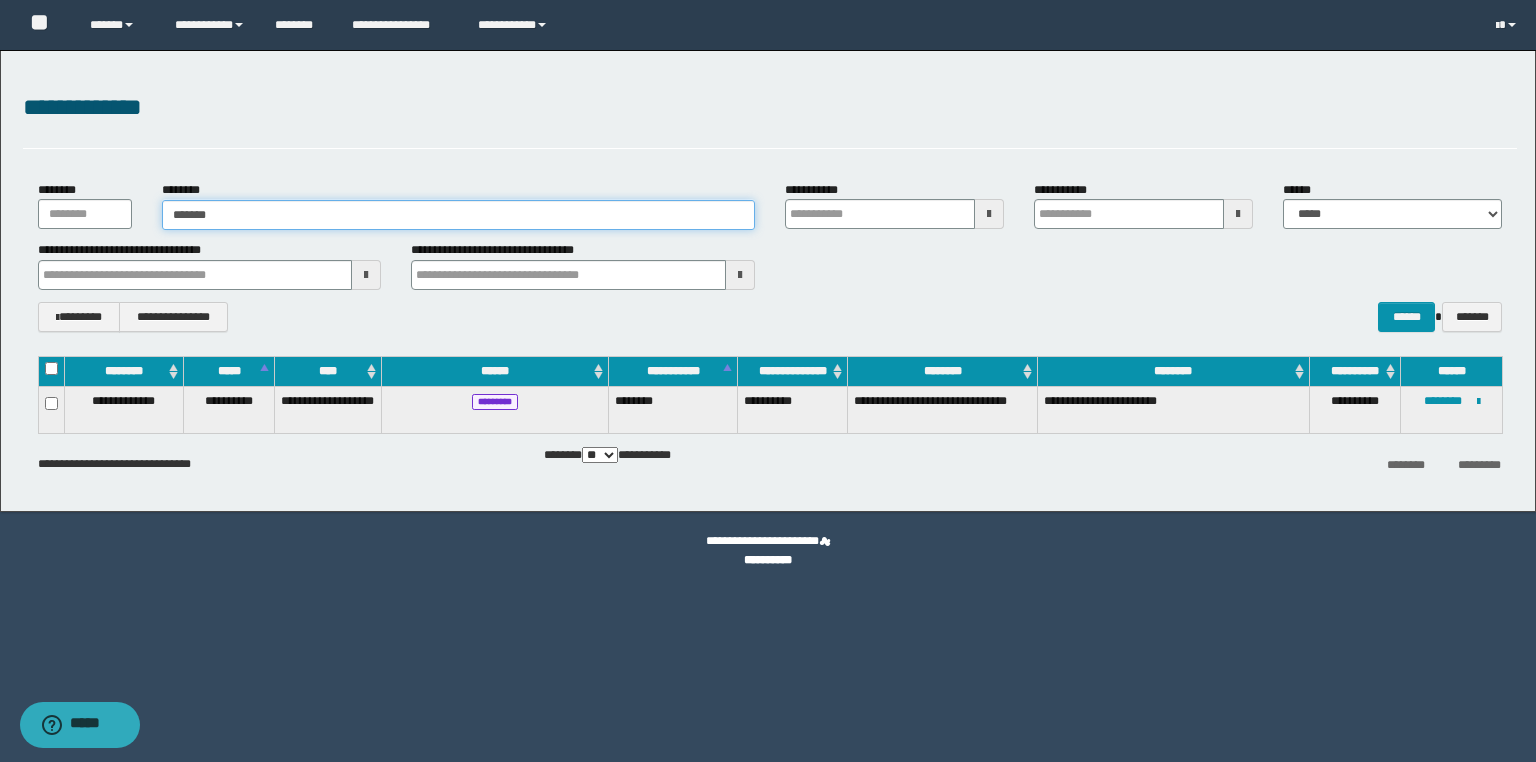 type on "*******" 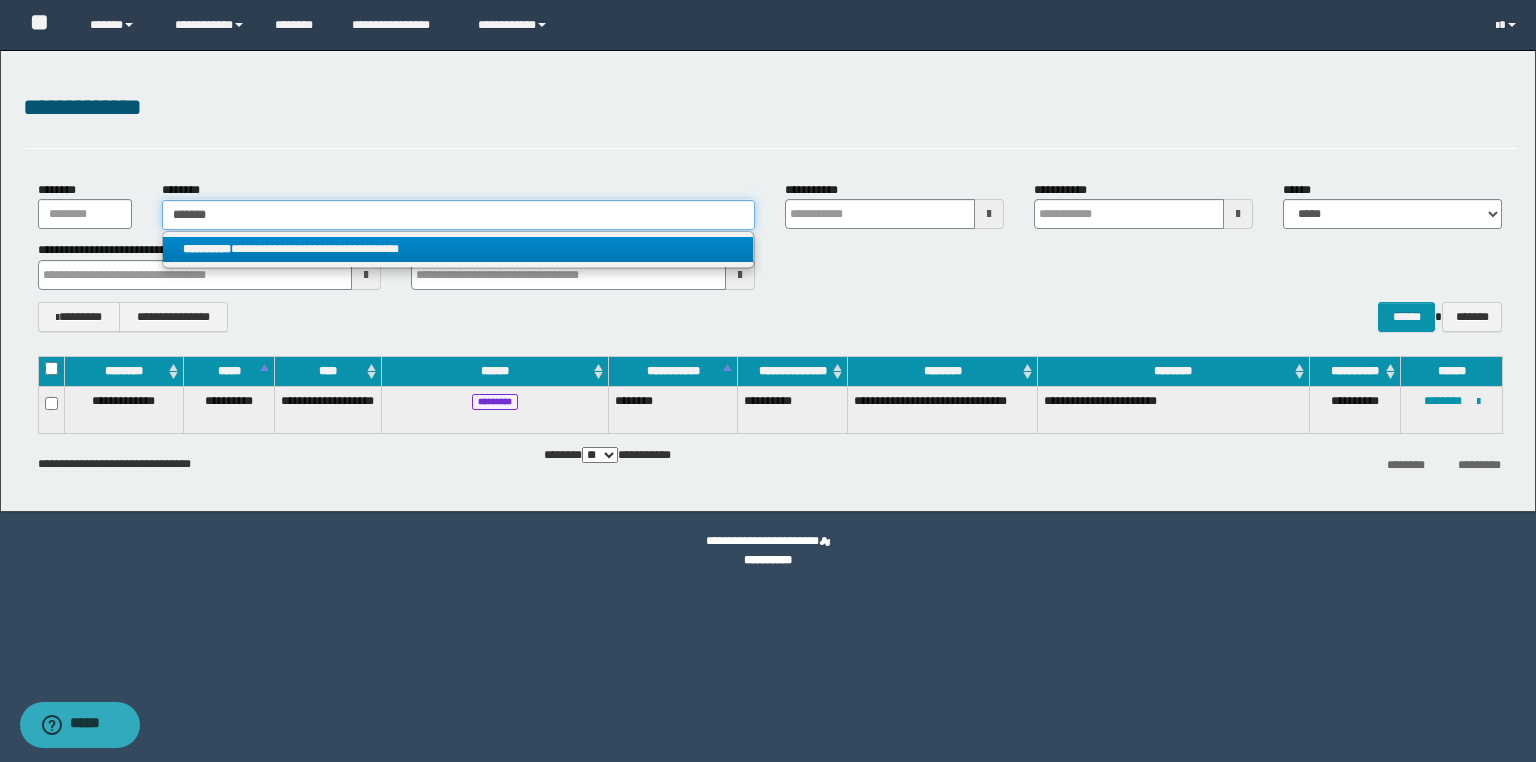 type on "*******" 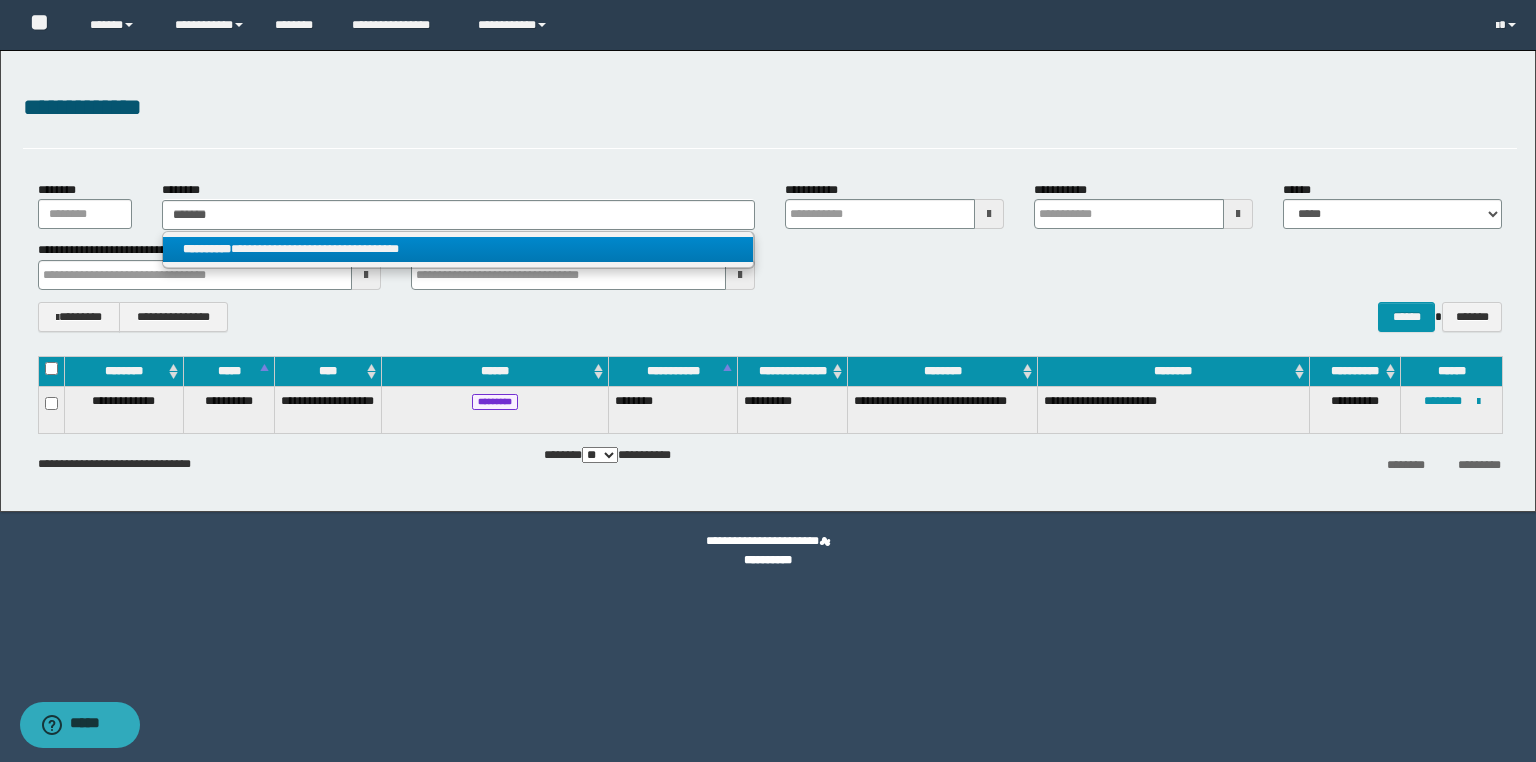 click on "**********" at bounding box center (207, 249) 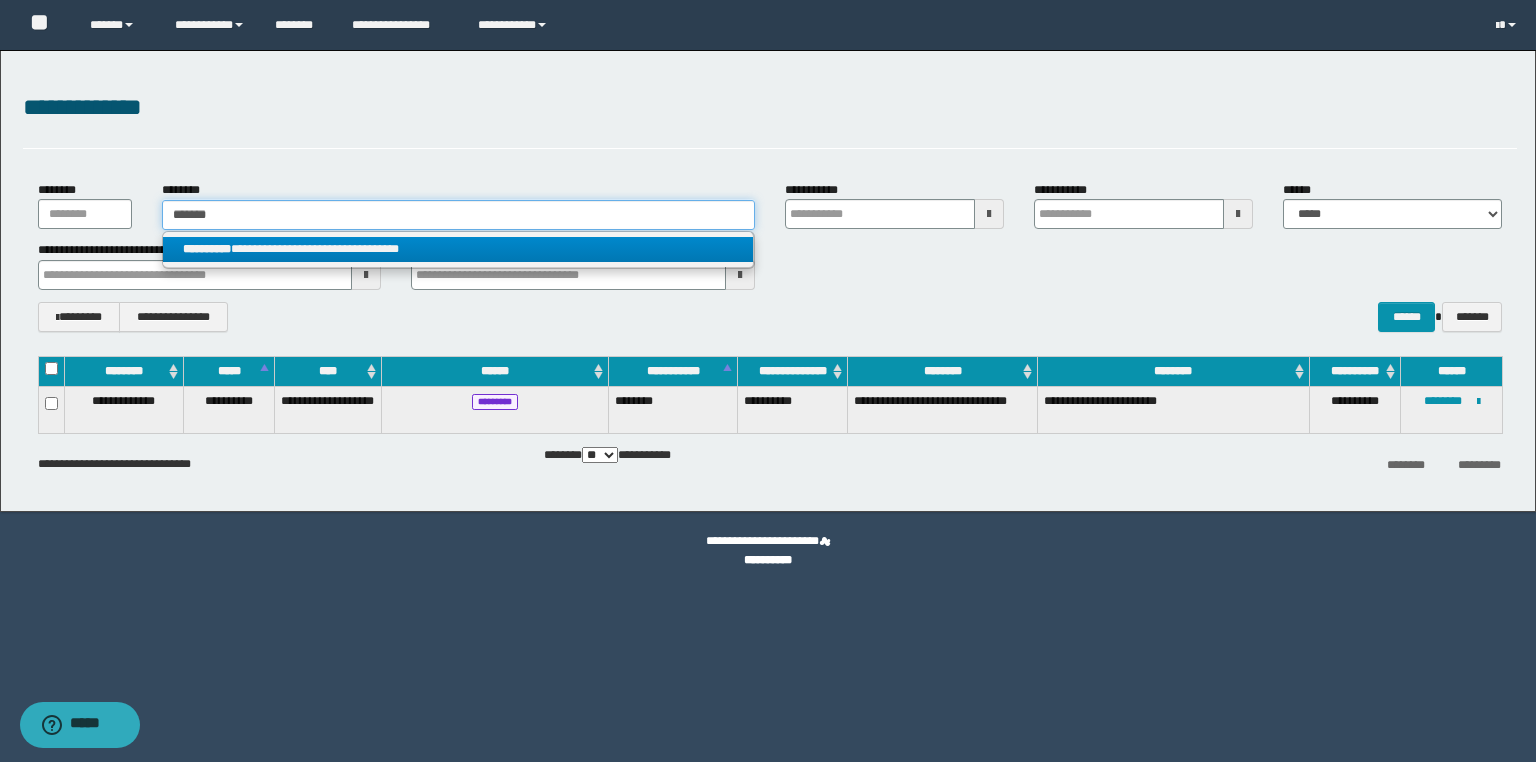 type 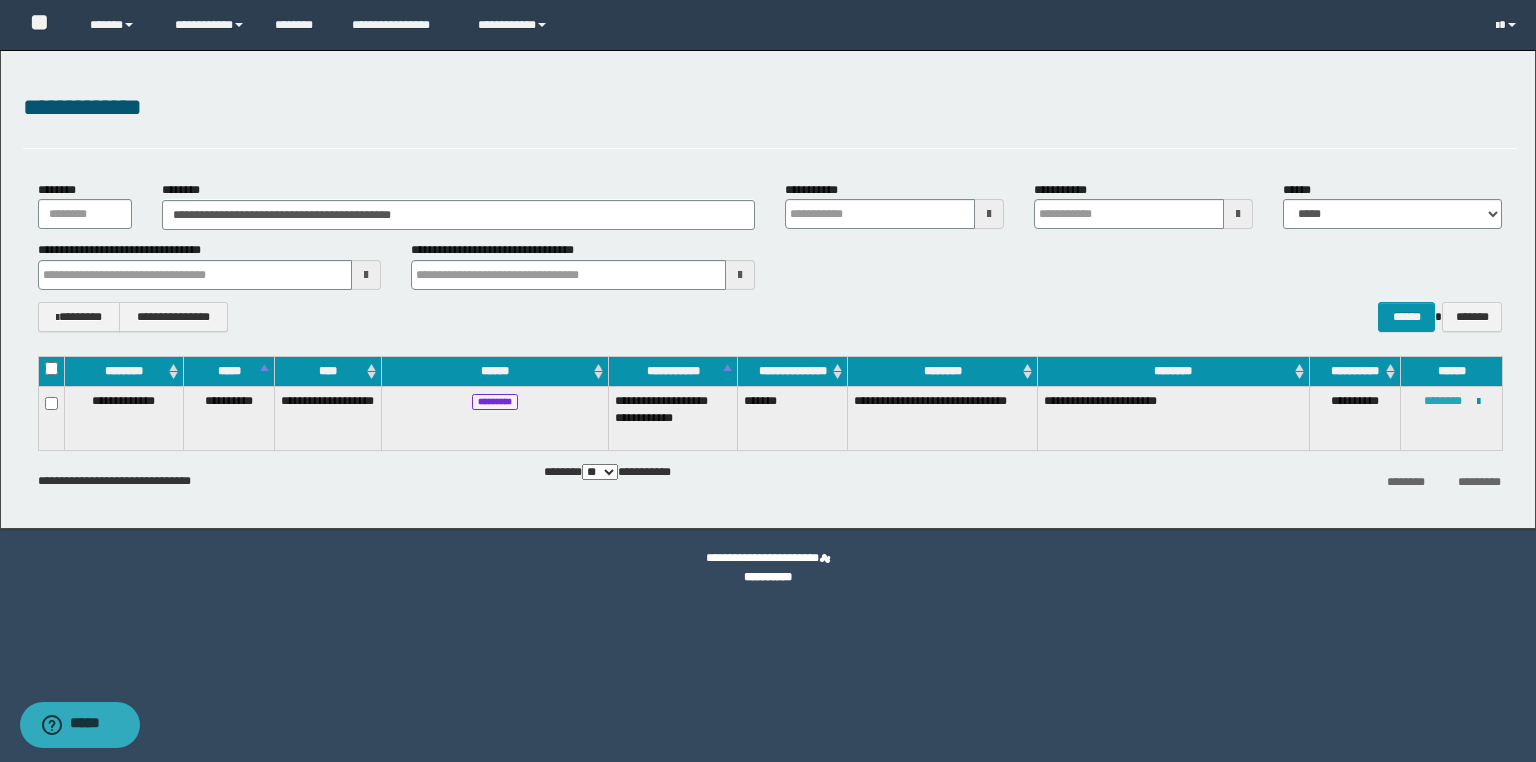 click on "********" at bounding box center [1443, 401] 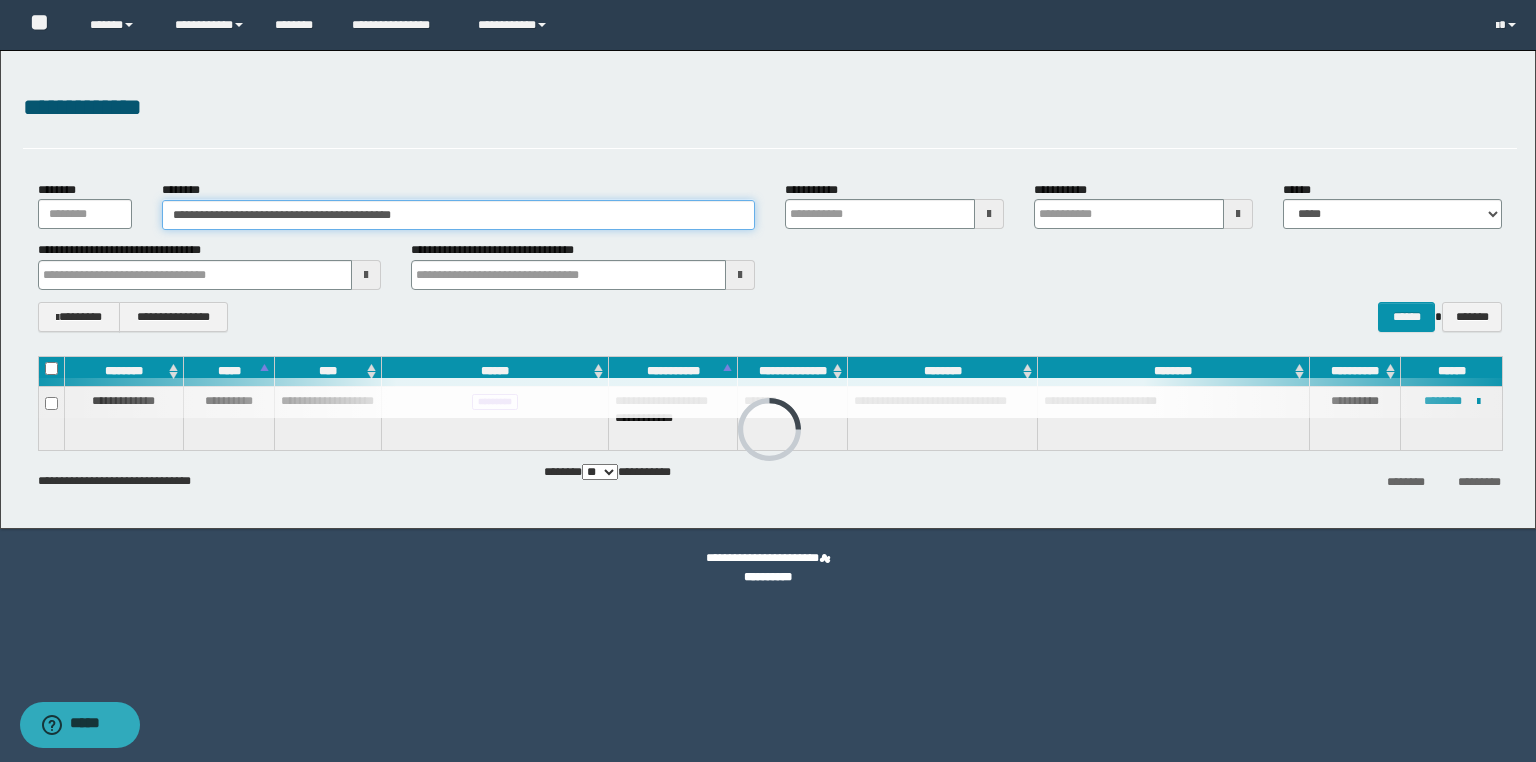 click on "**********" at bounding box center (768, 381) 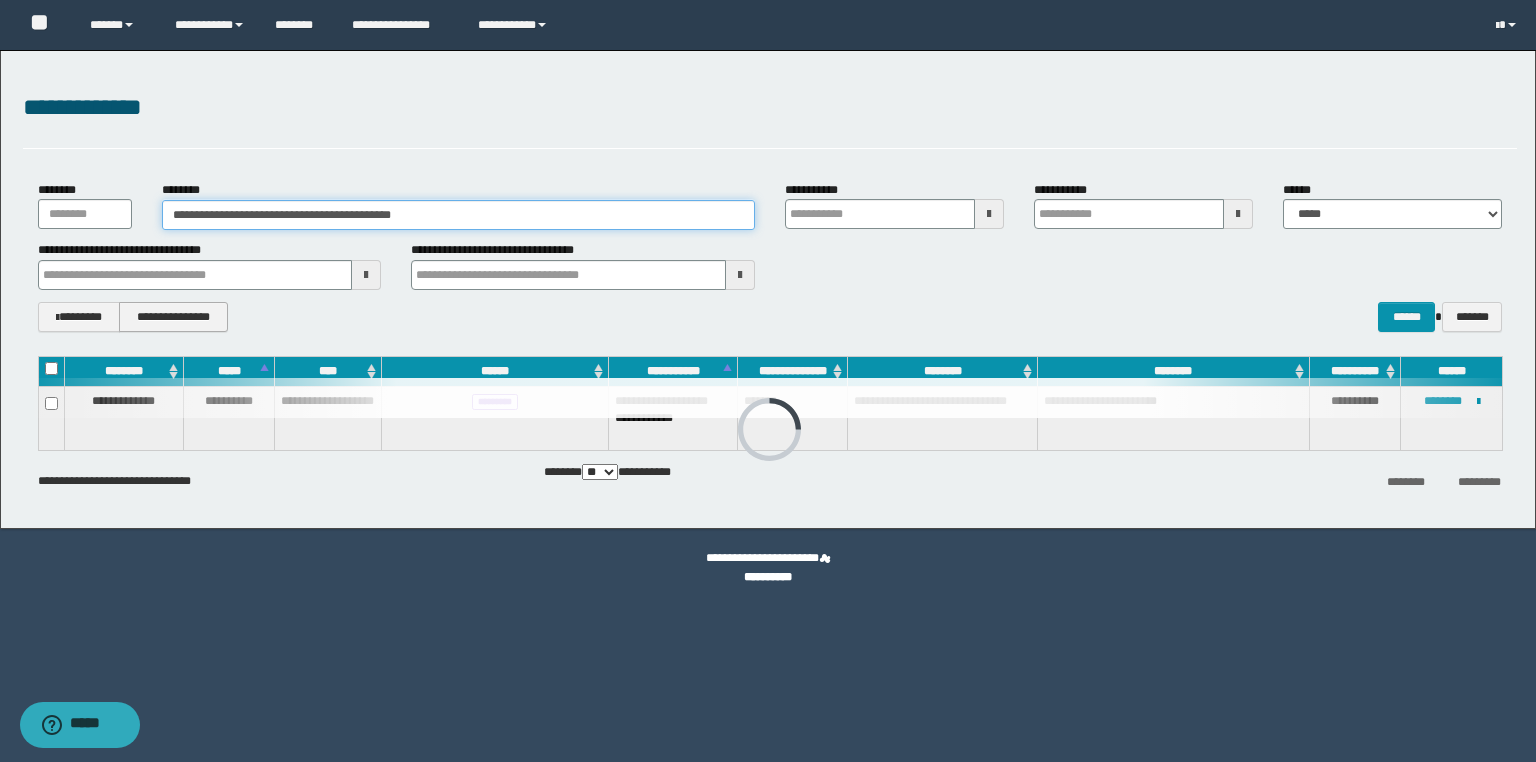 paste 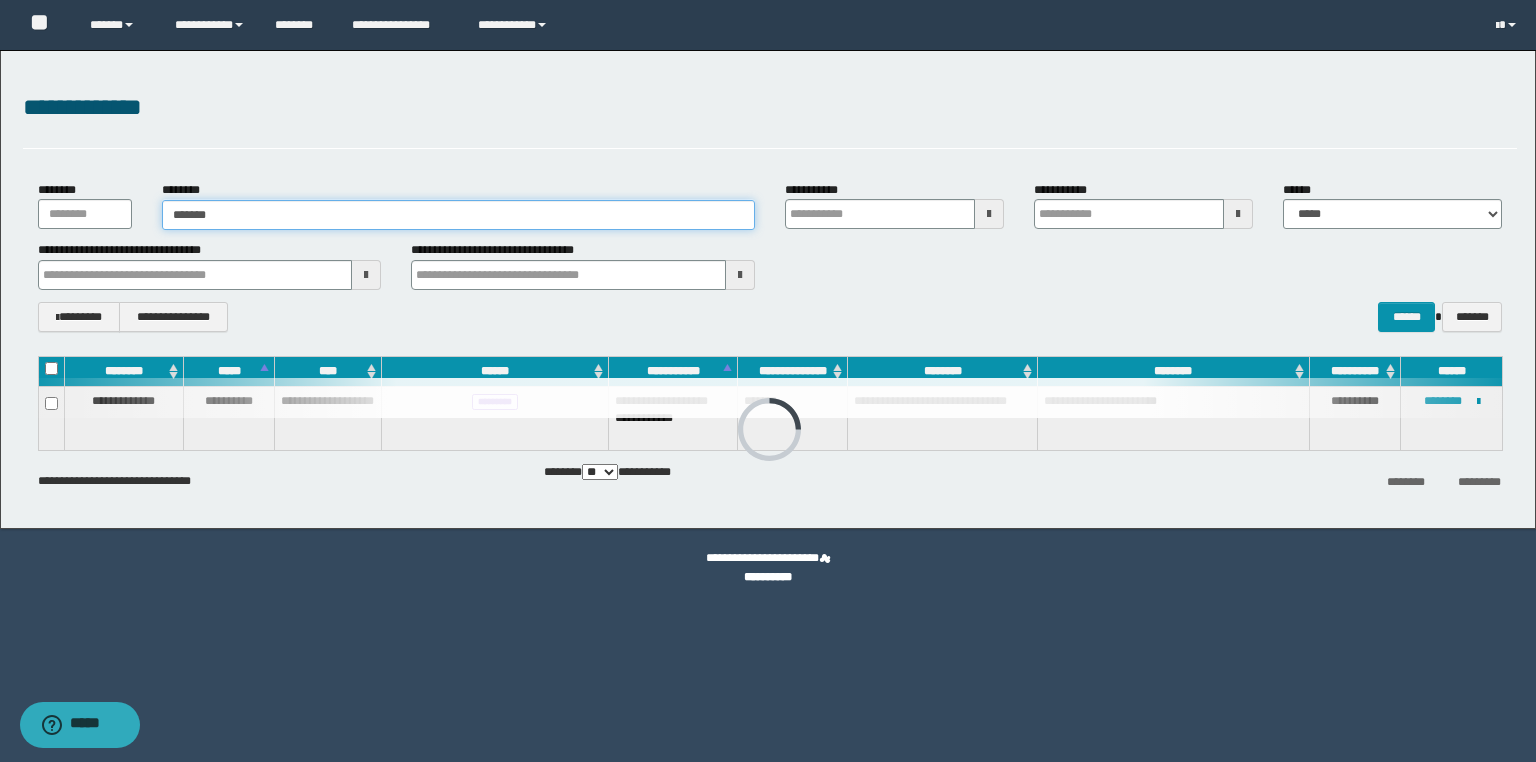 type on "*******" 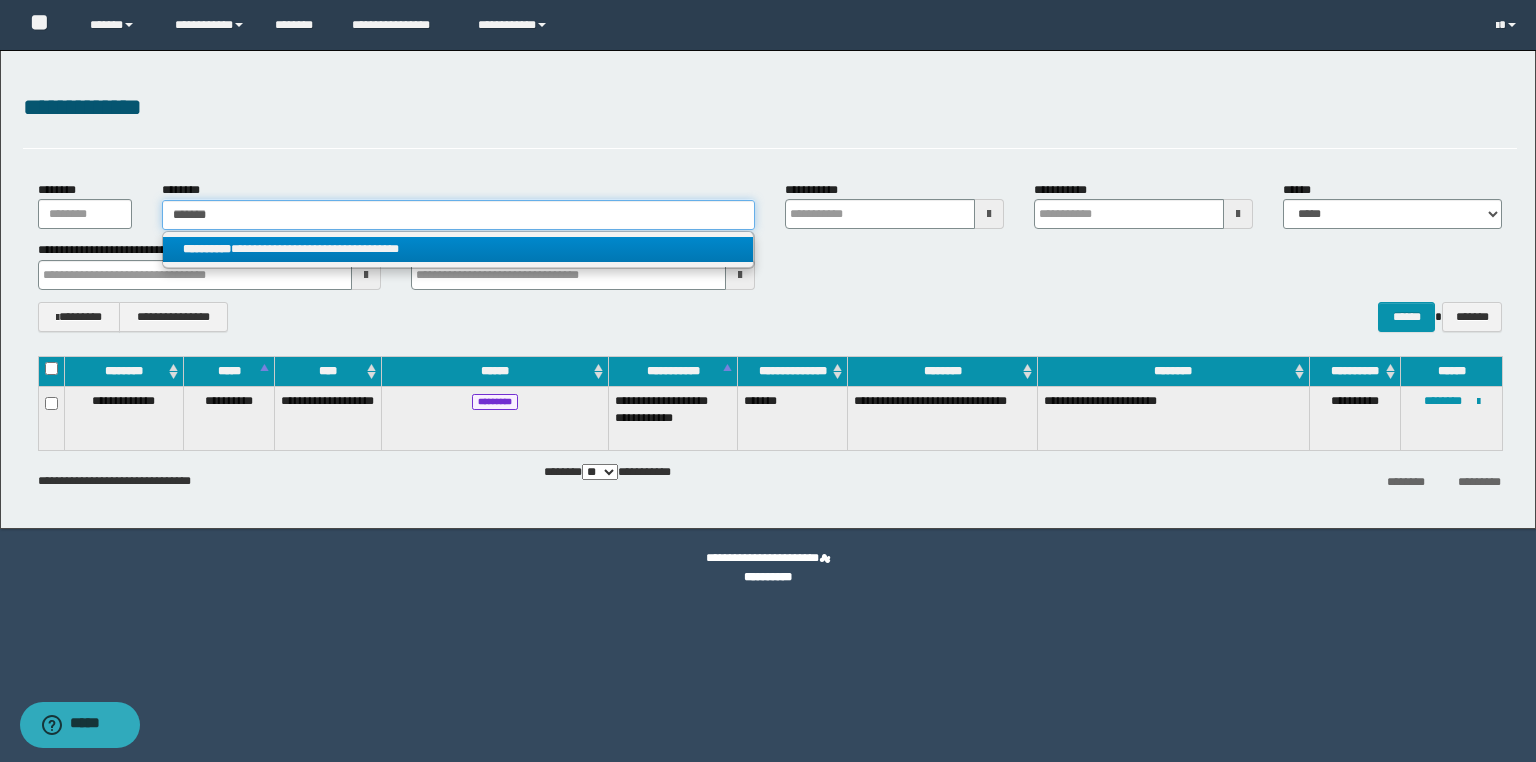 type on "*******" 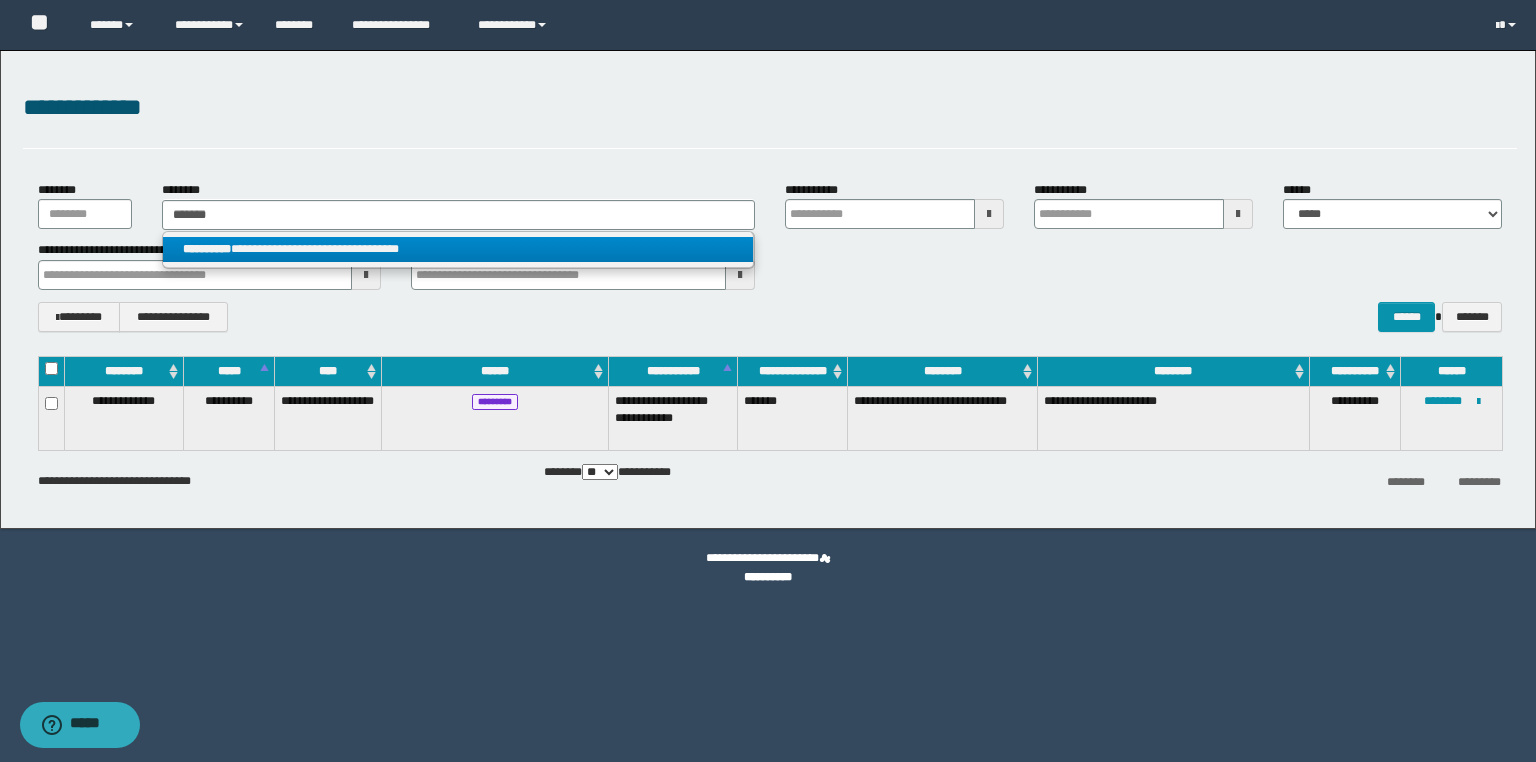 click on "**********" at bounding box center (458, 249) 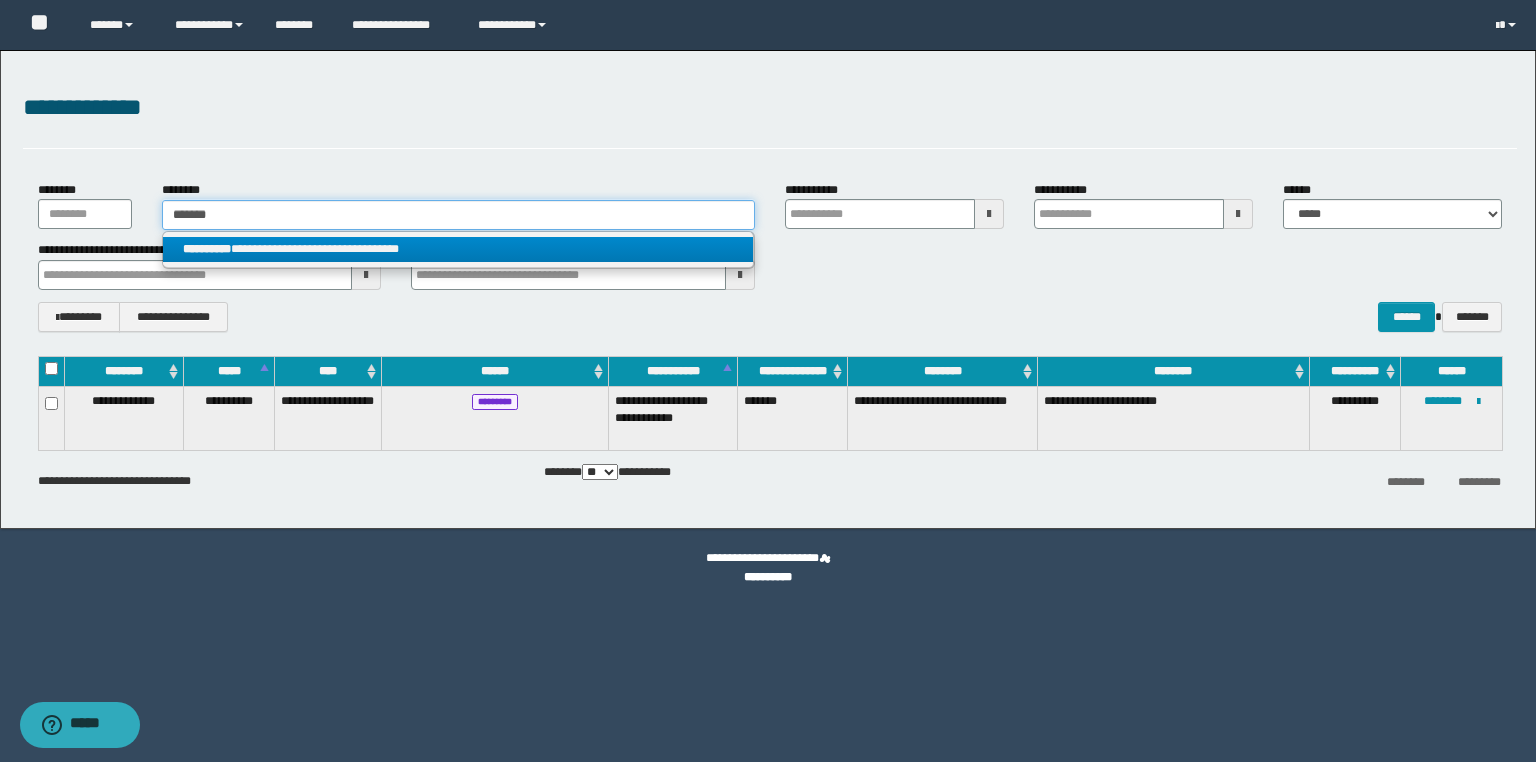 type 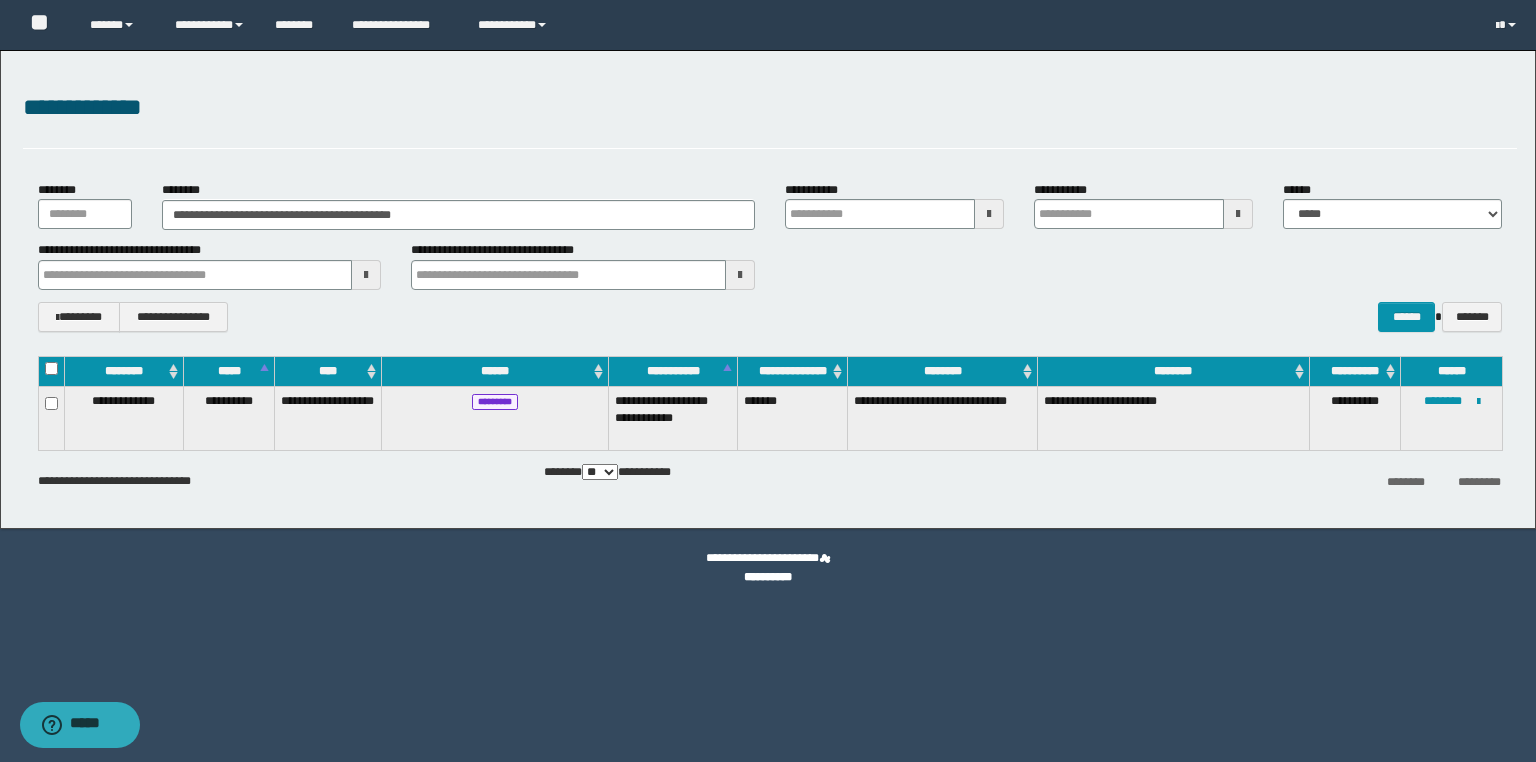 click at bounding box center [0, 0] 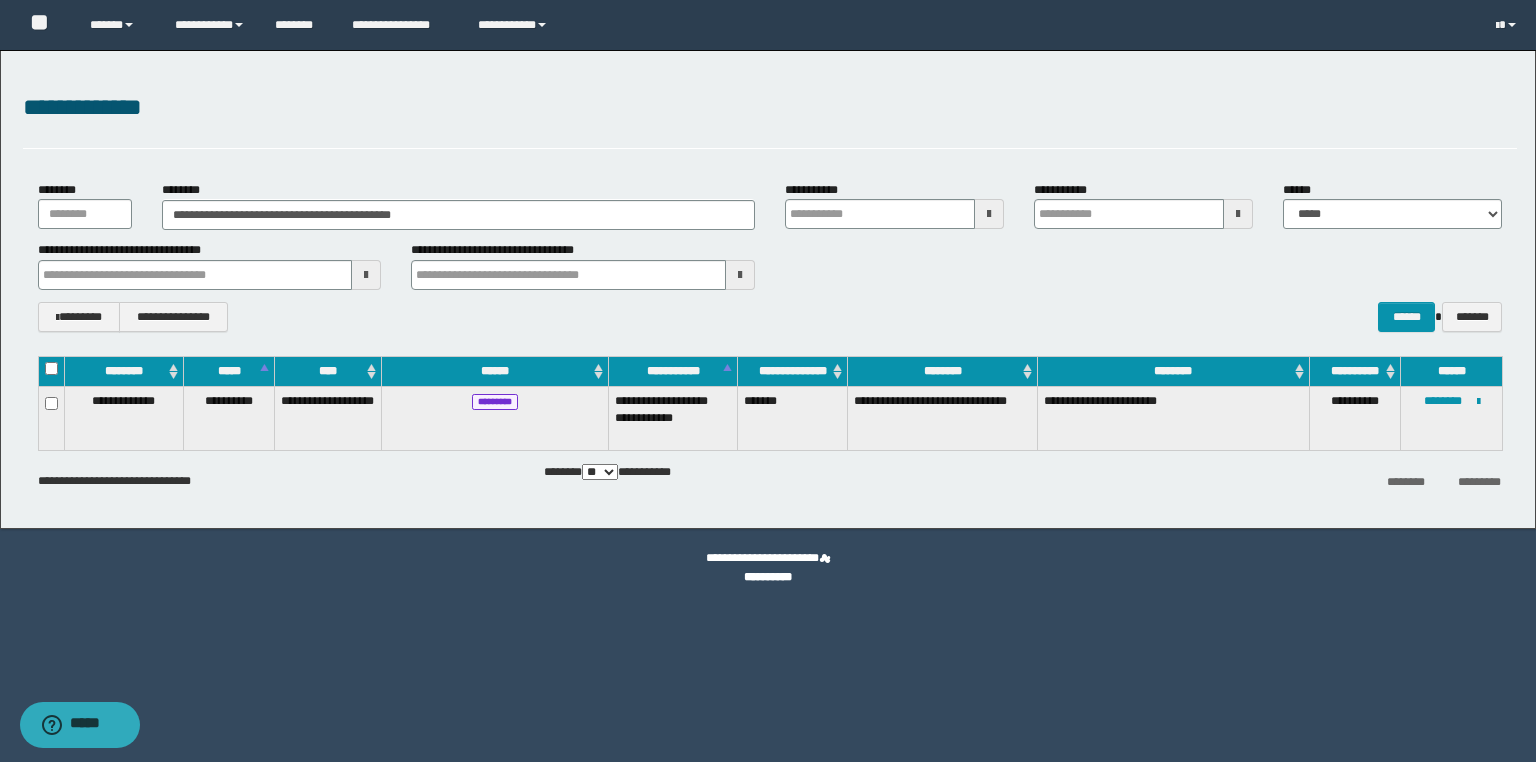 click at bounding box center [0, 0] 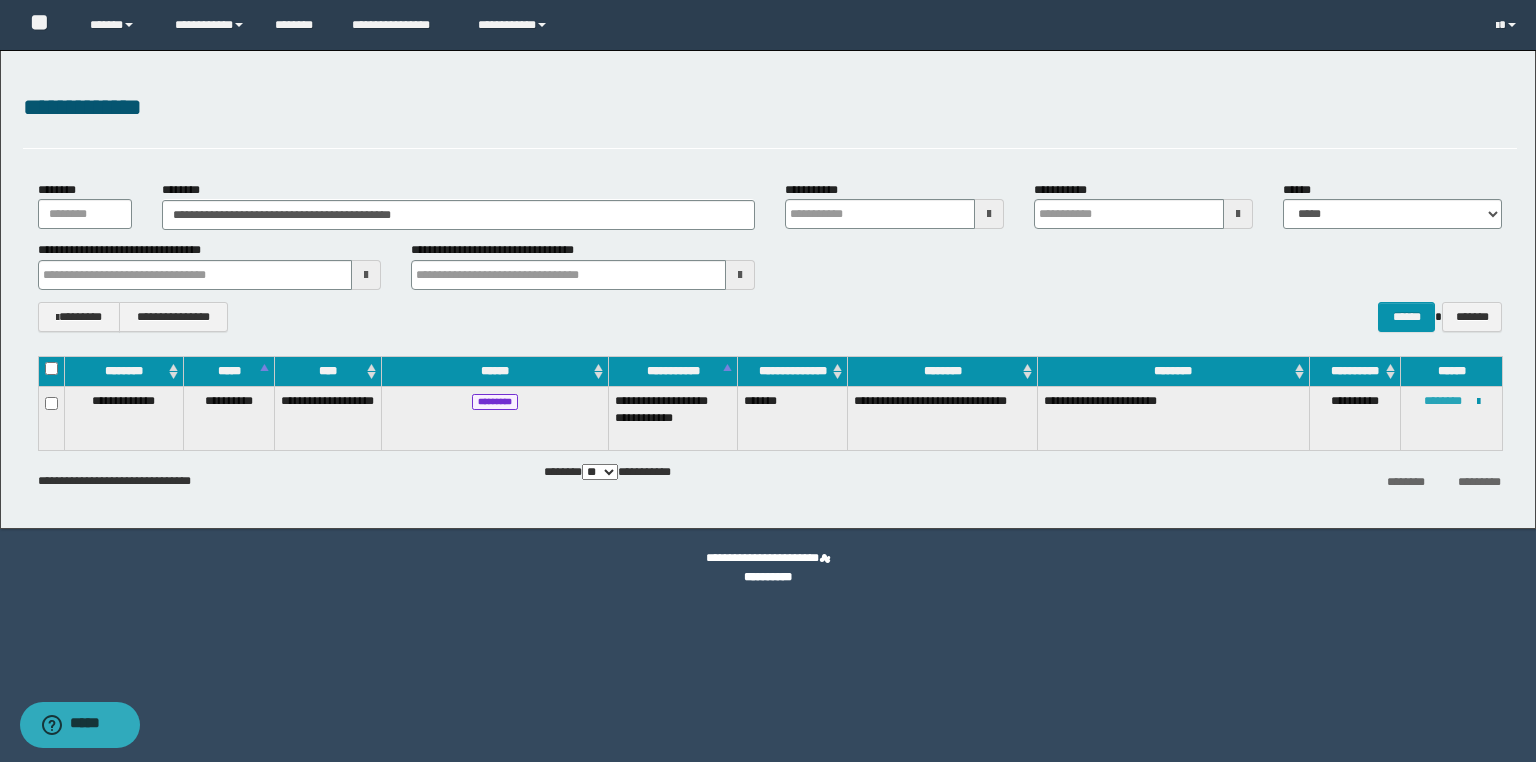 click on "********" at bounding box center [1443, 401] 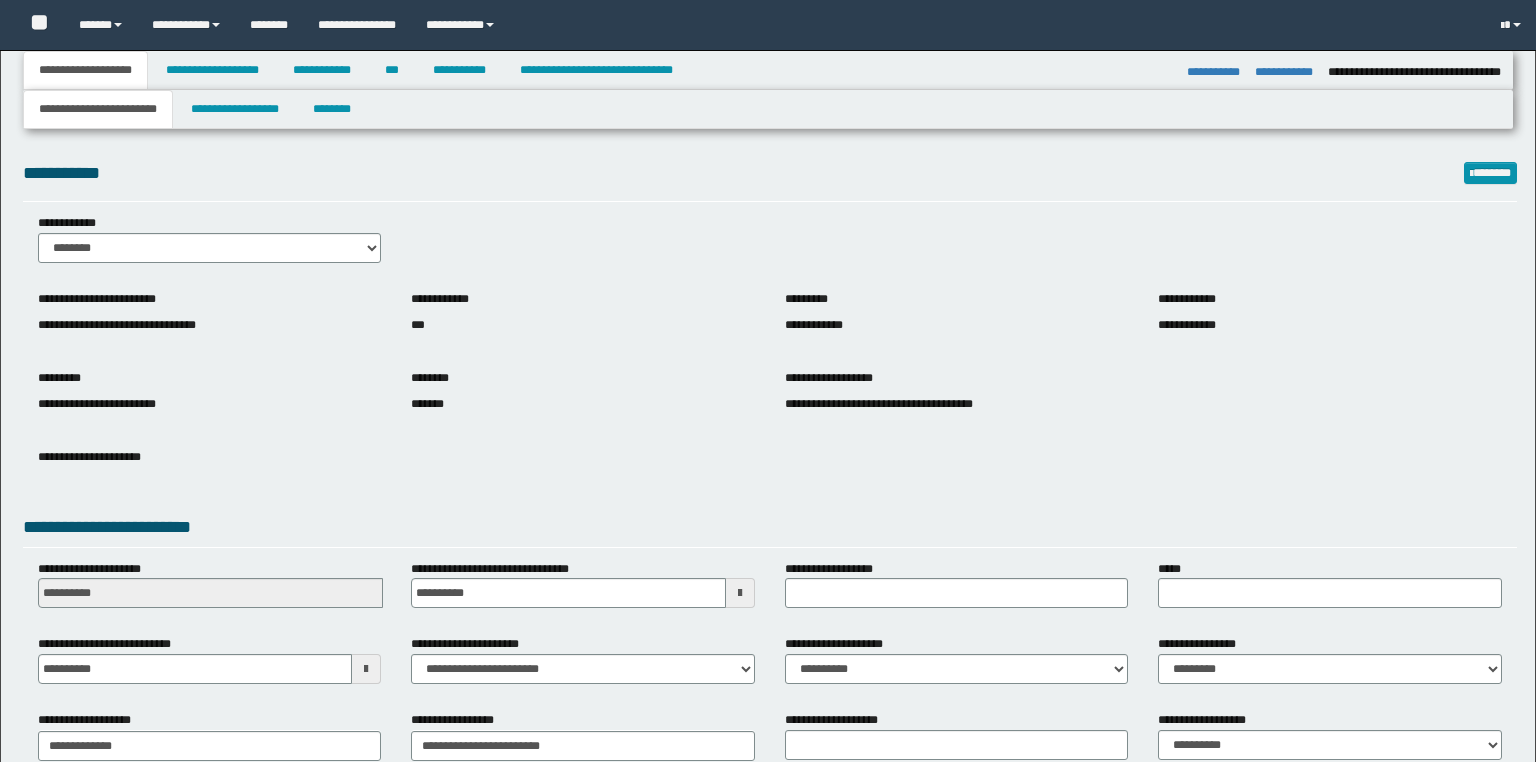 select on "*" 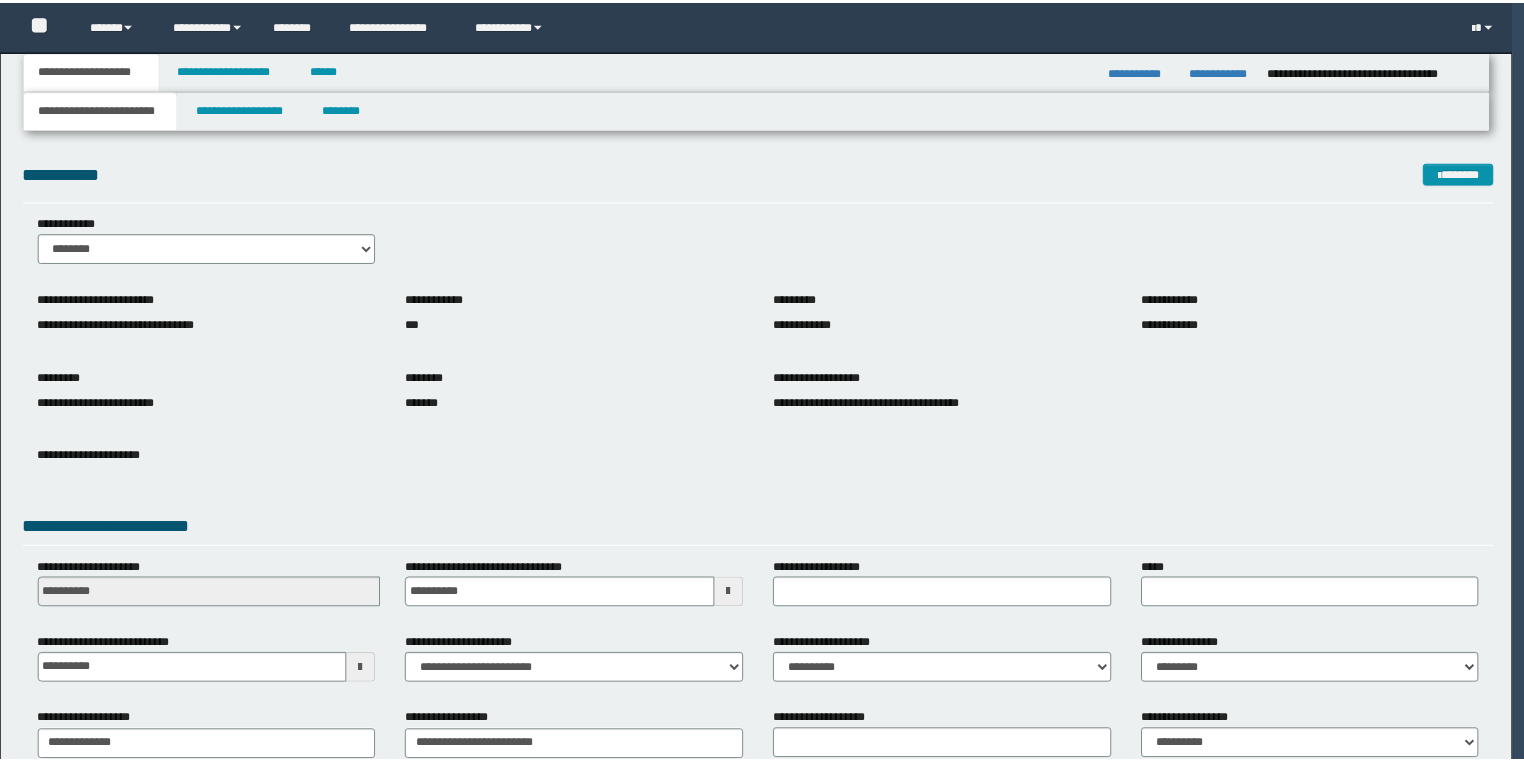 scroll, scrollTop: 0, scrollLeft: 0, axis: both 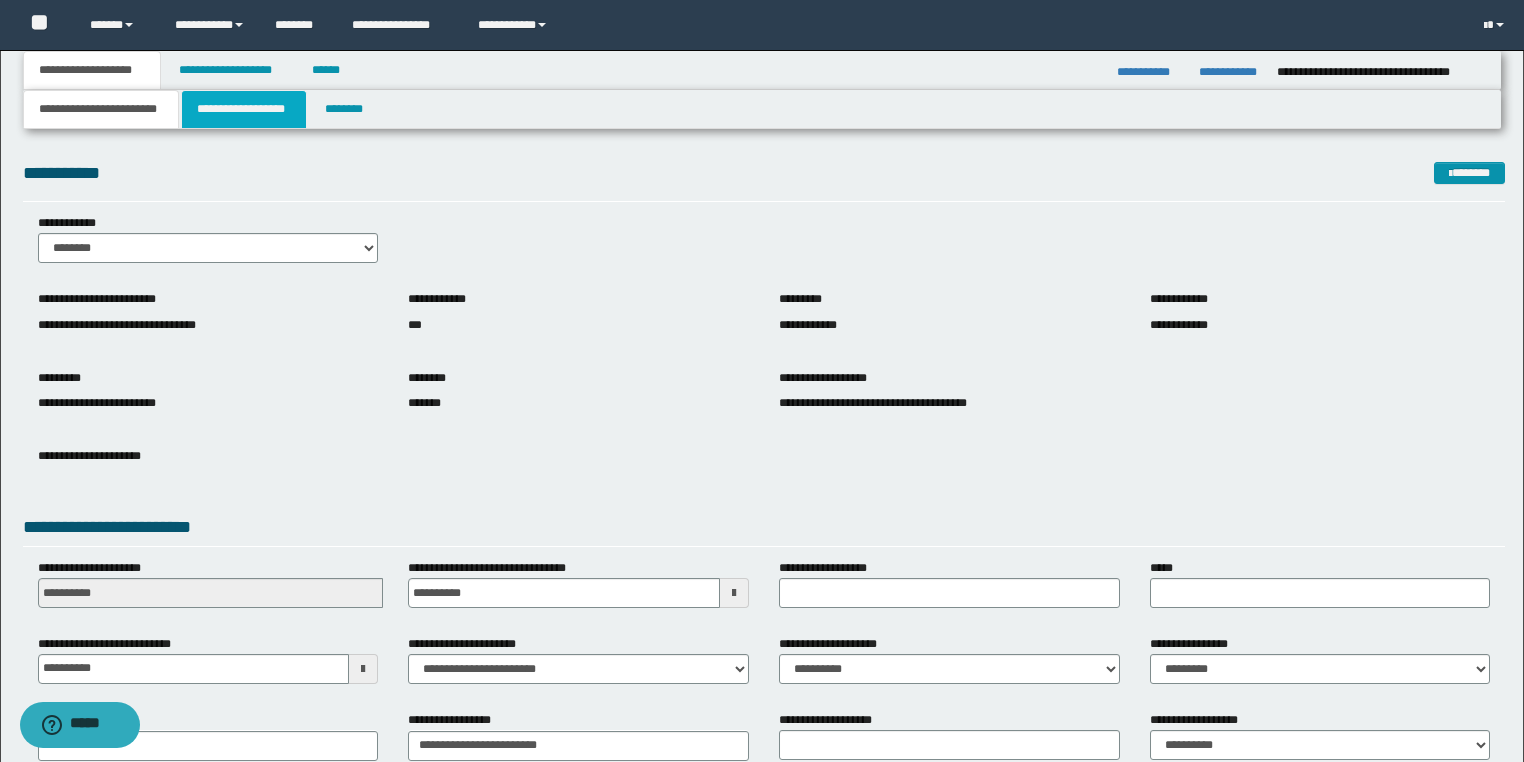 click on "**********" at bounding box center [244, 109] 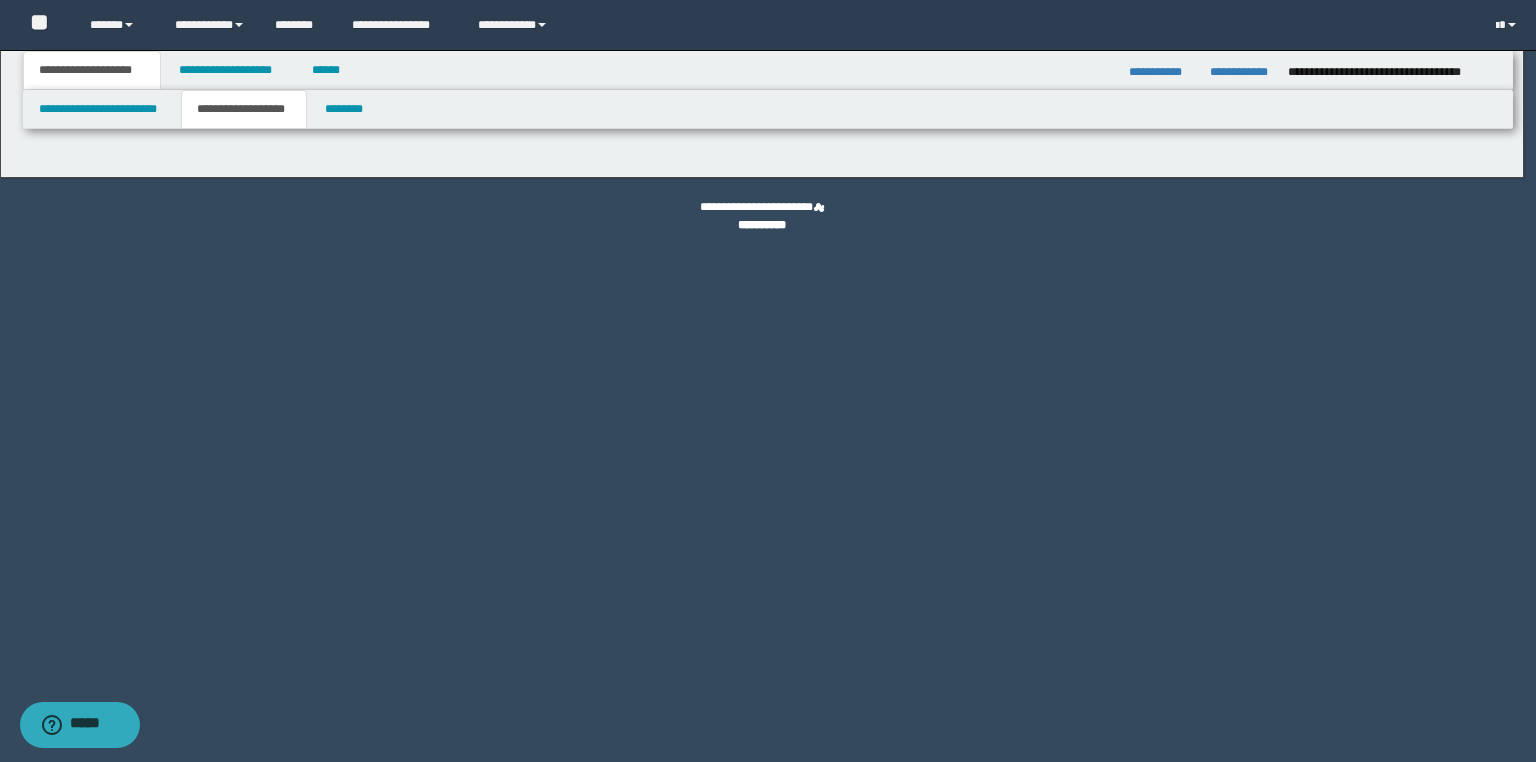 type on "*******" 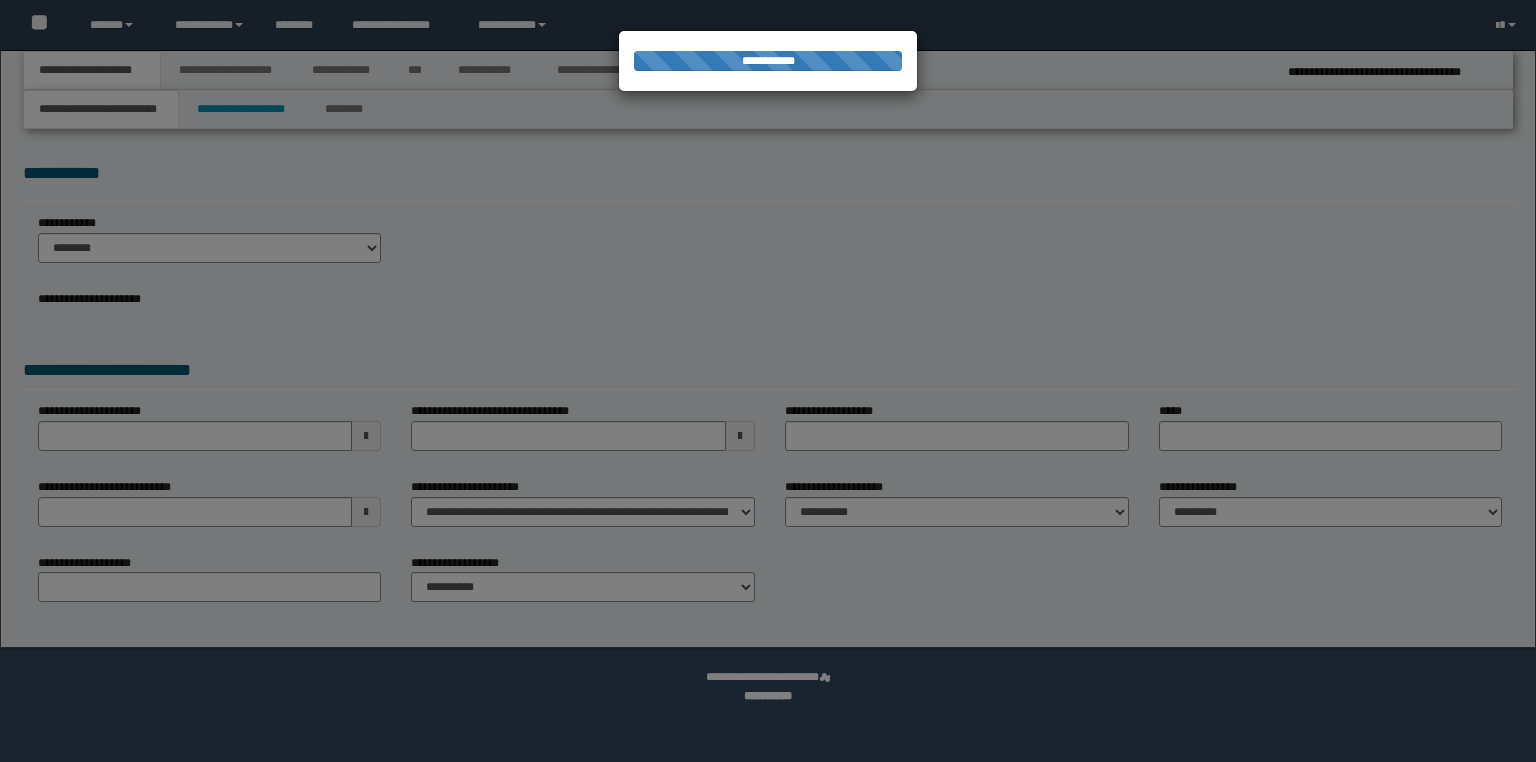 scroll, scrollTop: 0, scrollLeft: 0, axis: both 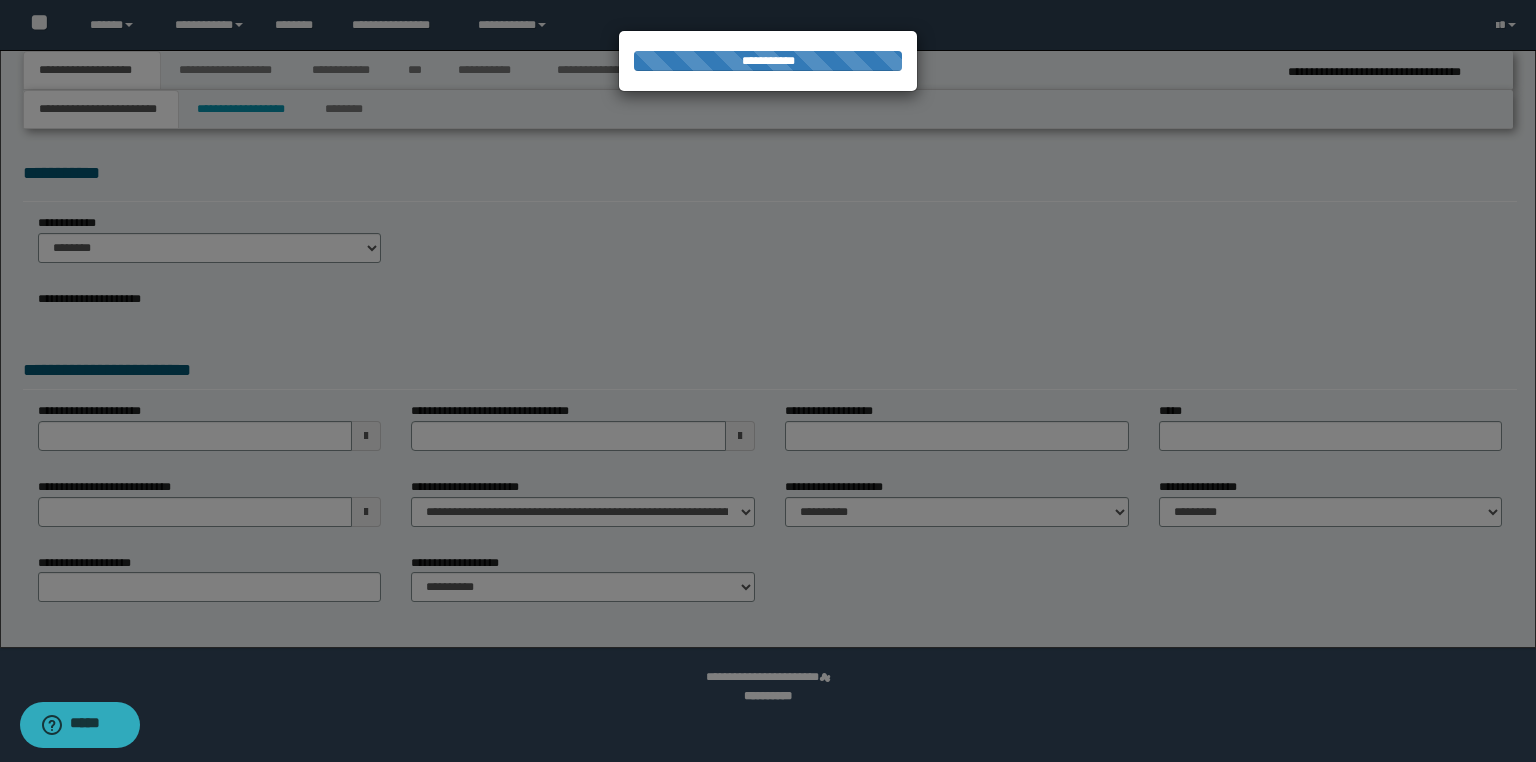 select on "*" 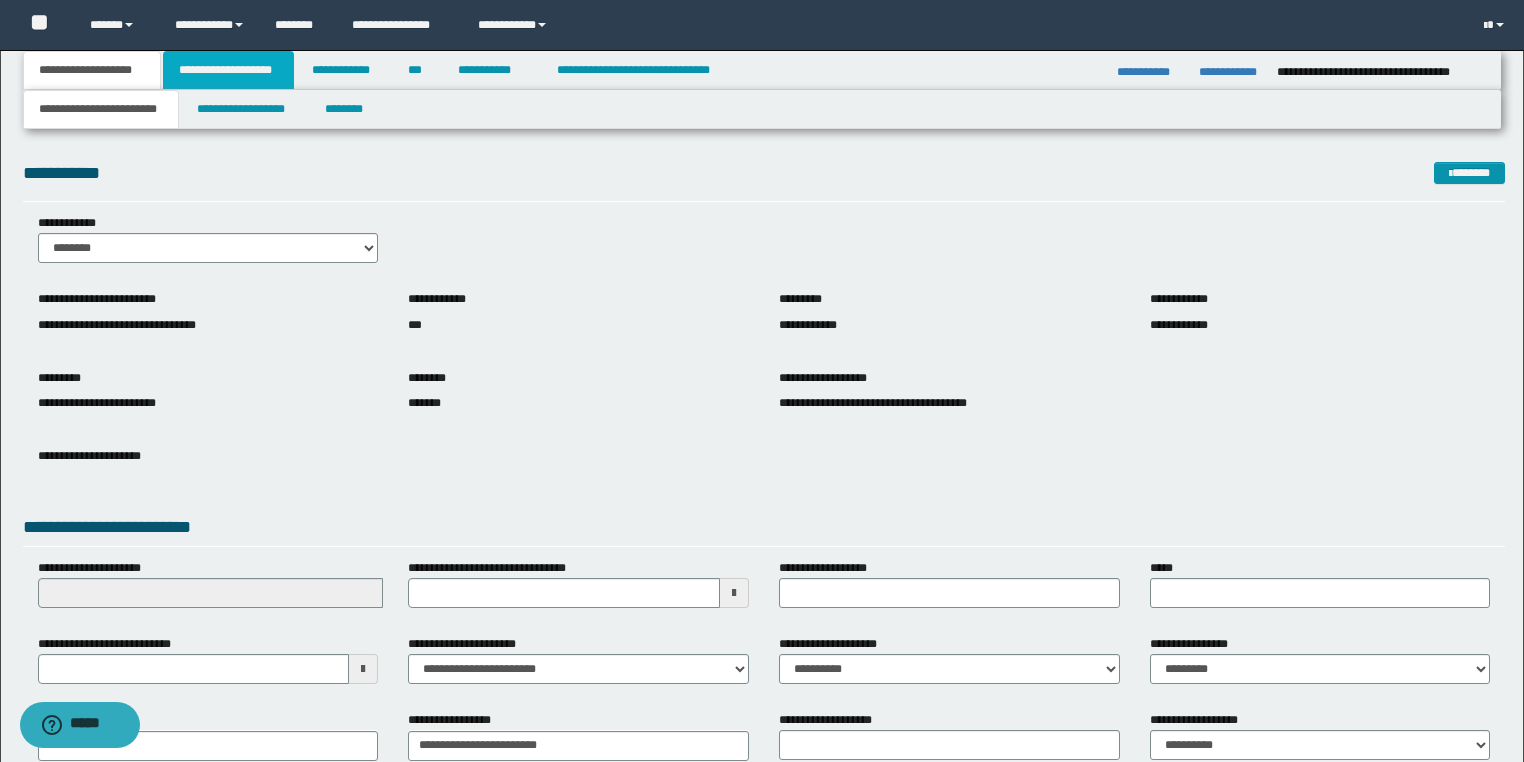 click on "**********" at bounding box center [228, 70] 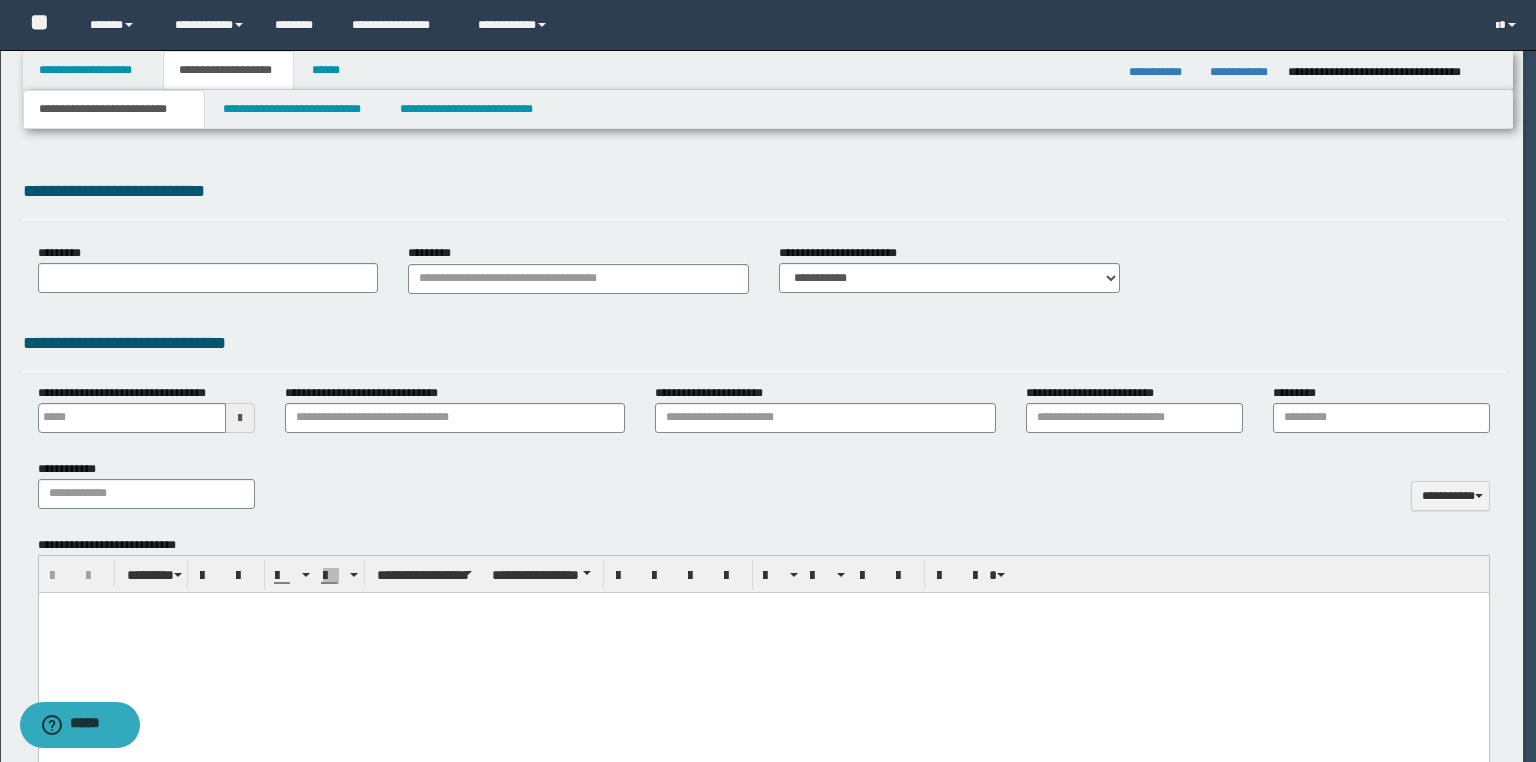 type on "**********" 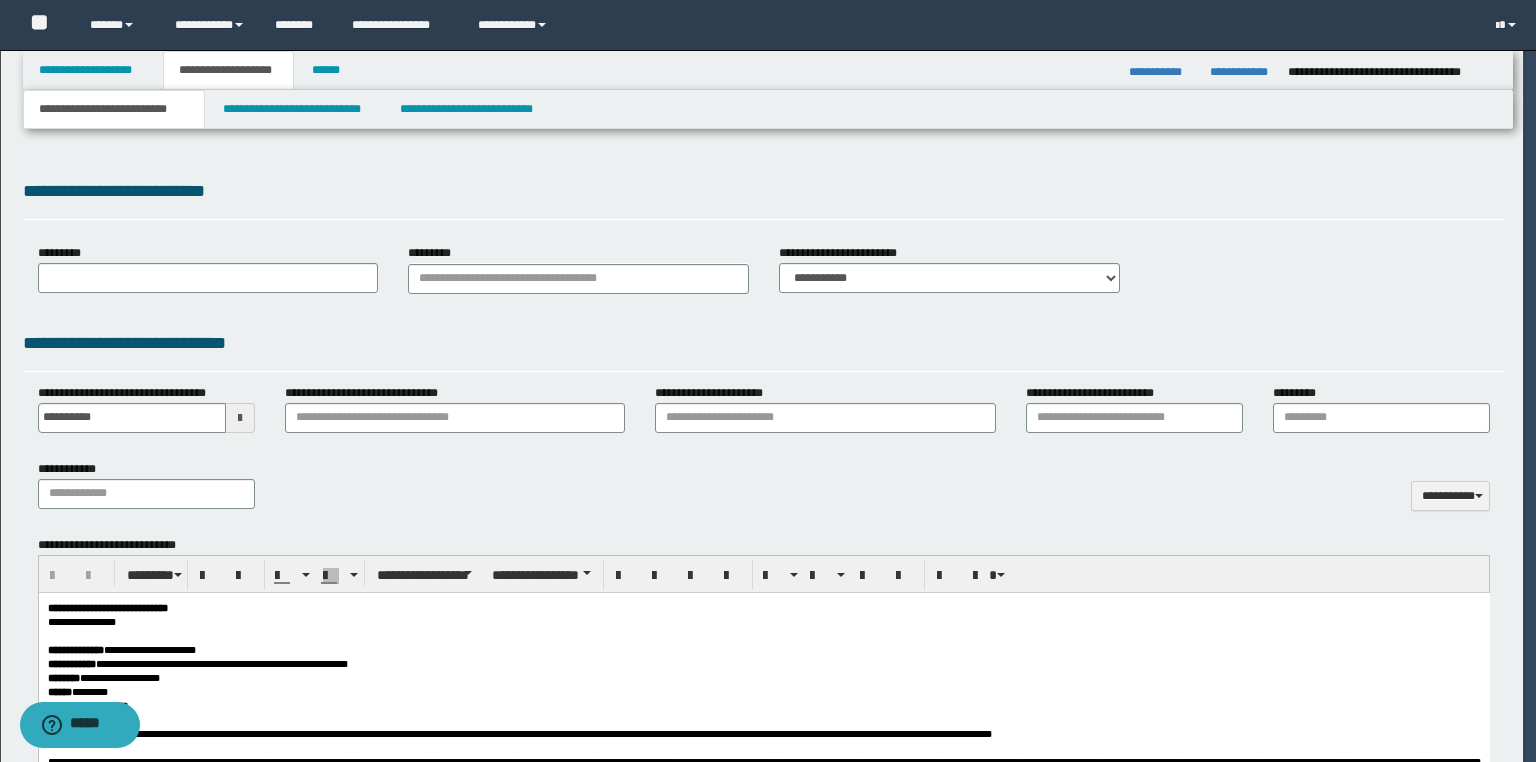 scroll, scrollTop: 0, scrollLeft: 0, axis: both 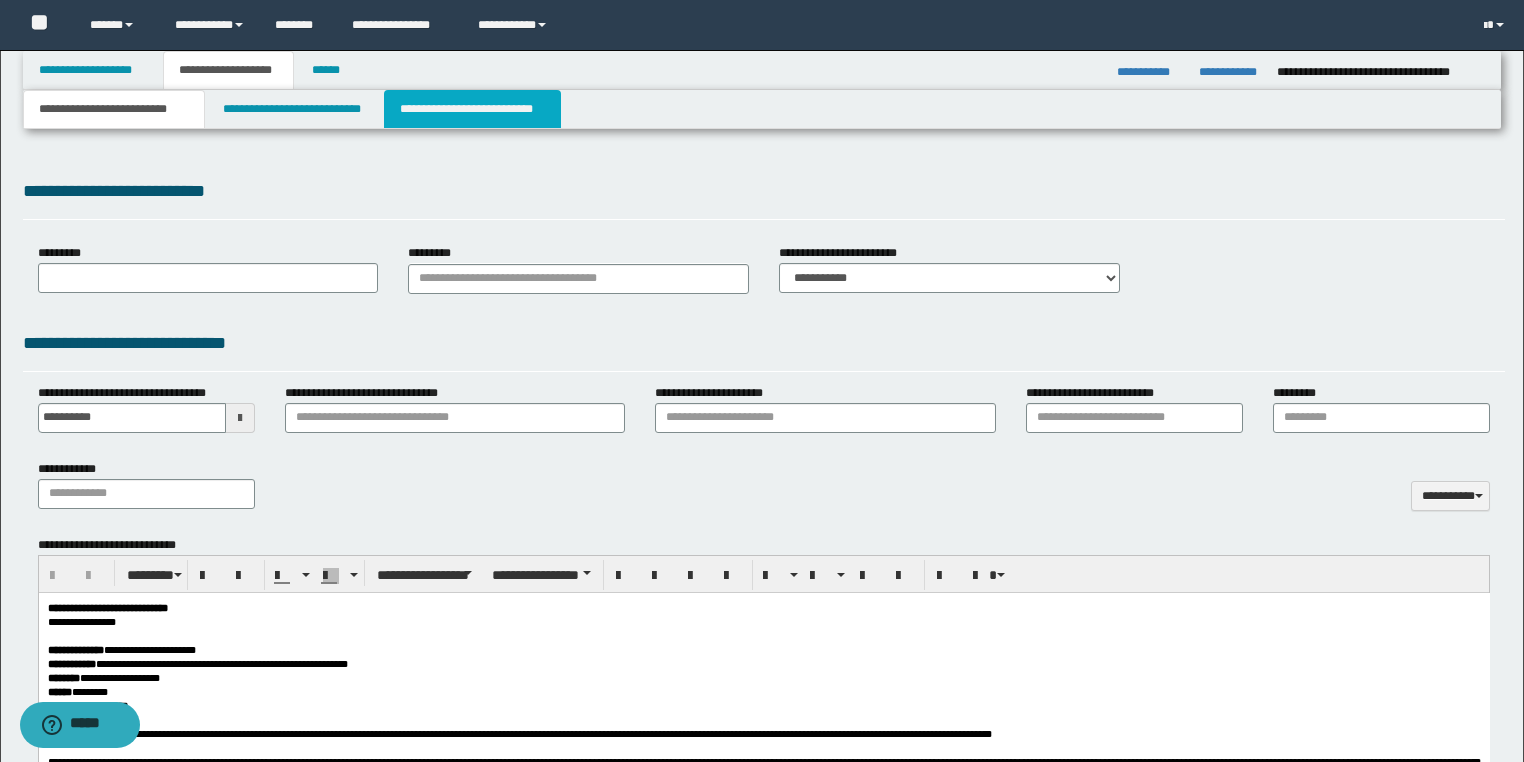 click on "**********" at bounding box center (472, 109) 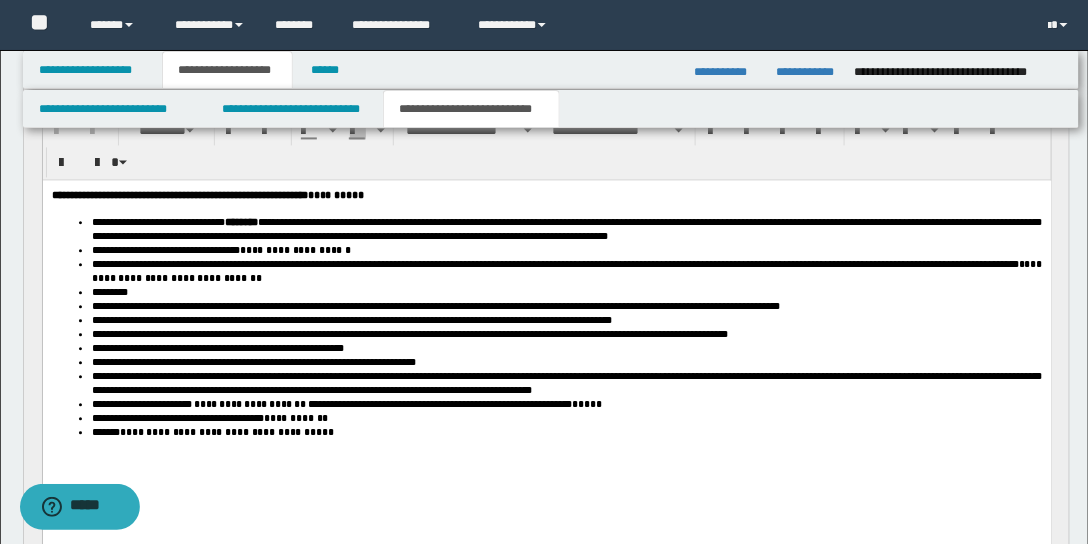 scroll, scrollTop: 1062, scrollLeft: 0, axis: vertical 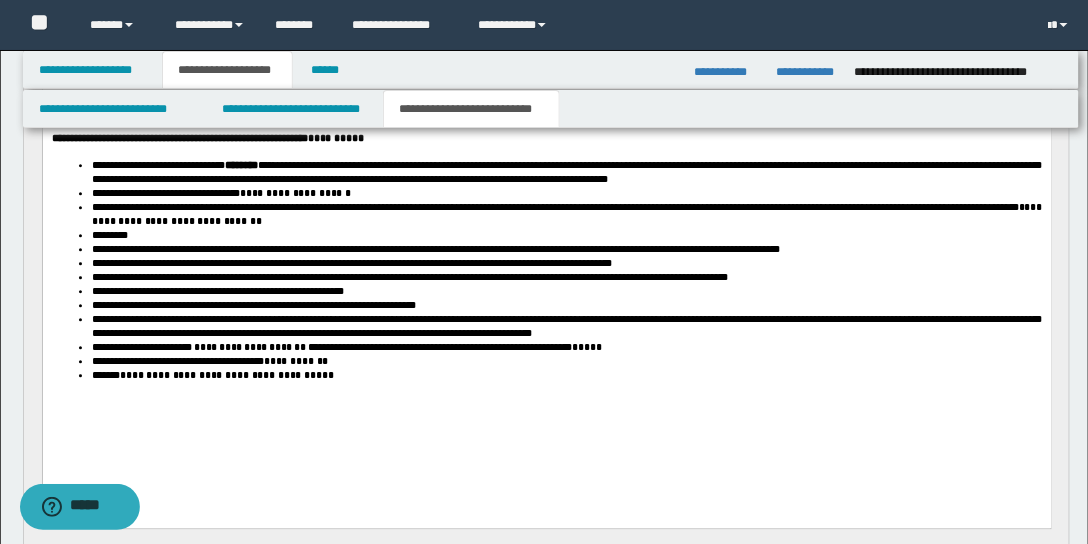 click on "**********" at bounding box center (546, 288) 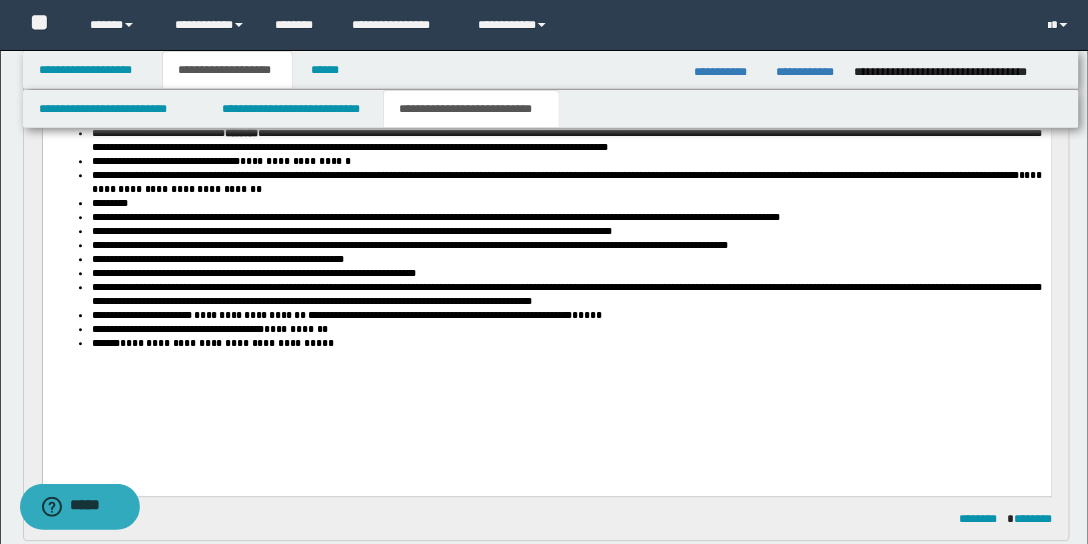 type 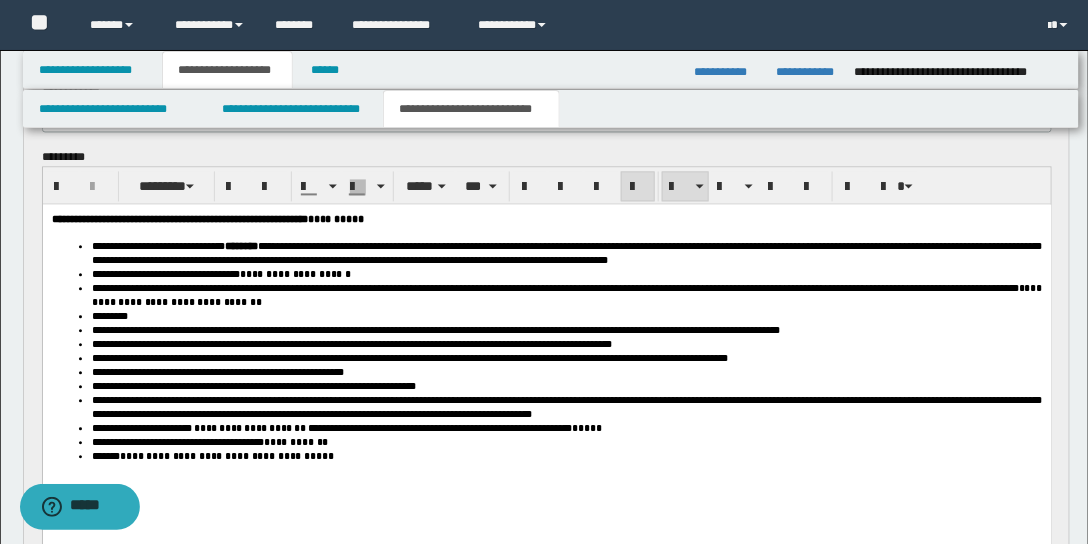 scroll, scrollTop: 1005, scrollLeft: 0, axis: vertical 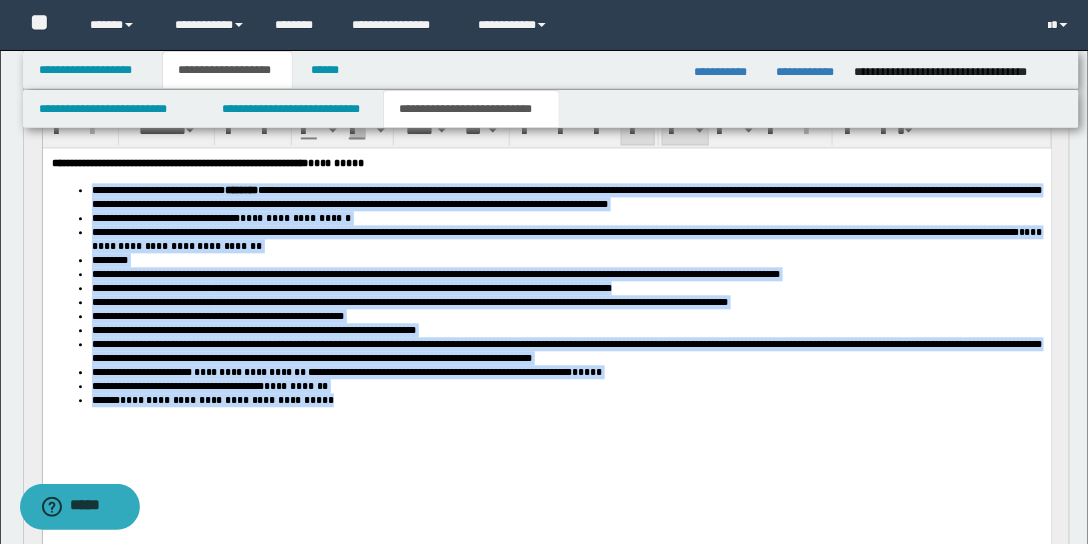 drag, startPoint x: 92, startPoint y: 190, endPoint x: 303, endPoint y: 418, distance: 310.65253 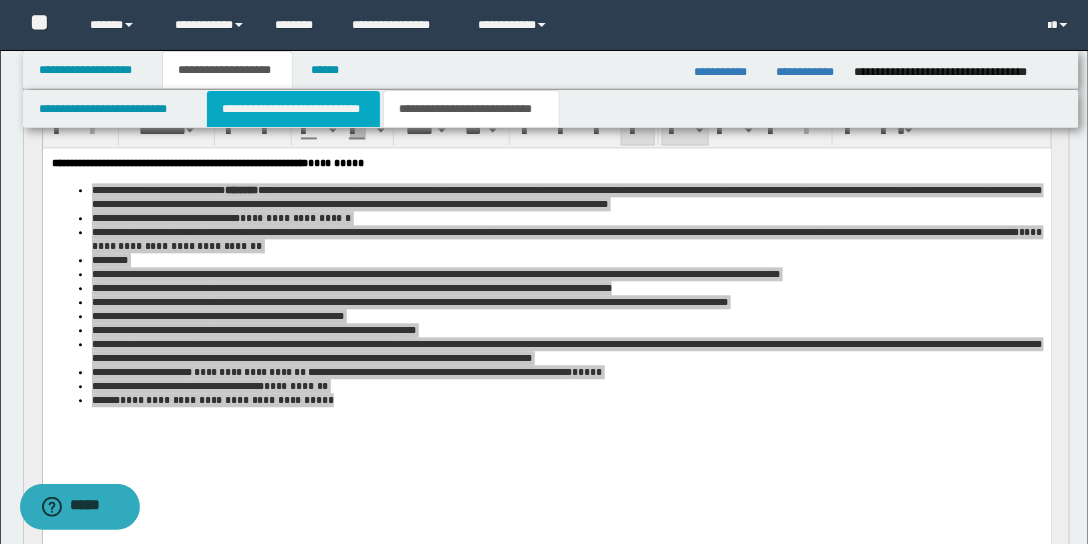 click on "**********" at bounding box center (293, 109) 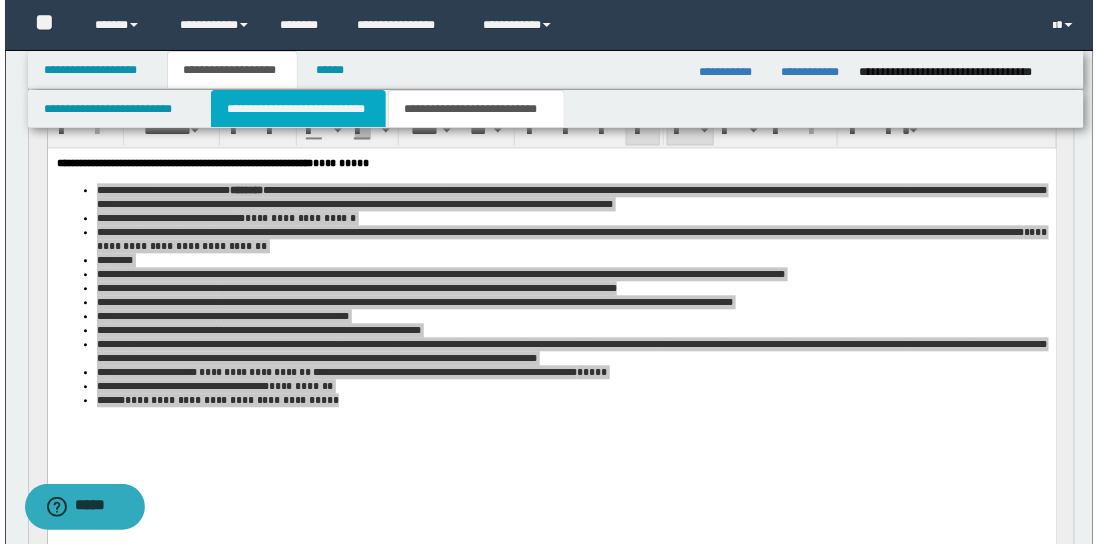 scroll, scrollTop: 0, scrollLeft: 0, axis: both 